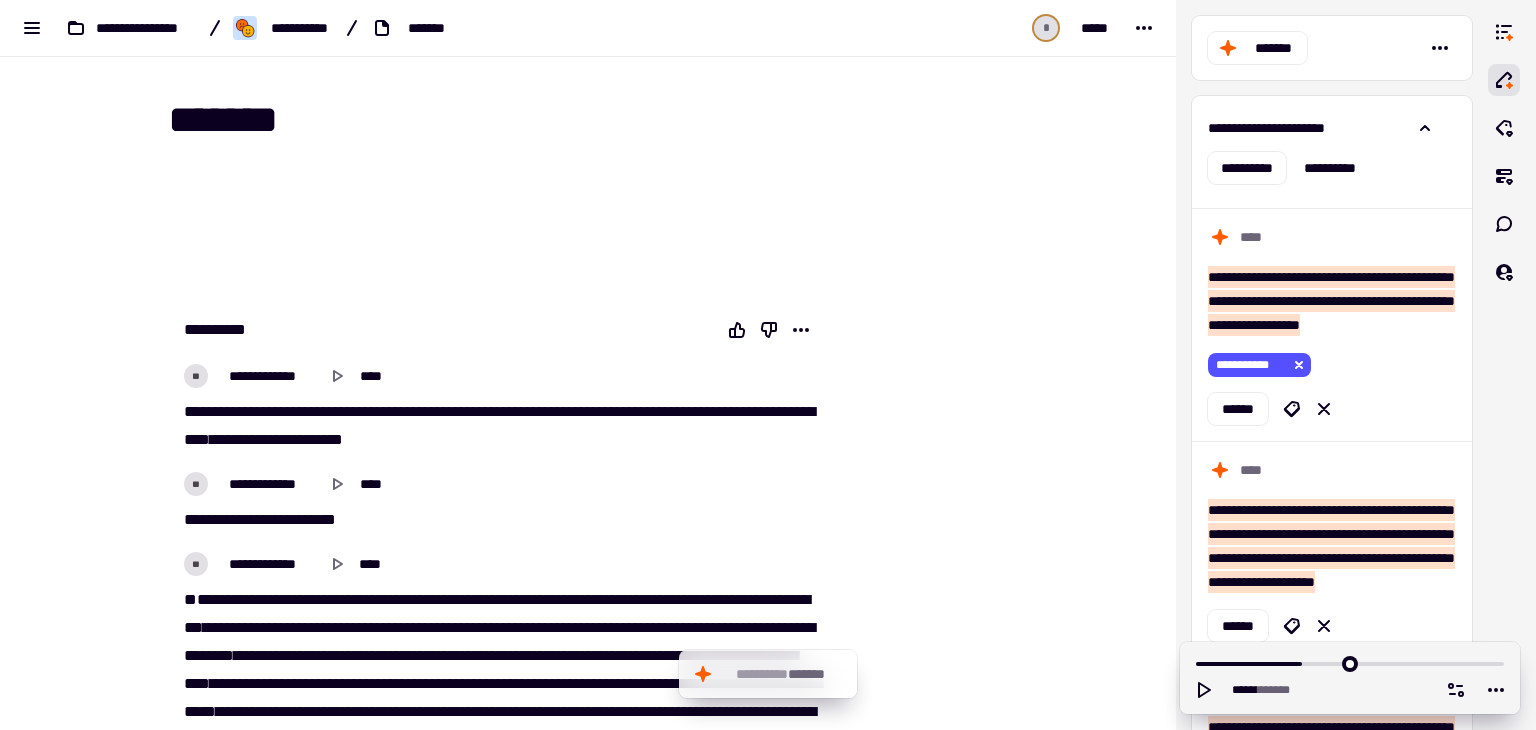 scroll, scrollTop: 0, scrollLeft: 0, axis: both 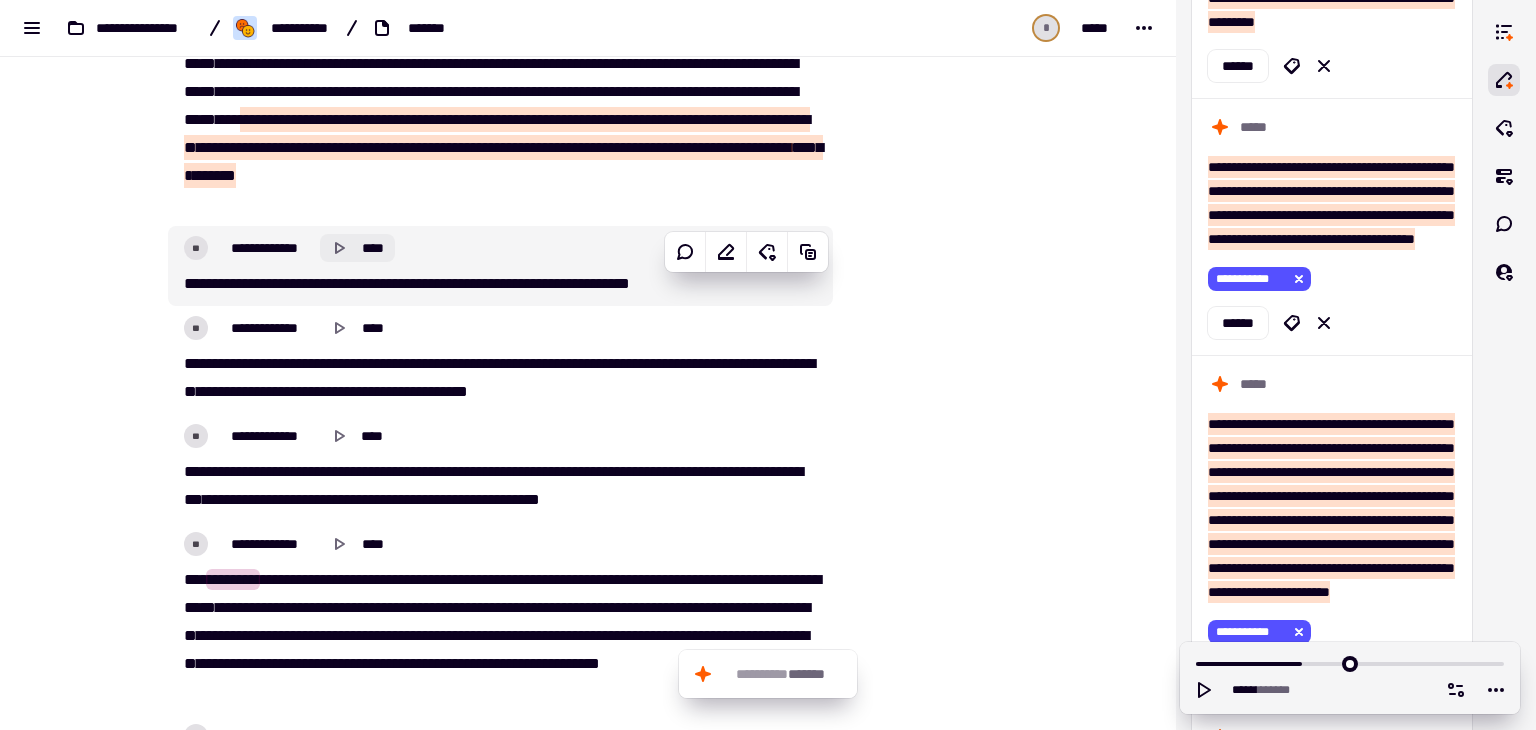 click 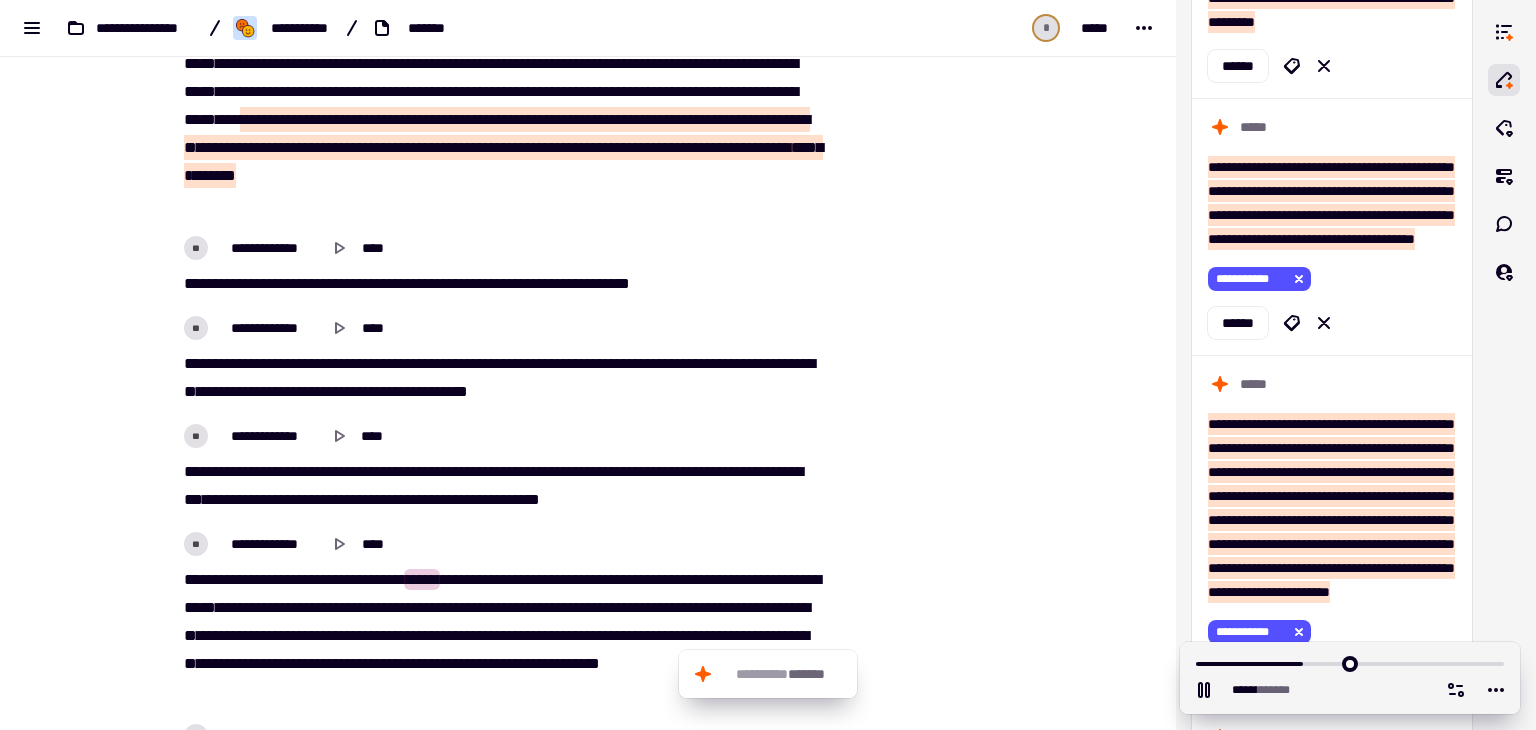 type on "******" 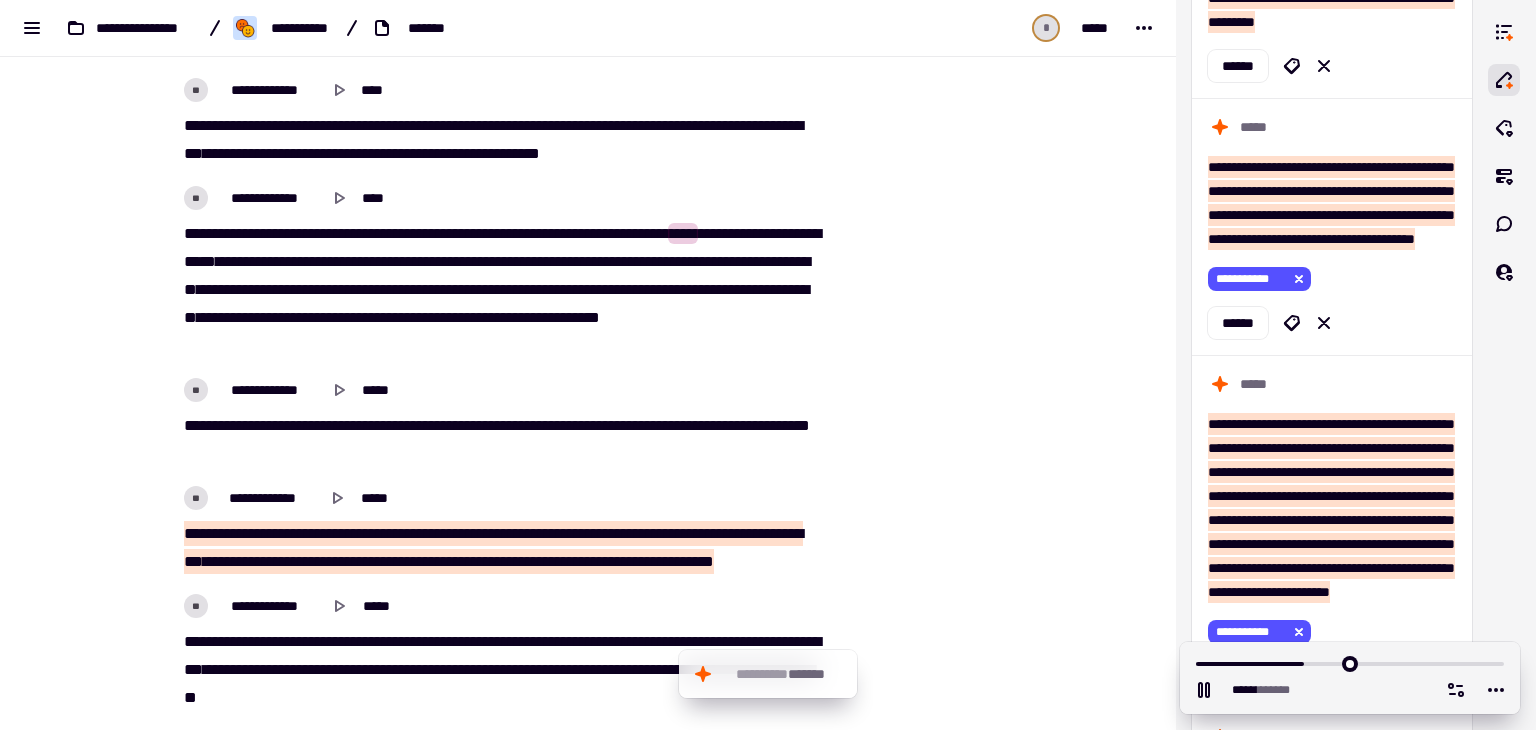 scroll, scrollTop: 3860, scrollLeft: 0, axis: vertical 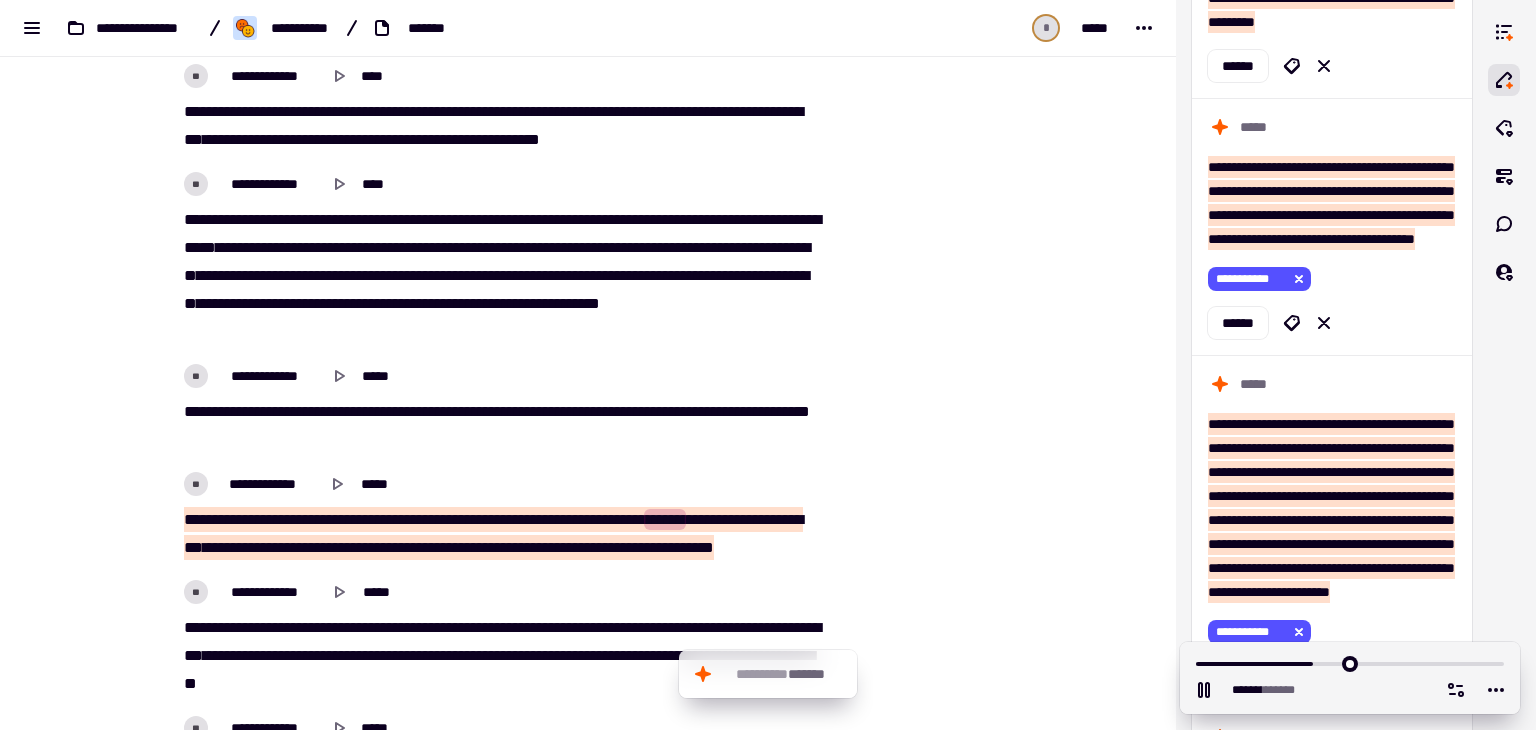 click on "***" at bounding box center [800, 411] 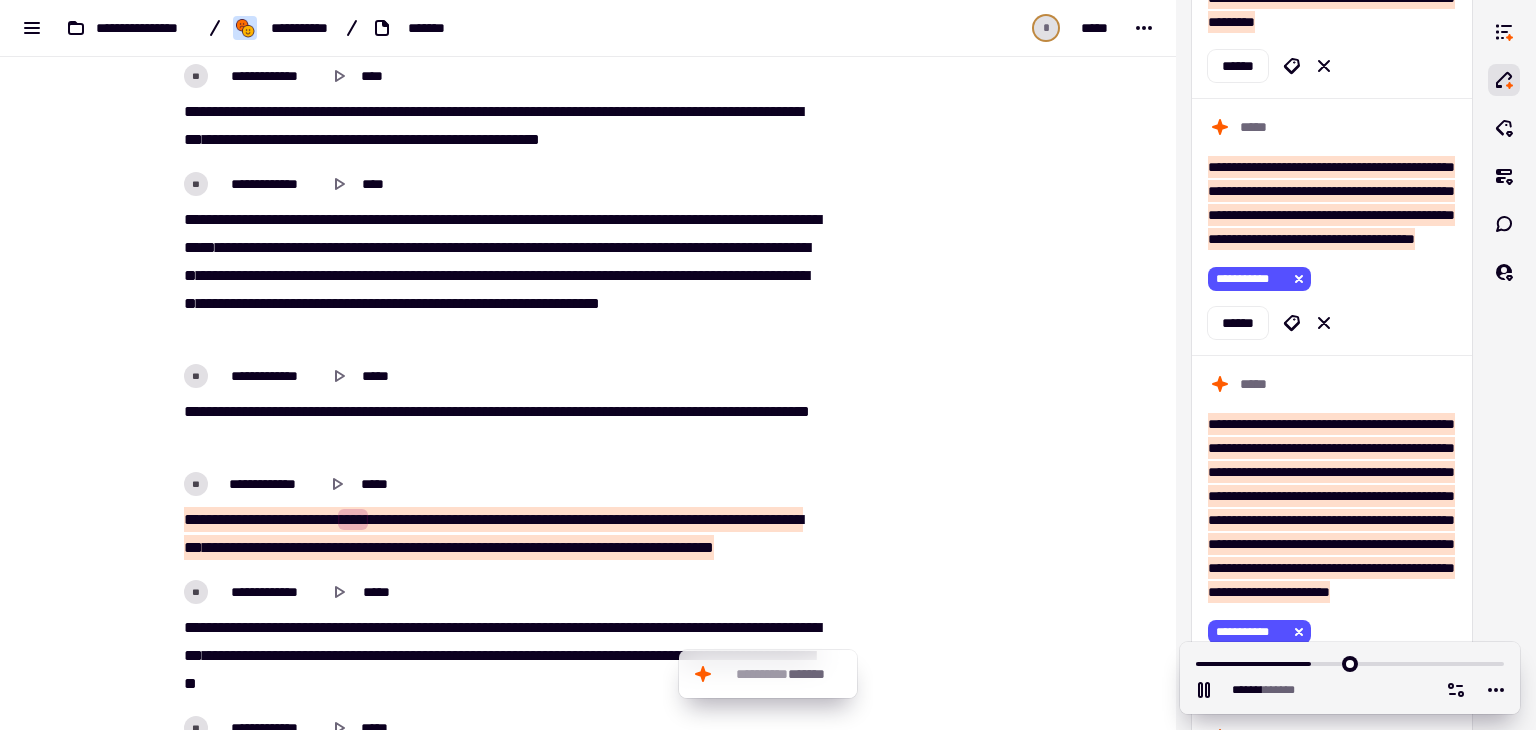 click on "***" at bounding box center [800, 411] 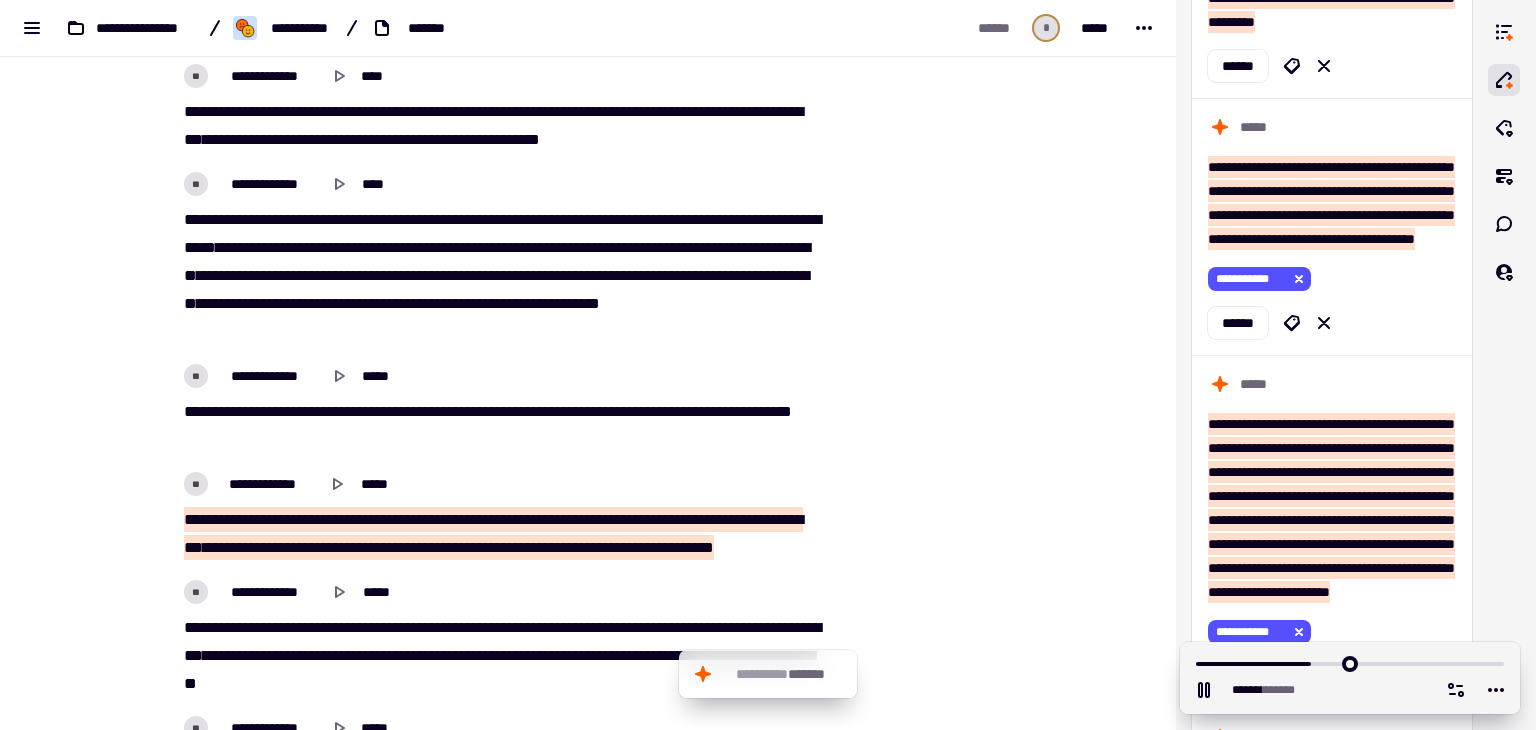scroll, scrollTop: 4485, scrollLeft: 0, axis: vertical 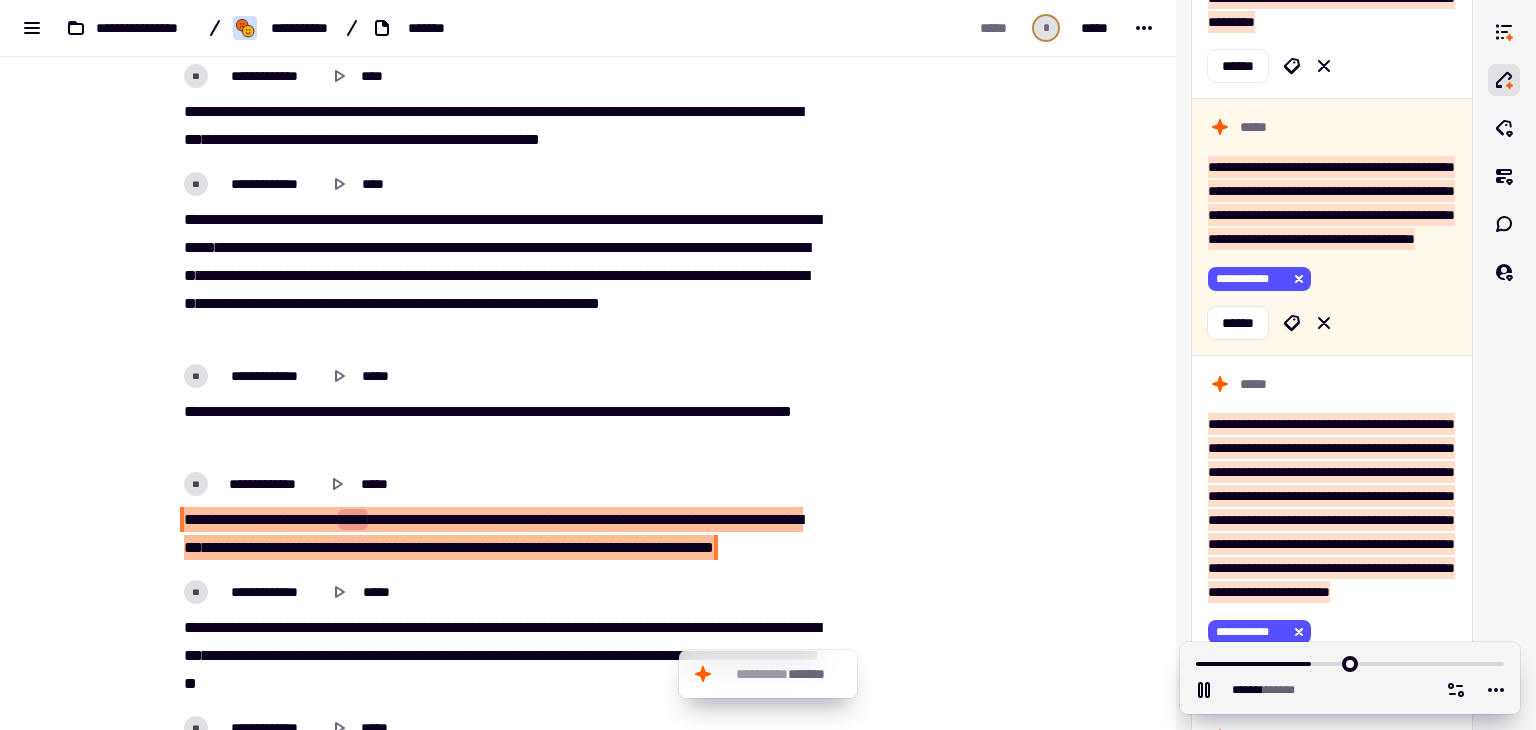 click on "***" at bounding box center [193, 519] 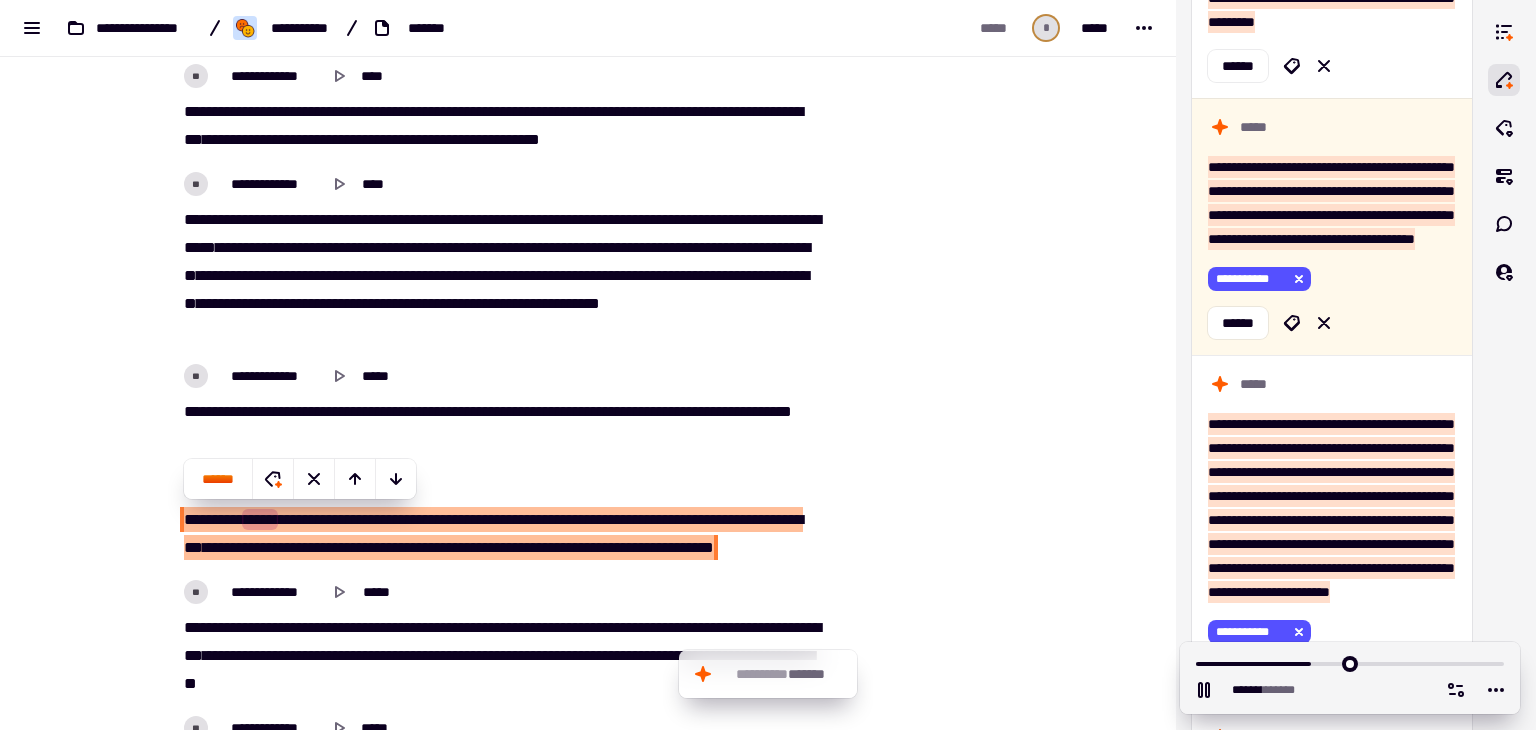 click on "***" at bounding box center (193, 519) 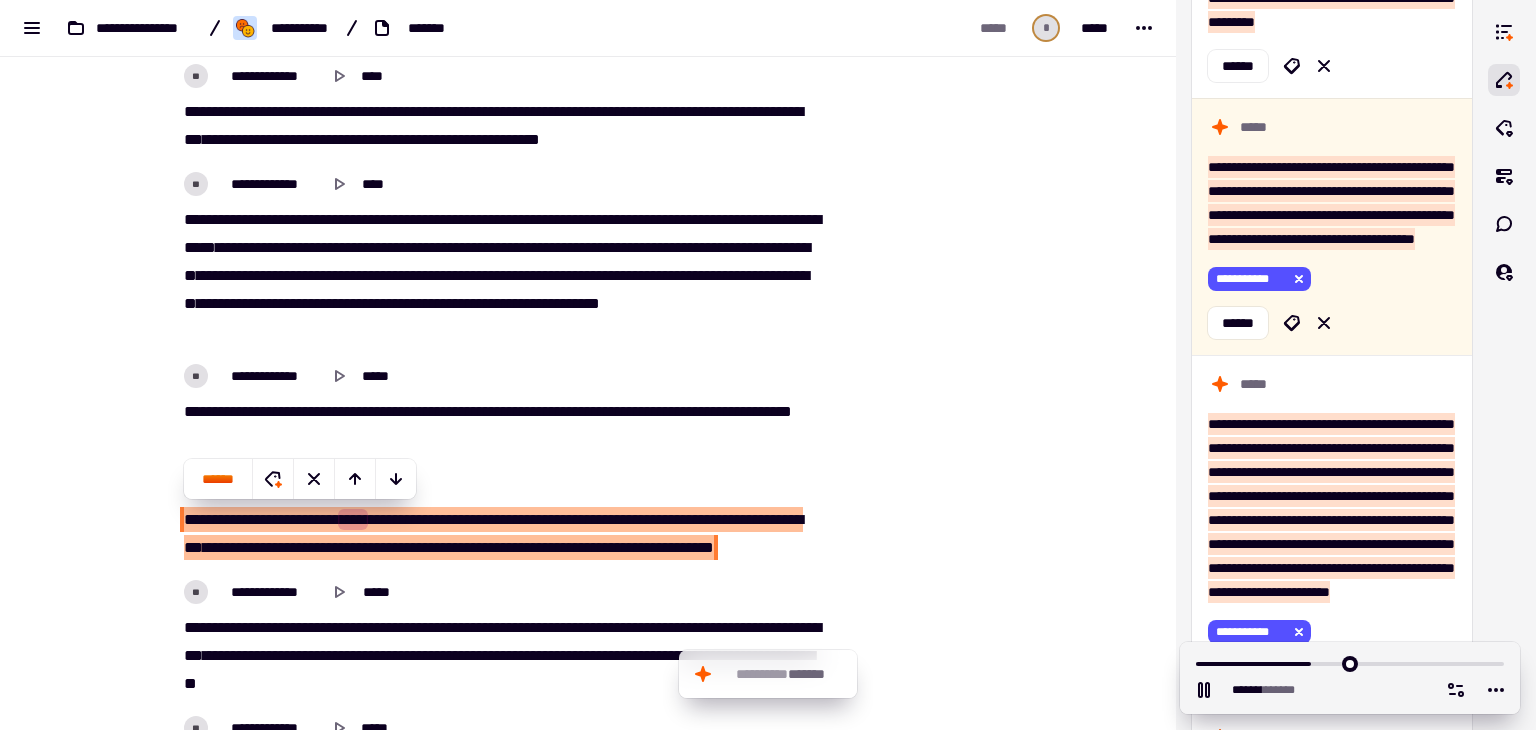 click on "***" at bounding box center [193, 519] 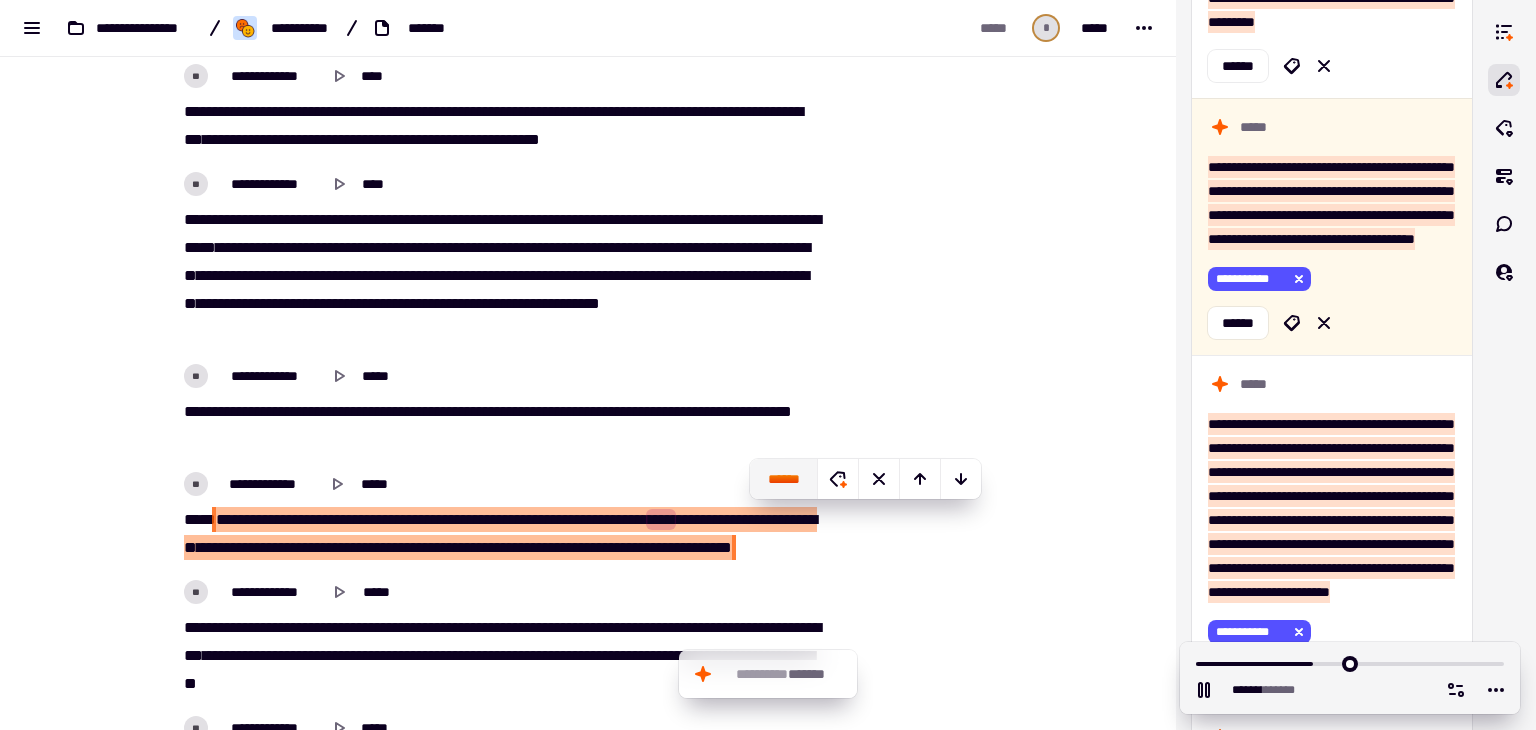 click on "******" 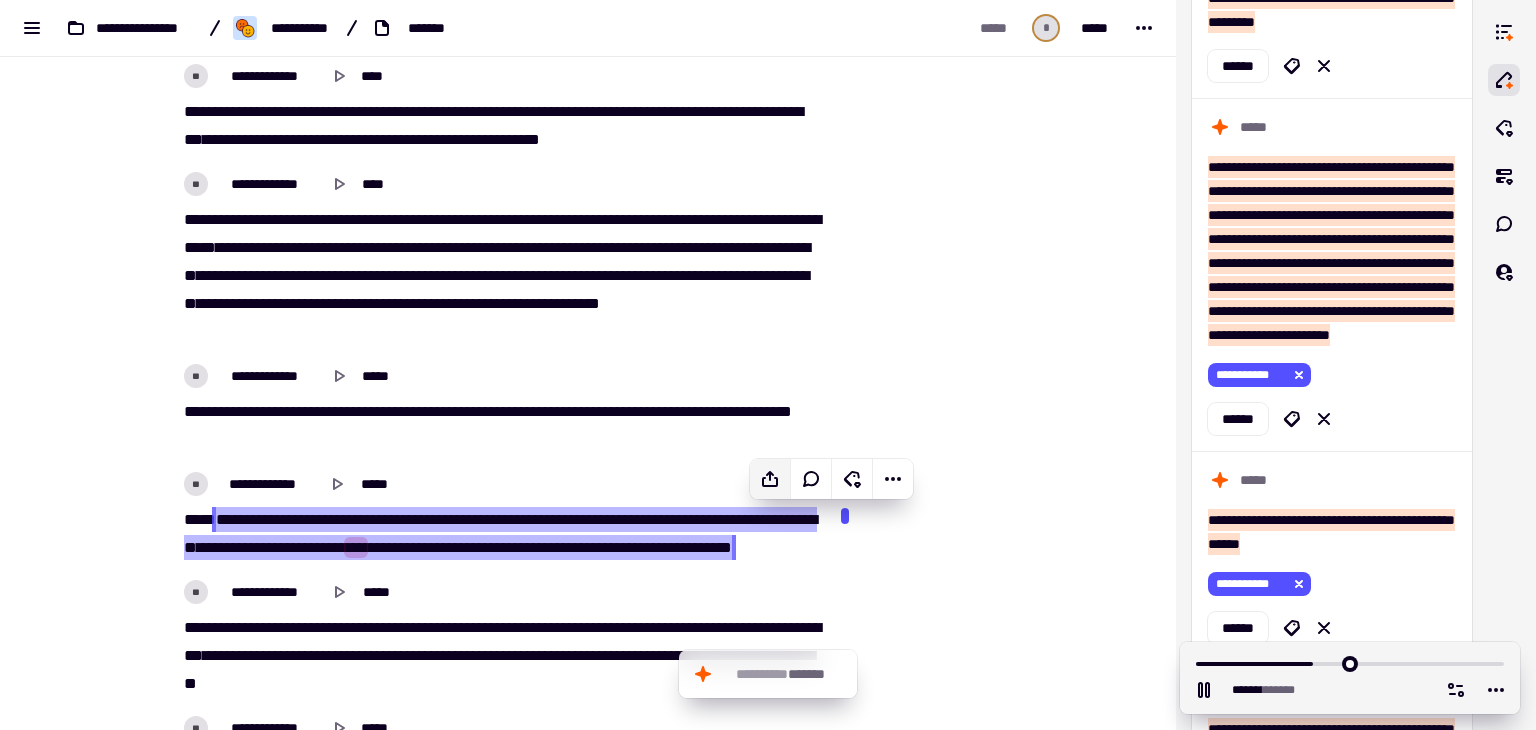 click at bounding box center [936, -1586] 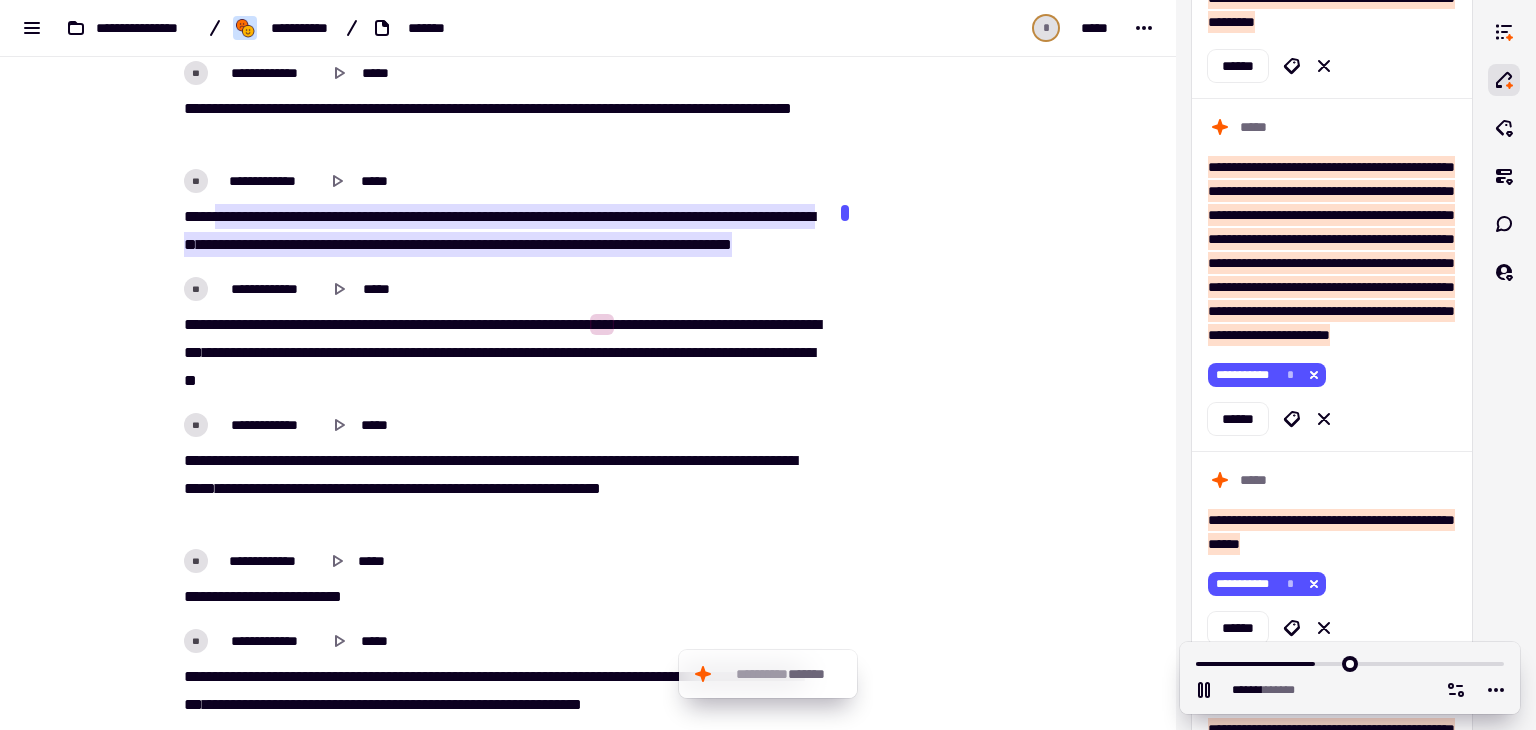 scroll, scrollTop: 4180, scrollLeft: 0, axis: vertical 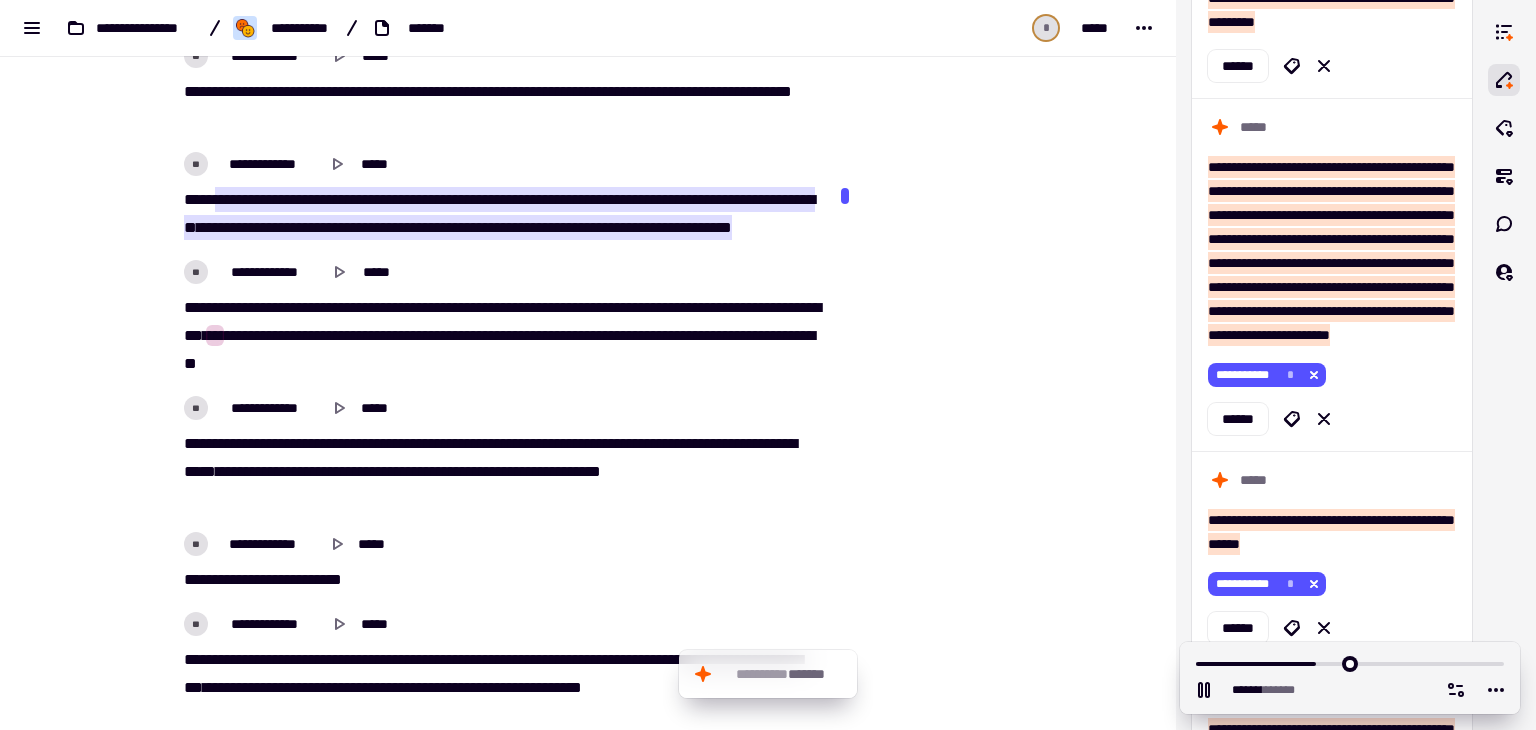 click at bounding box center (934, 1405) 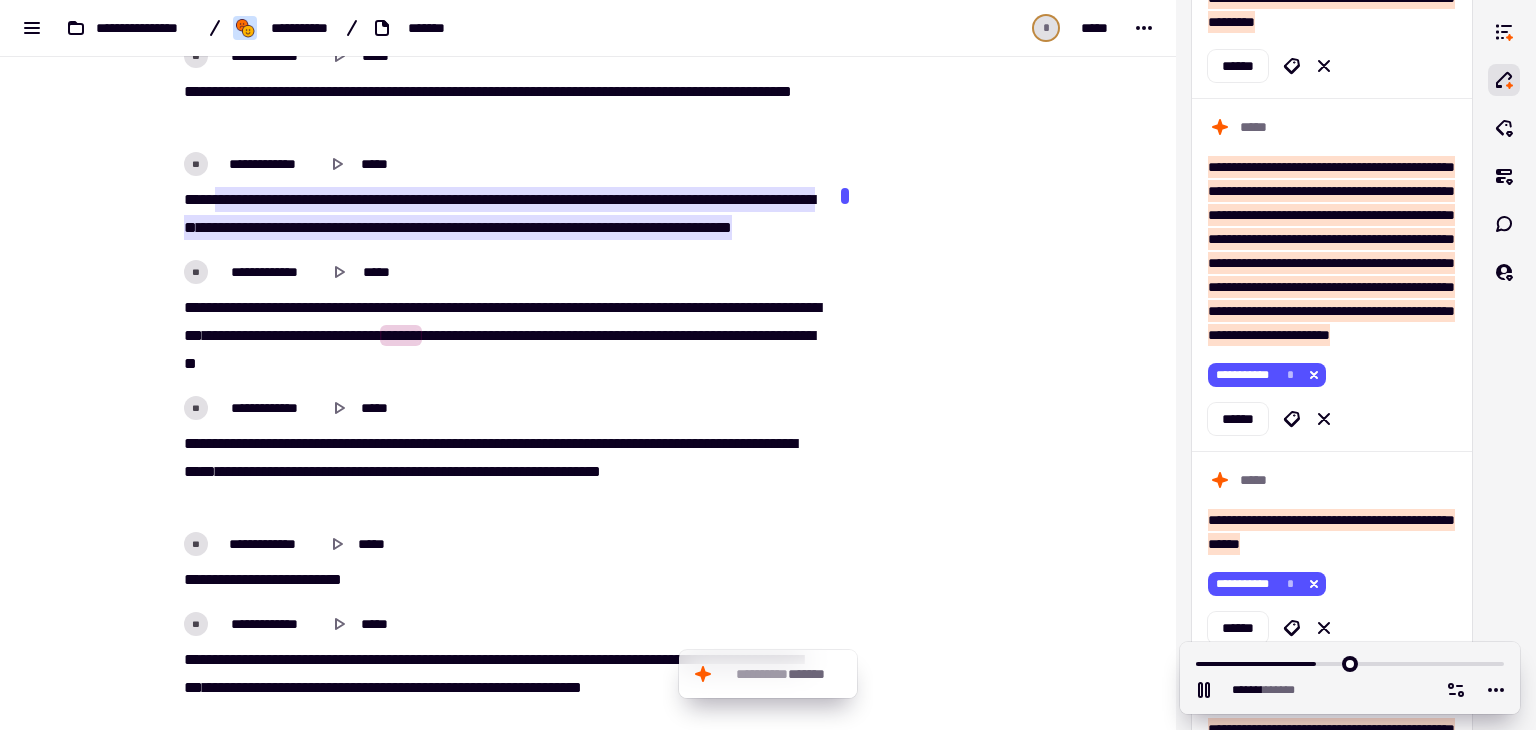 click at bounding box center [845, 196] 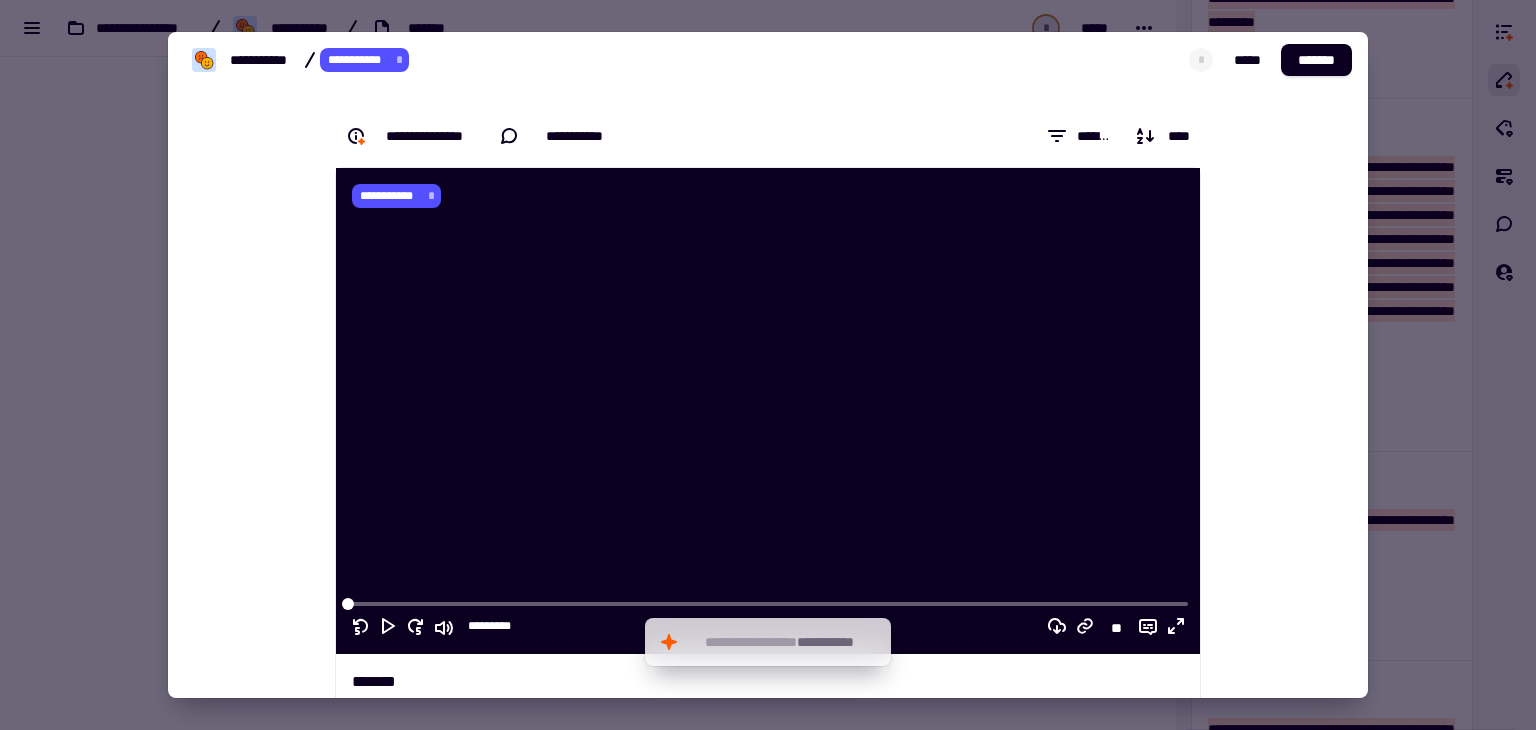click at bounding box center [768, 365] 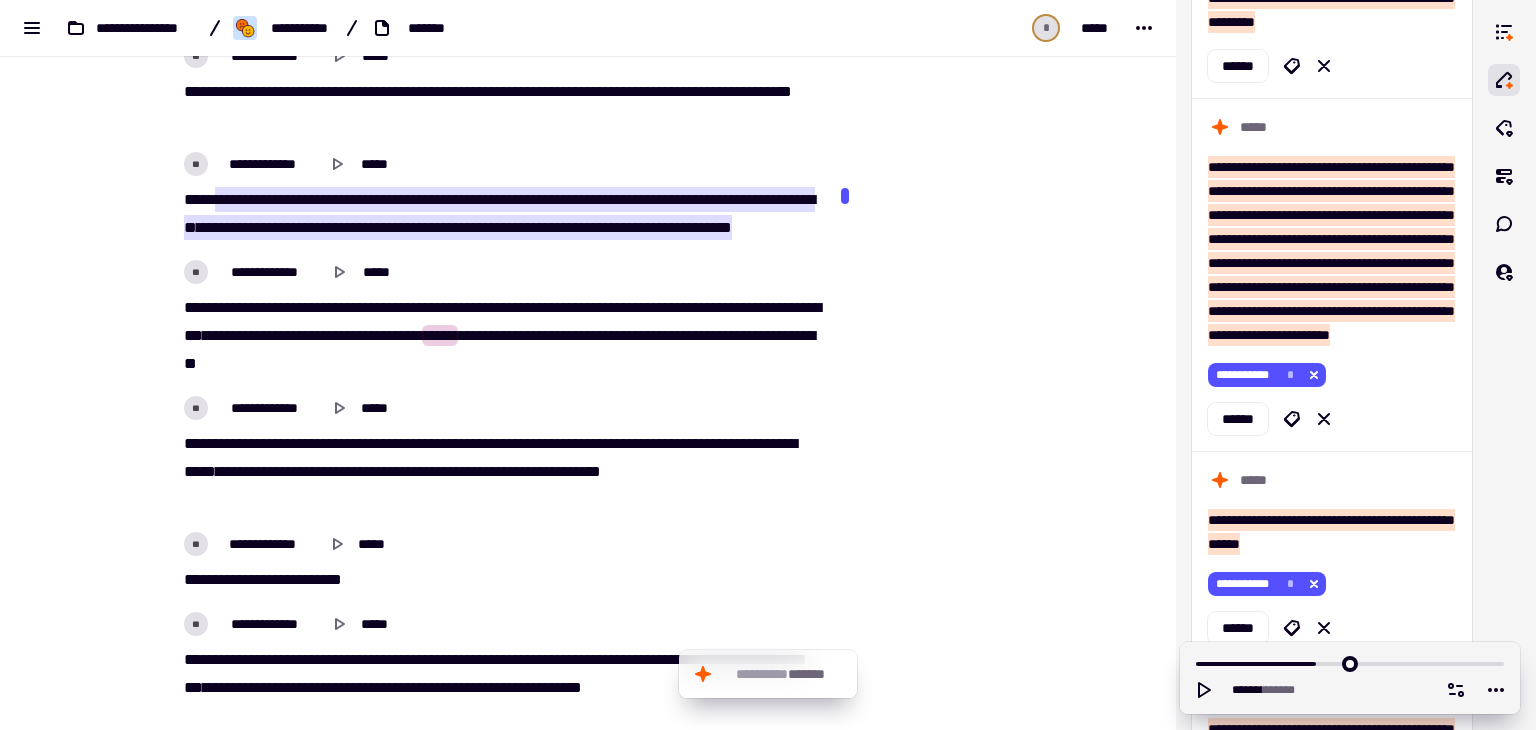 click on "*****" at bounding box center [440, 335] 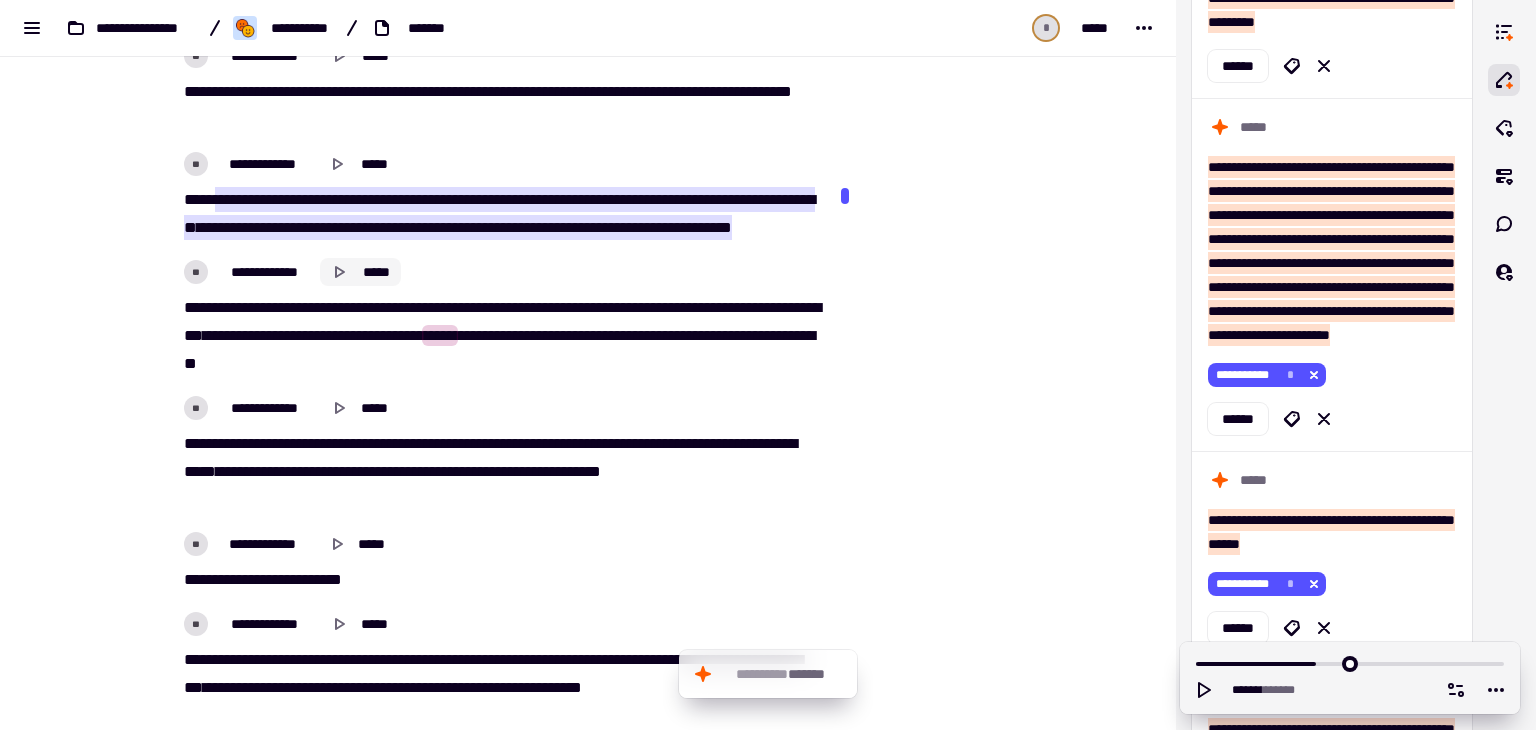click 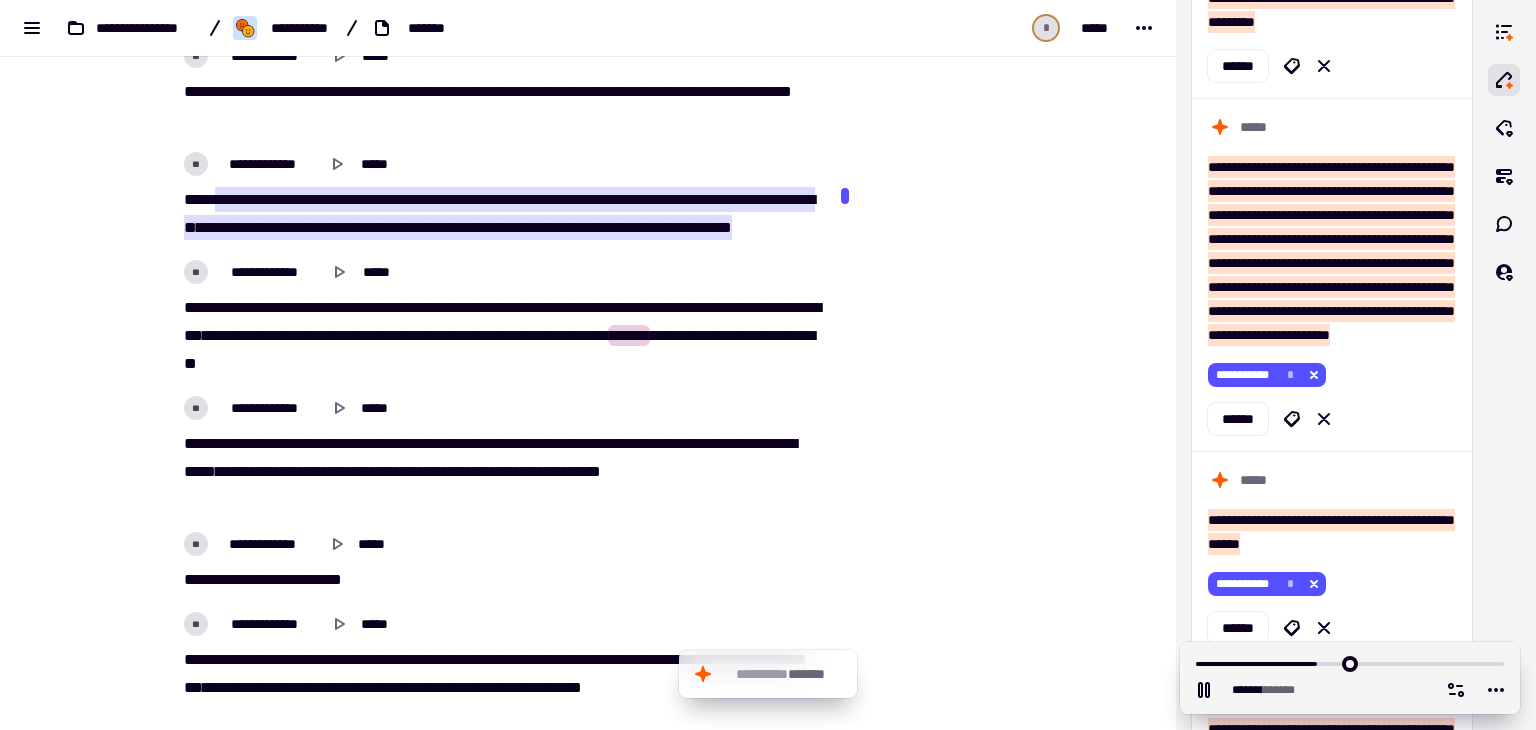 click on "*****" at bounding box center (440, 335) 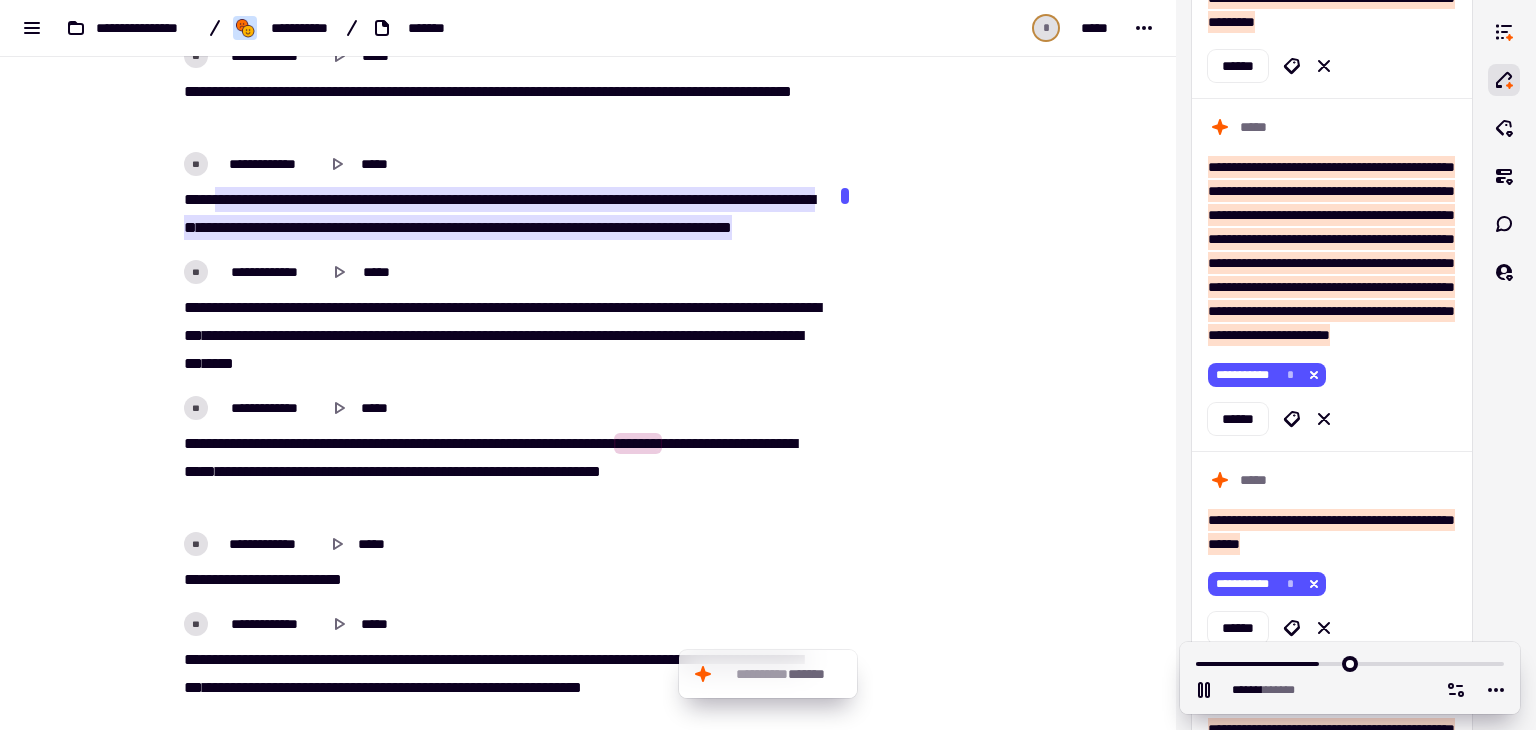 click on "******" at bounding box center [347, 443] 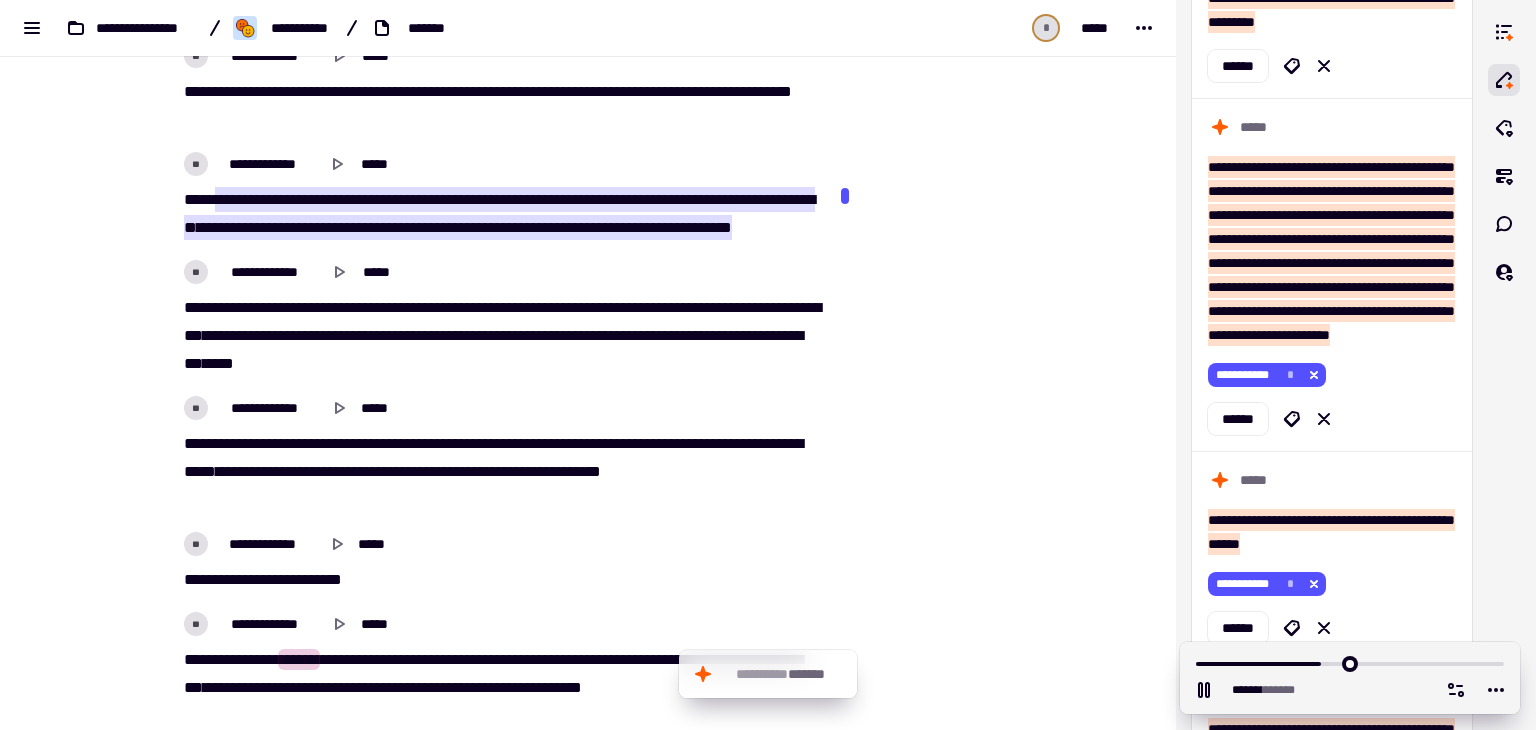 click on "****" at bounding box center [215, 579] 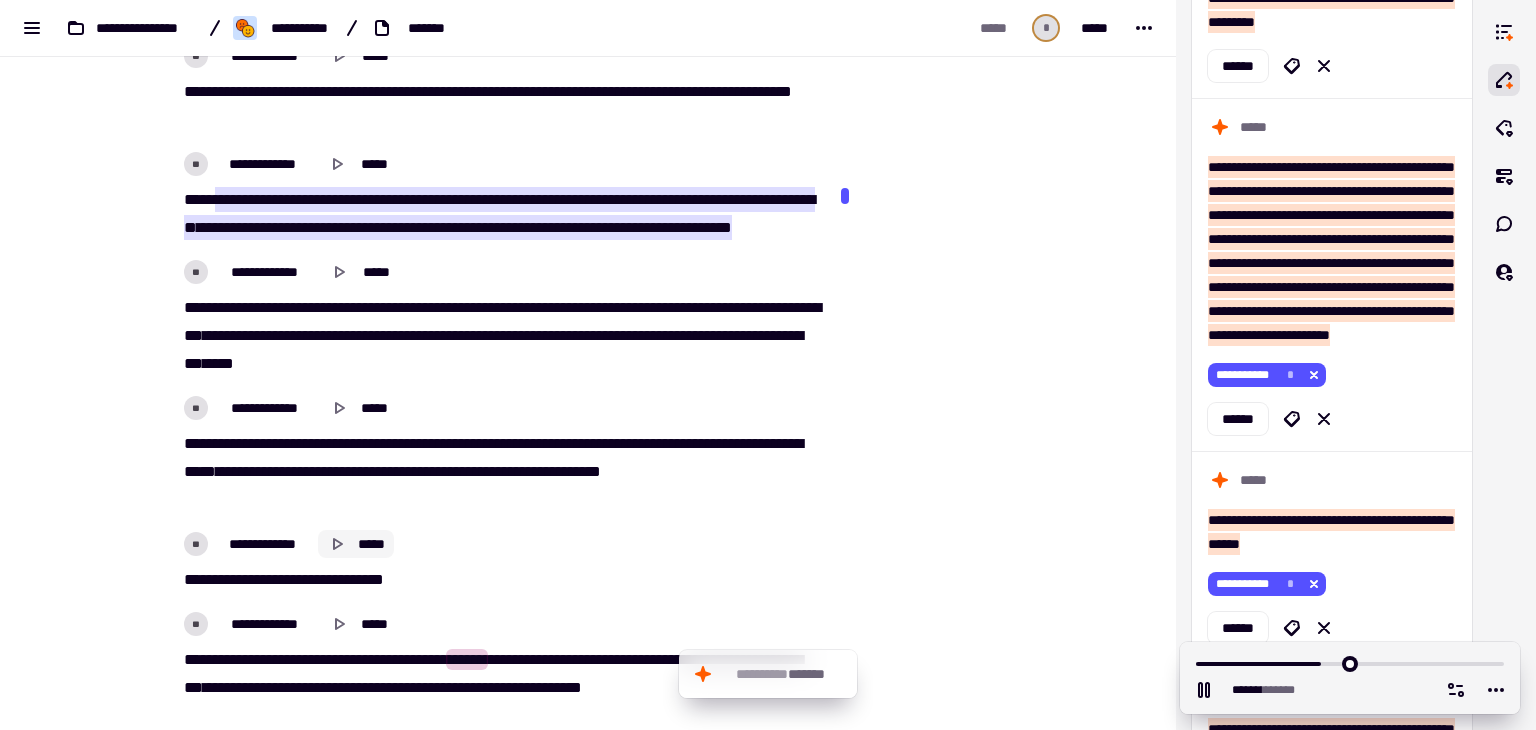 click 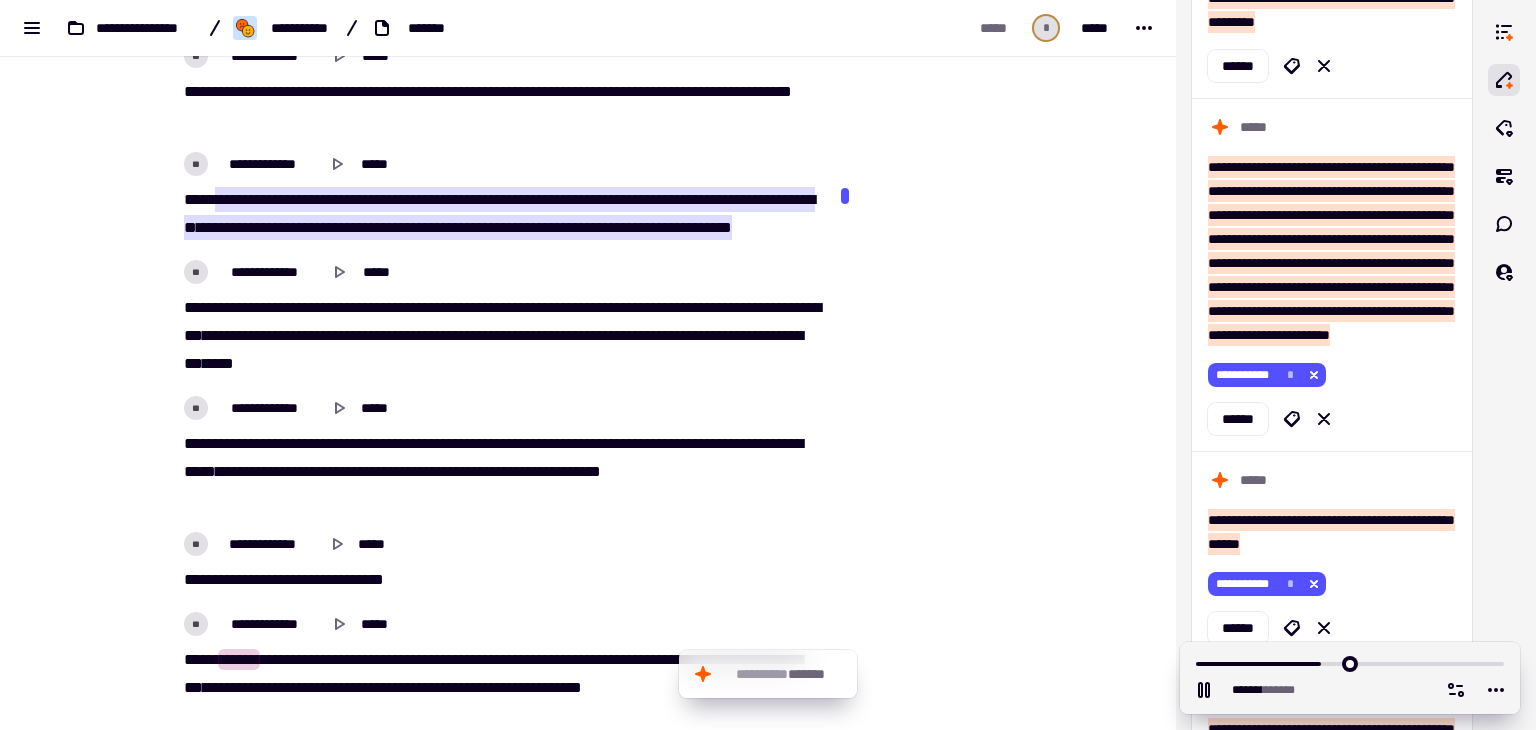 click on "**" at bounding box center [341, 579] 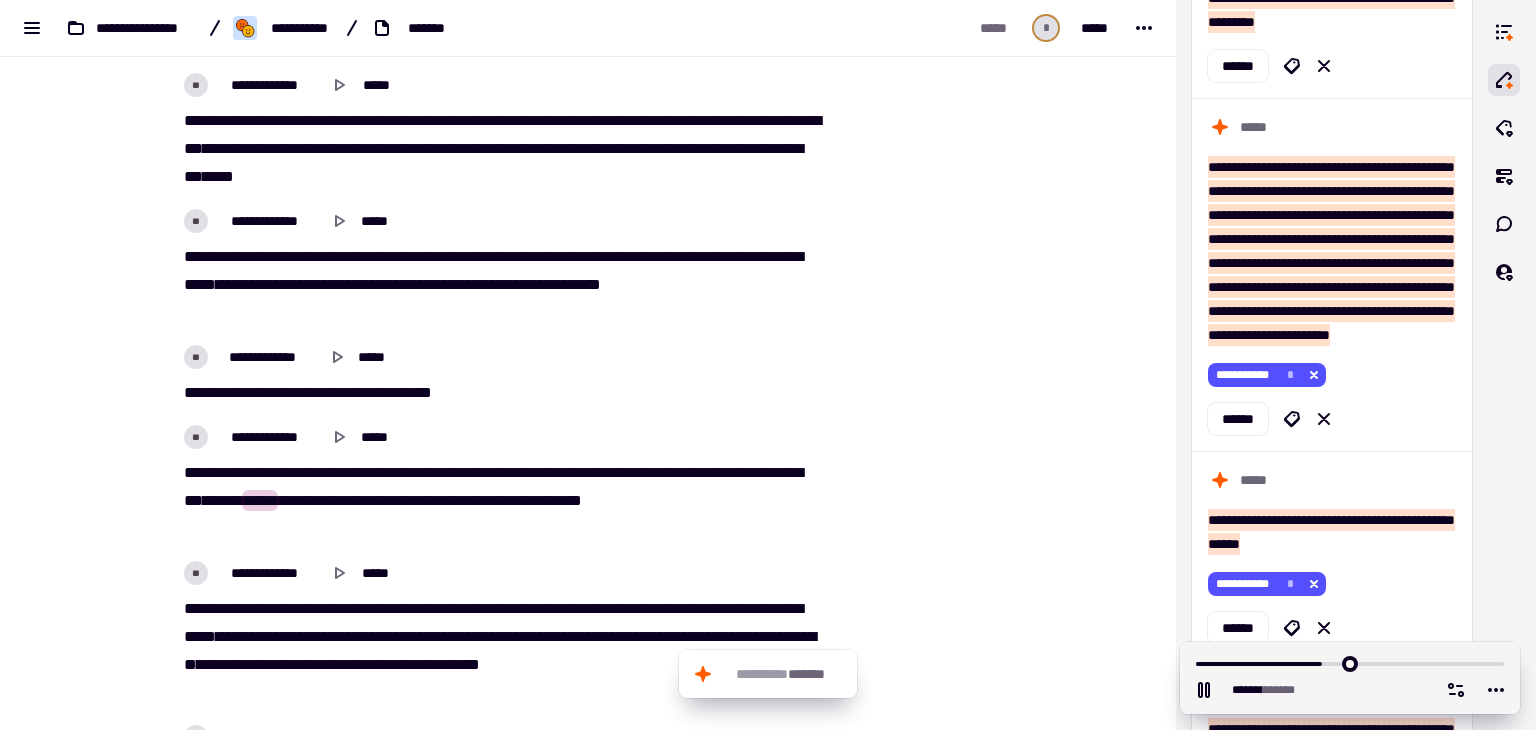 scroll, scrollTop: 4447, scrollLeft: 0, axis: vertical 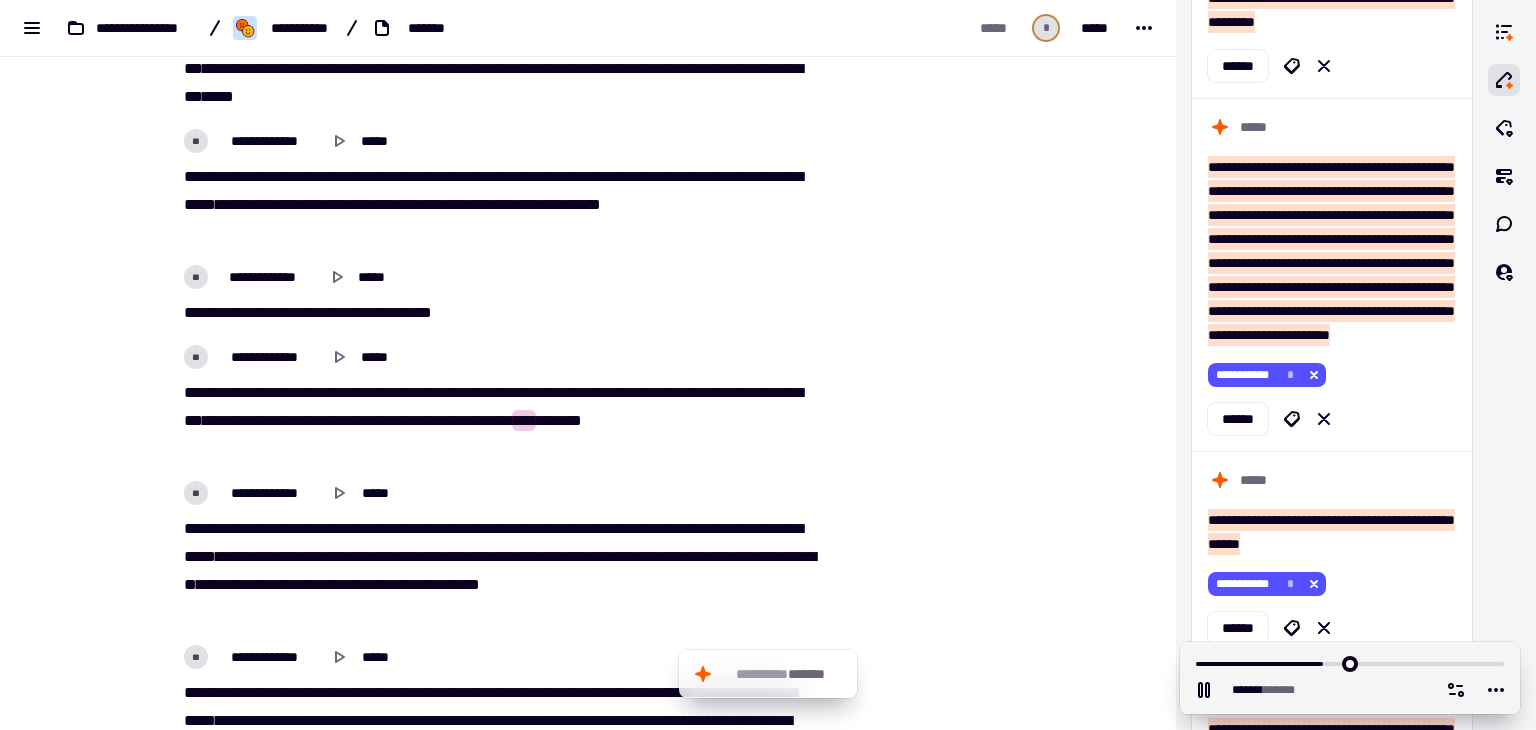 click on "**********" at bounding box center (500, 313) 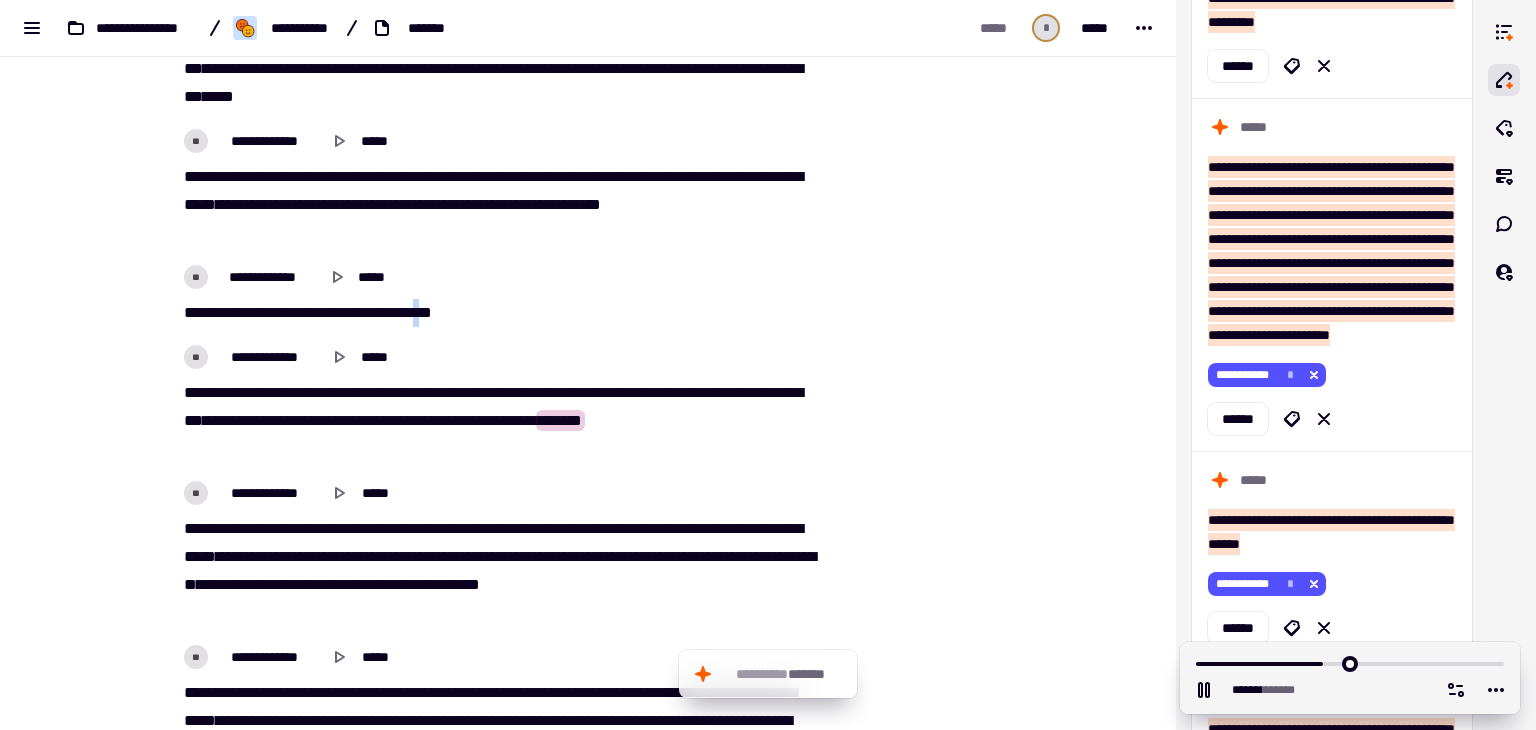 click on "**********" at bounding box center (500, 313) 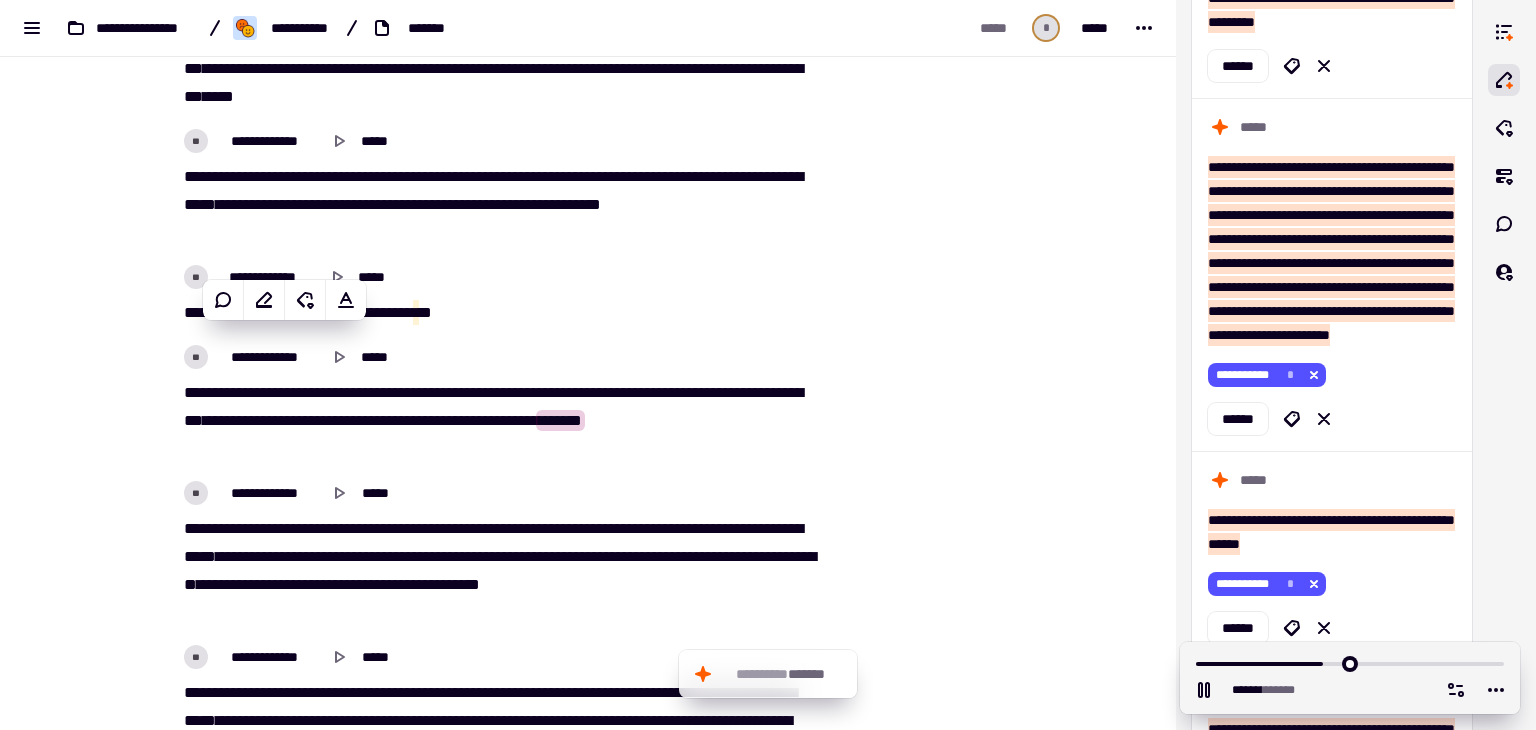 click on "**" at bounding box center (407, 312) 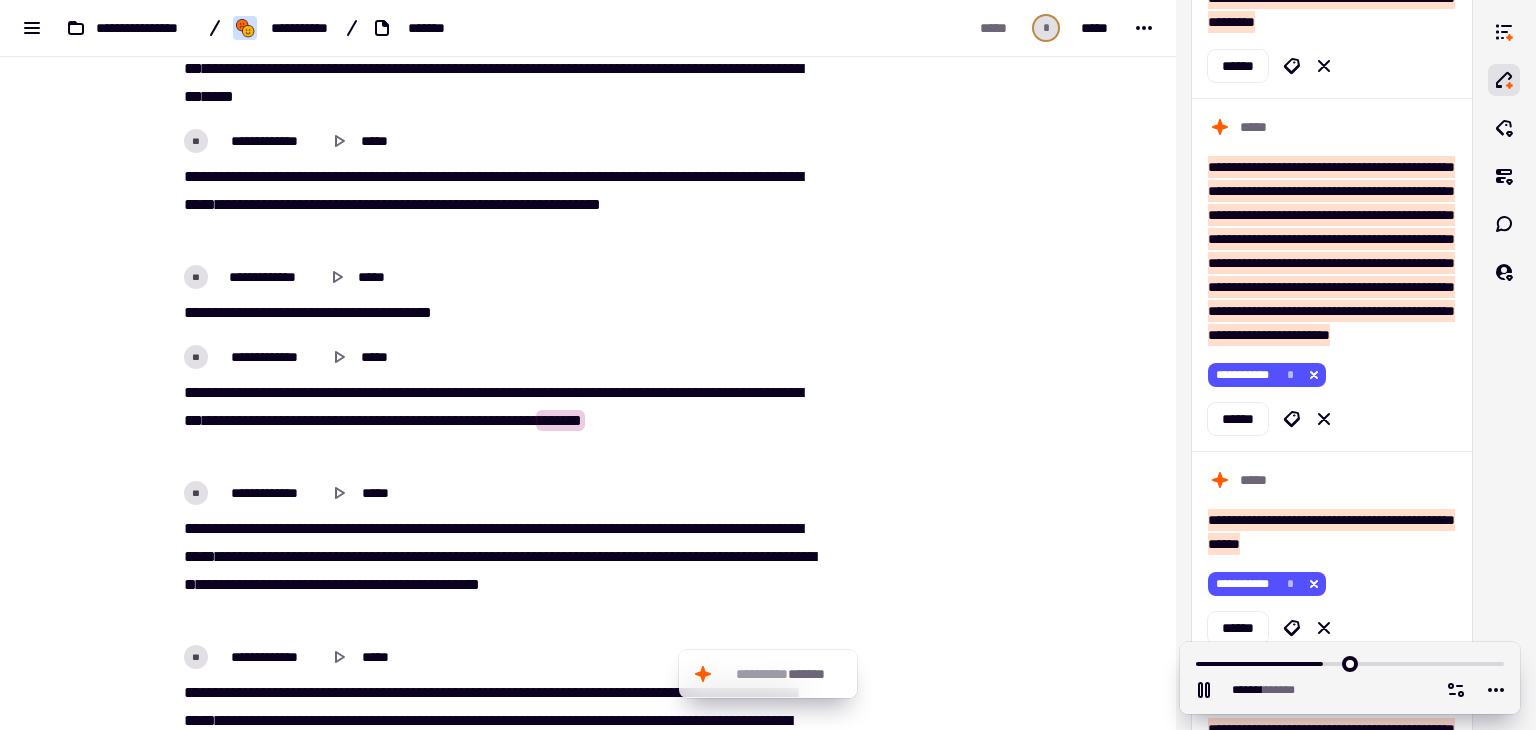 click on "**" at bounding box center [407, 312] 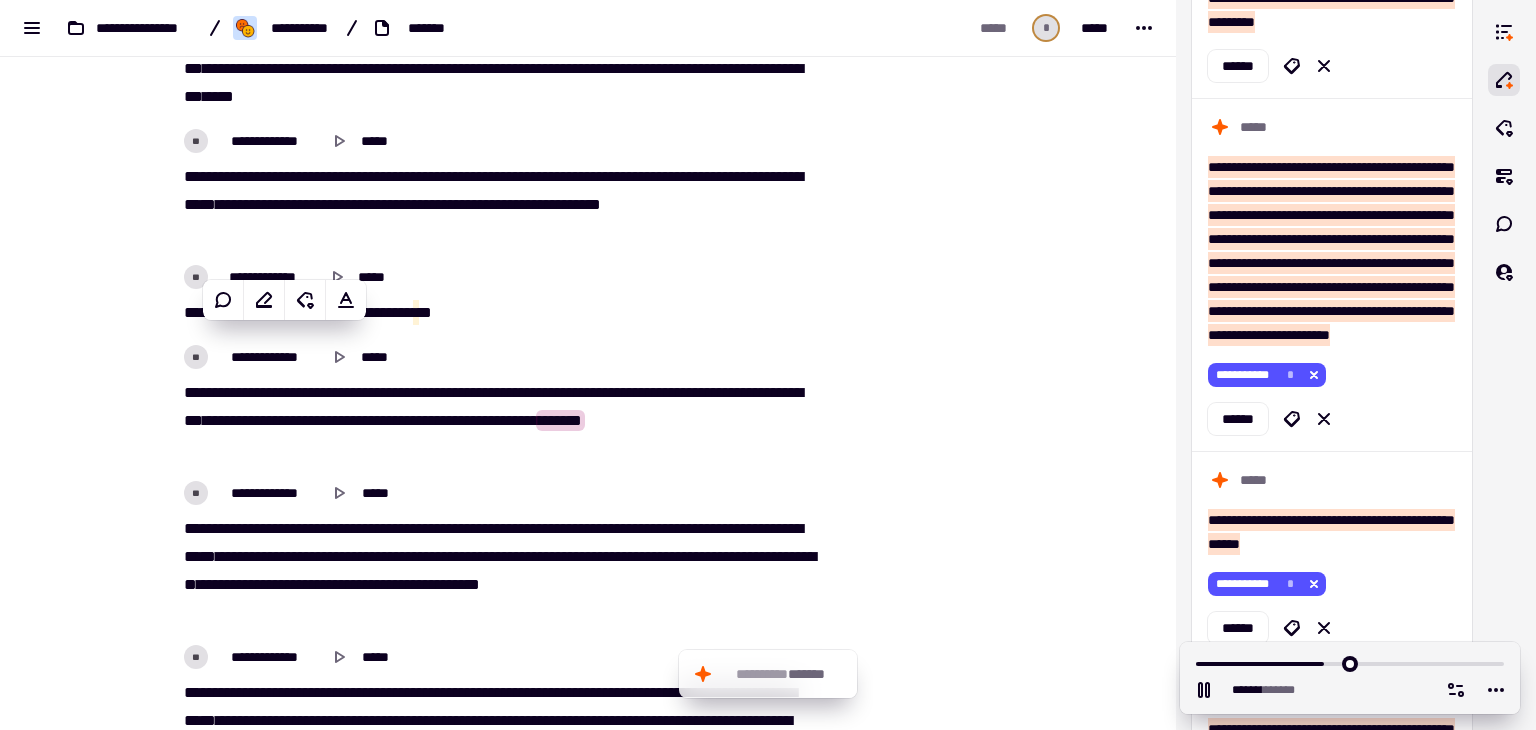 click on "**" at bounding box center [407, 312] 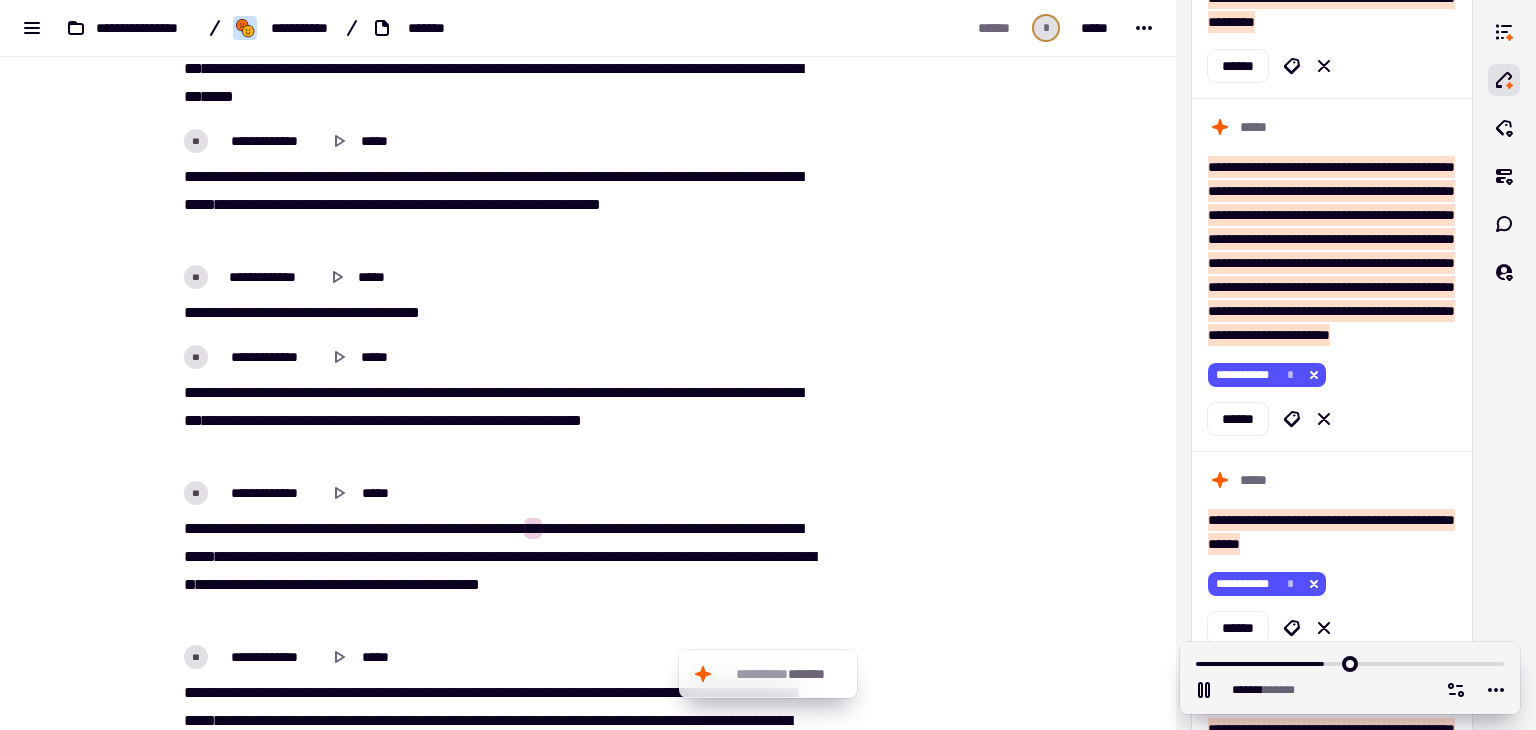 click on "**********" at bounding box center (500, 313) 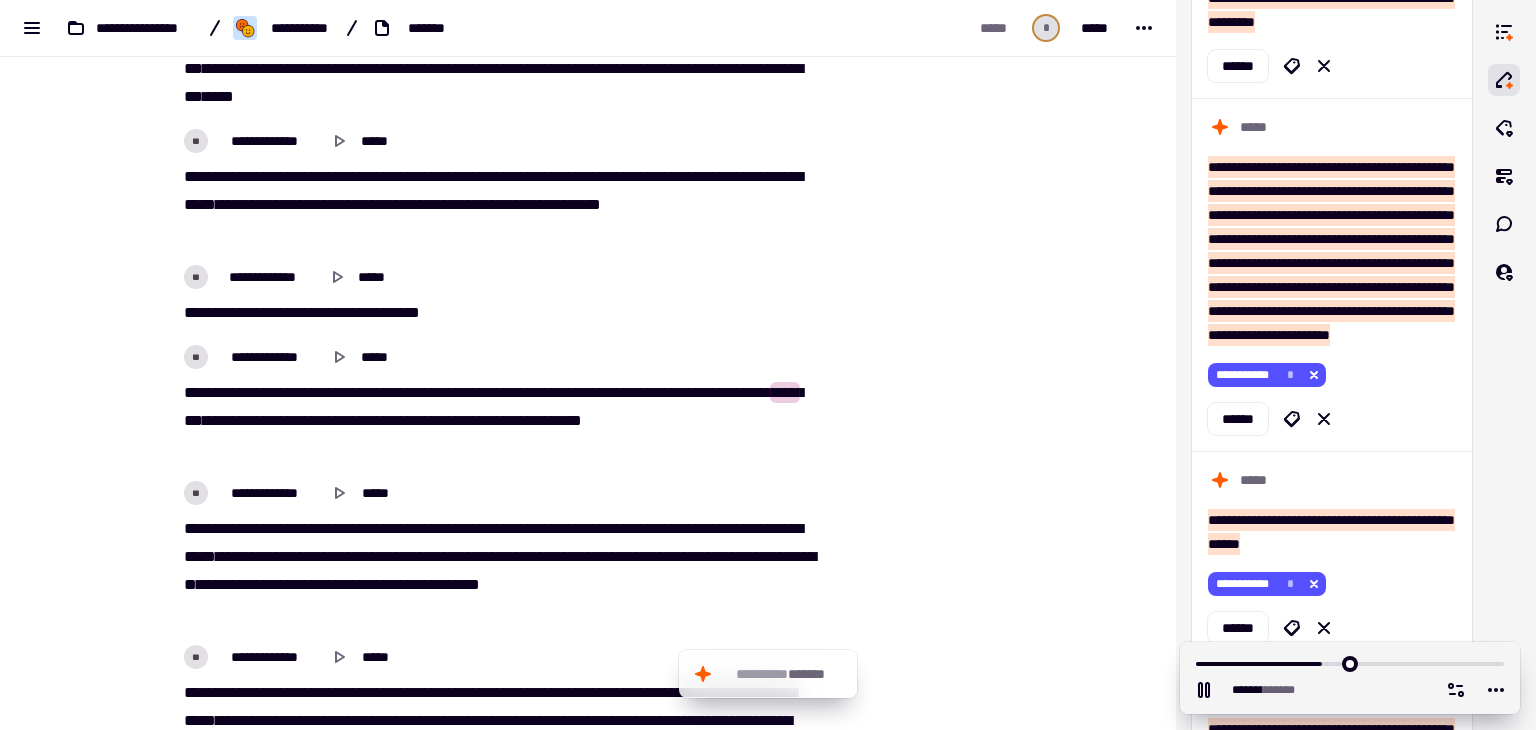 click on "**" at bounding box center (413, 312) 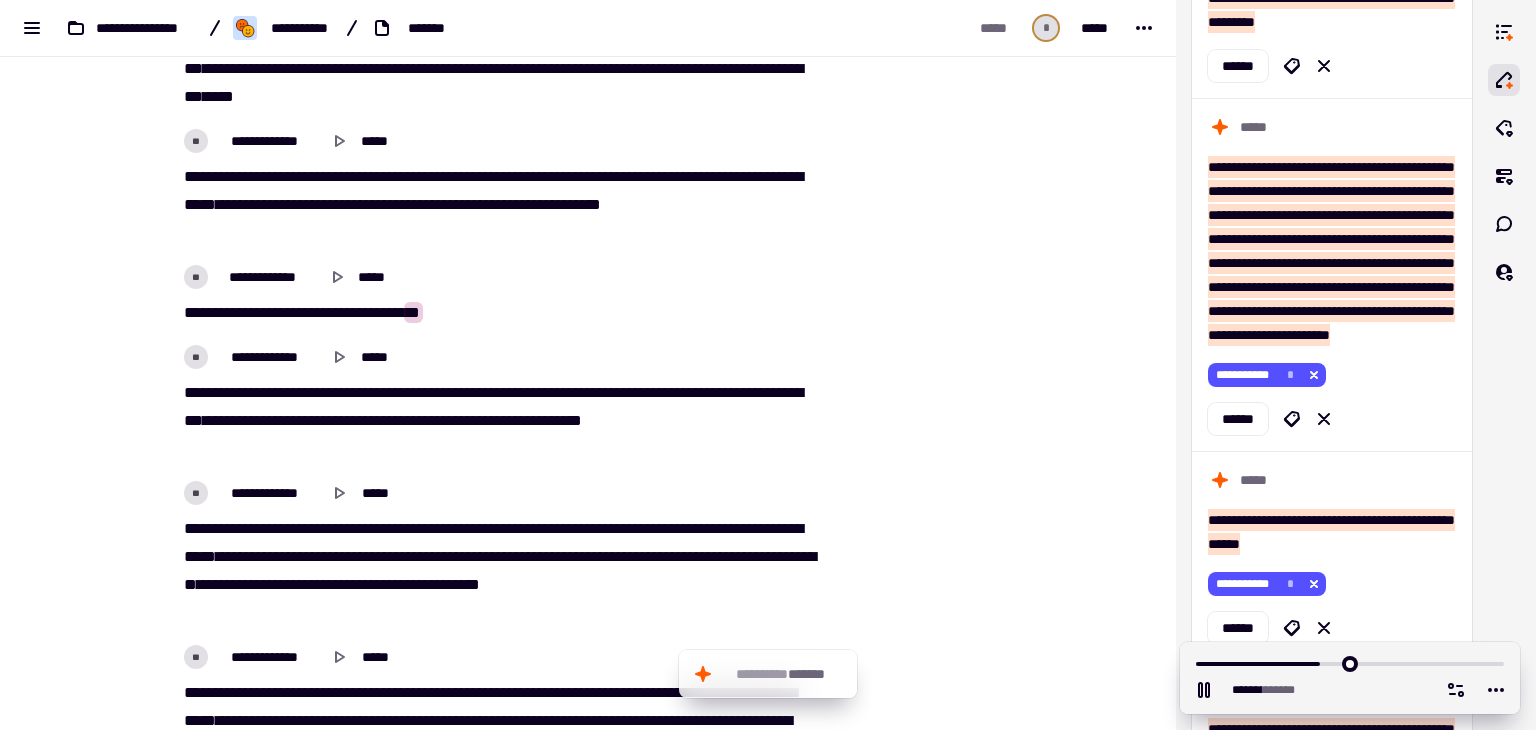 click on "**" at bounding box center [413, 312] 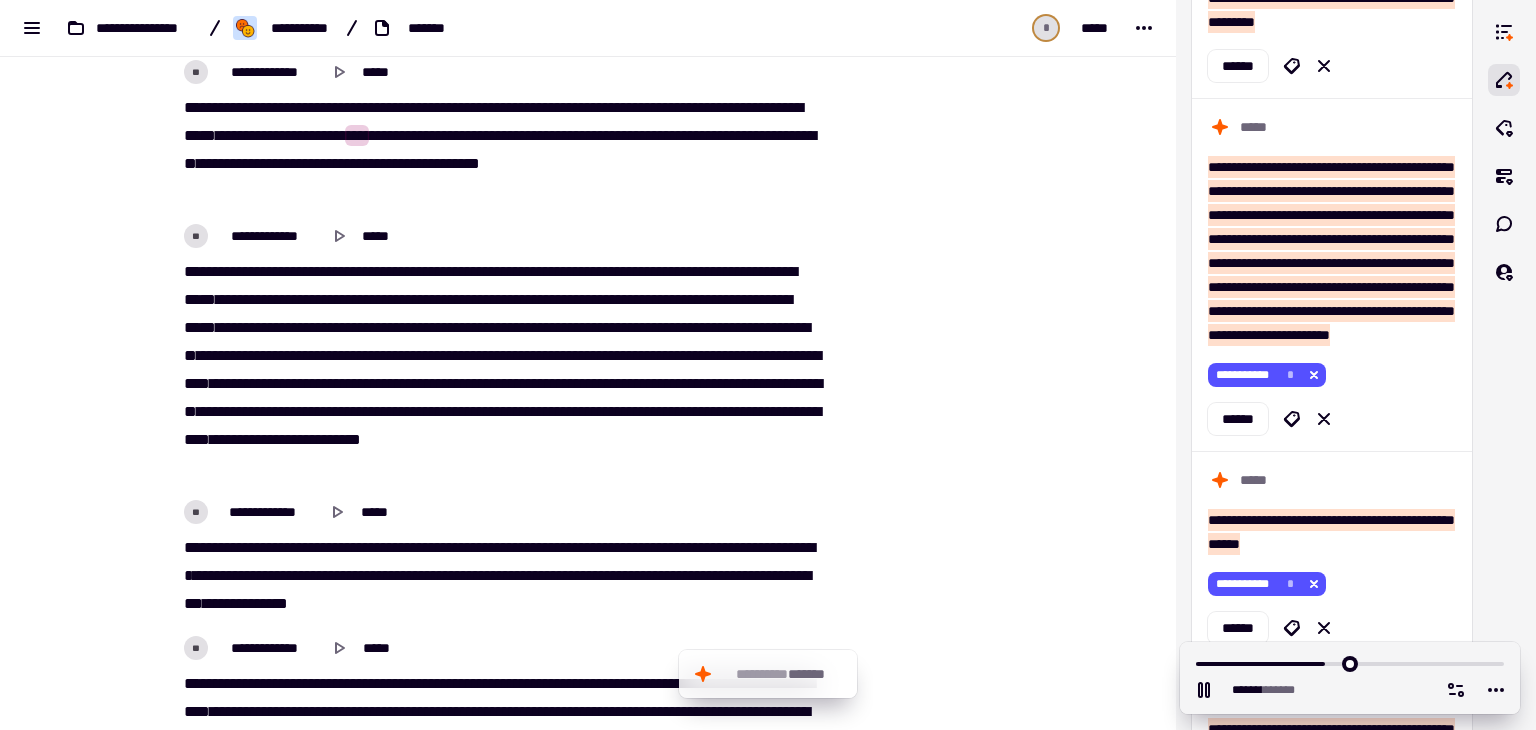 scroll, scrollTop: 4842, scrollLeft: 0, axis: vertical 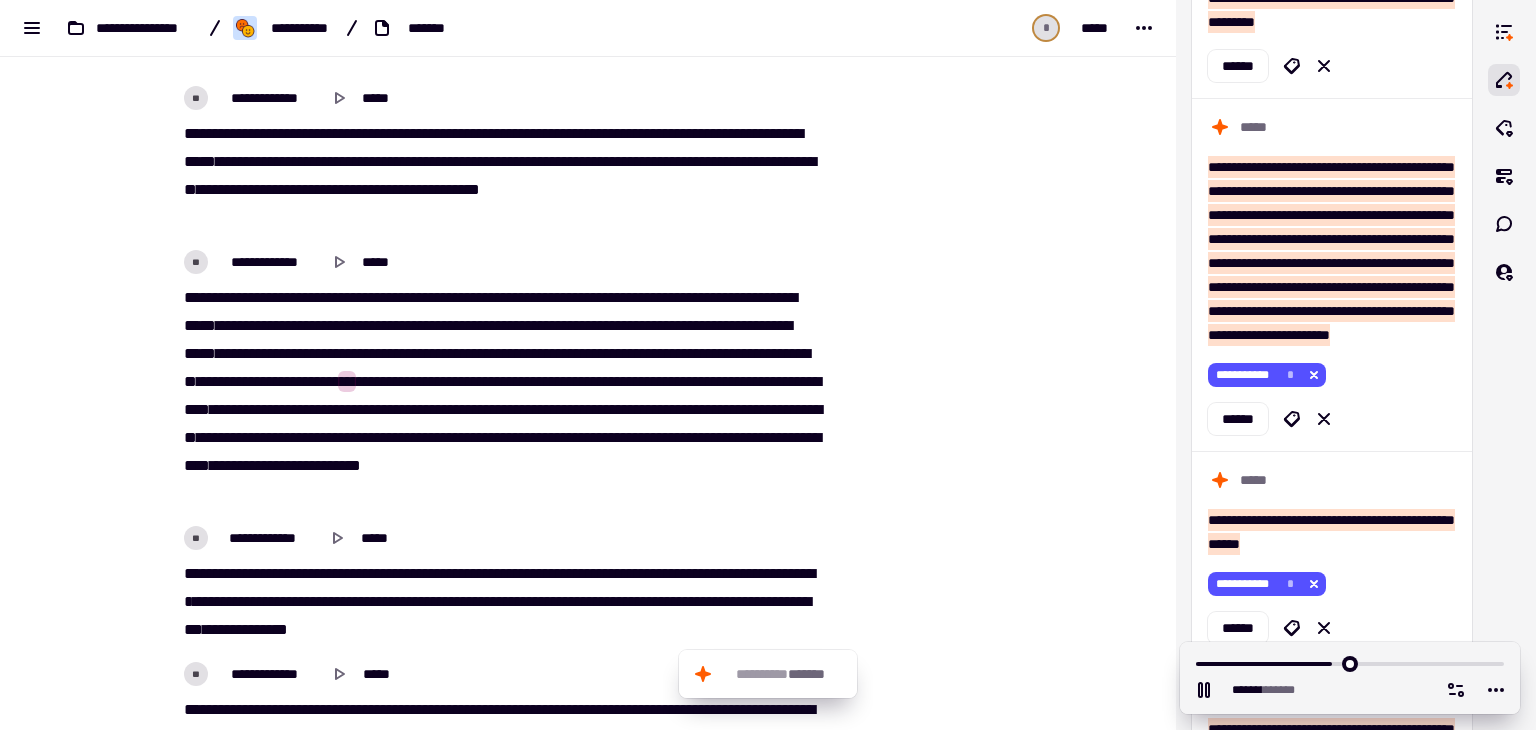 click on "****" at bounding box center [756, 353] 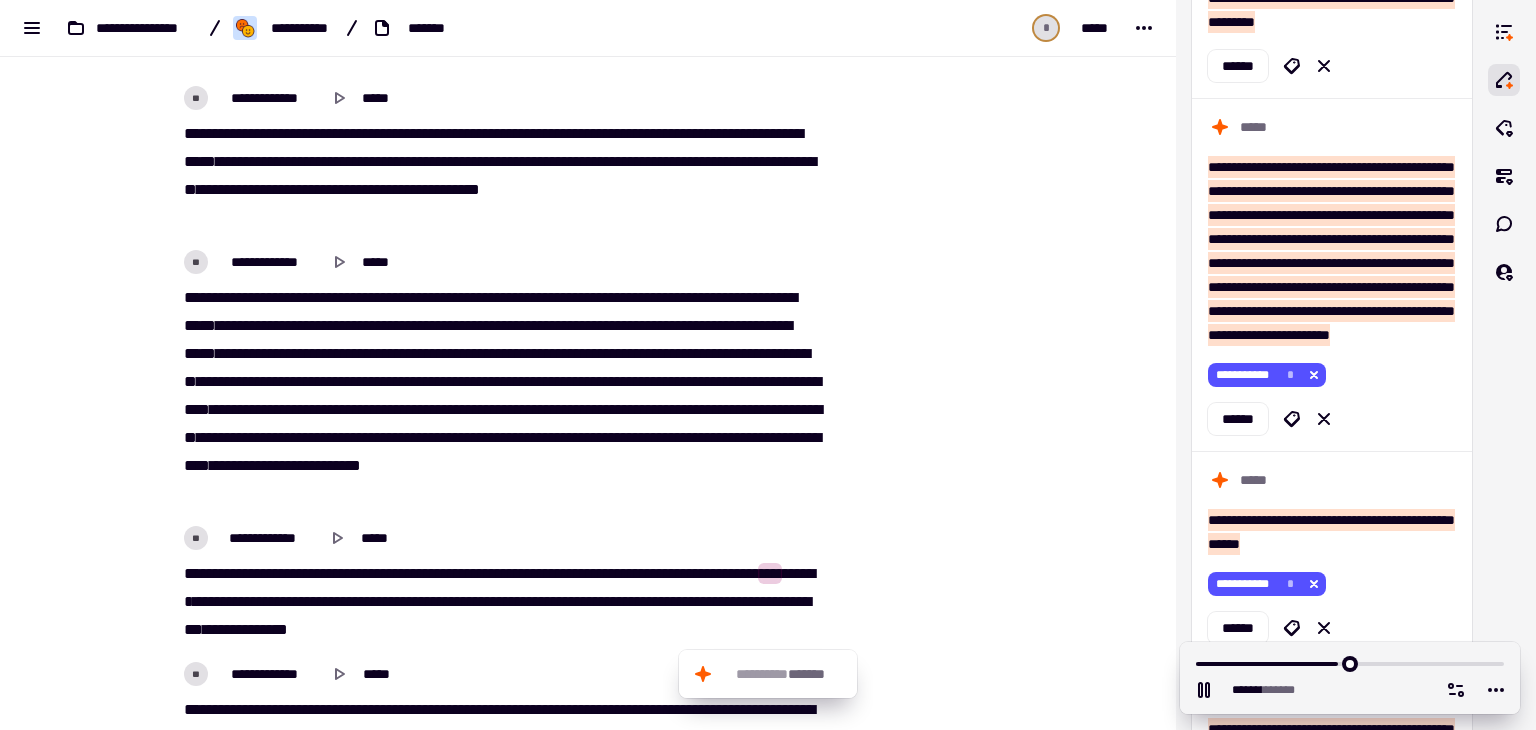 click on "****   ****   ******   ****   ****   **   ****   ***   *****   ****   *****   ****   *****   ***   **   ****   ***   *******   ****   ***   ******   ******   *****   ***   *****   ***   *****   *****   ***   ********   ***   *****   ***   ***   *****   ***   *****   ****   **   **   ****   ***   *****   ****** *" at bounding box center [500, 602] 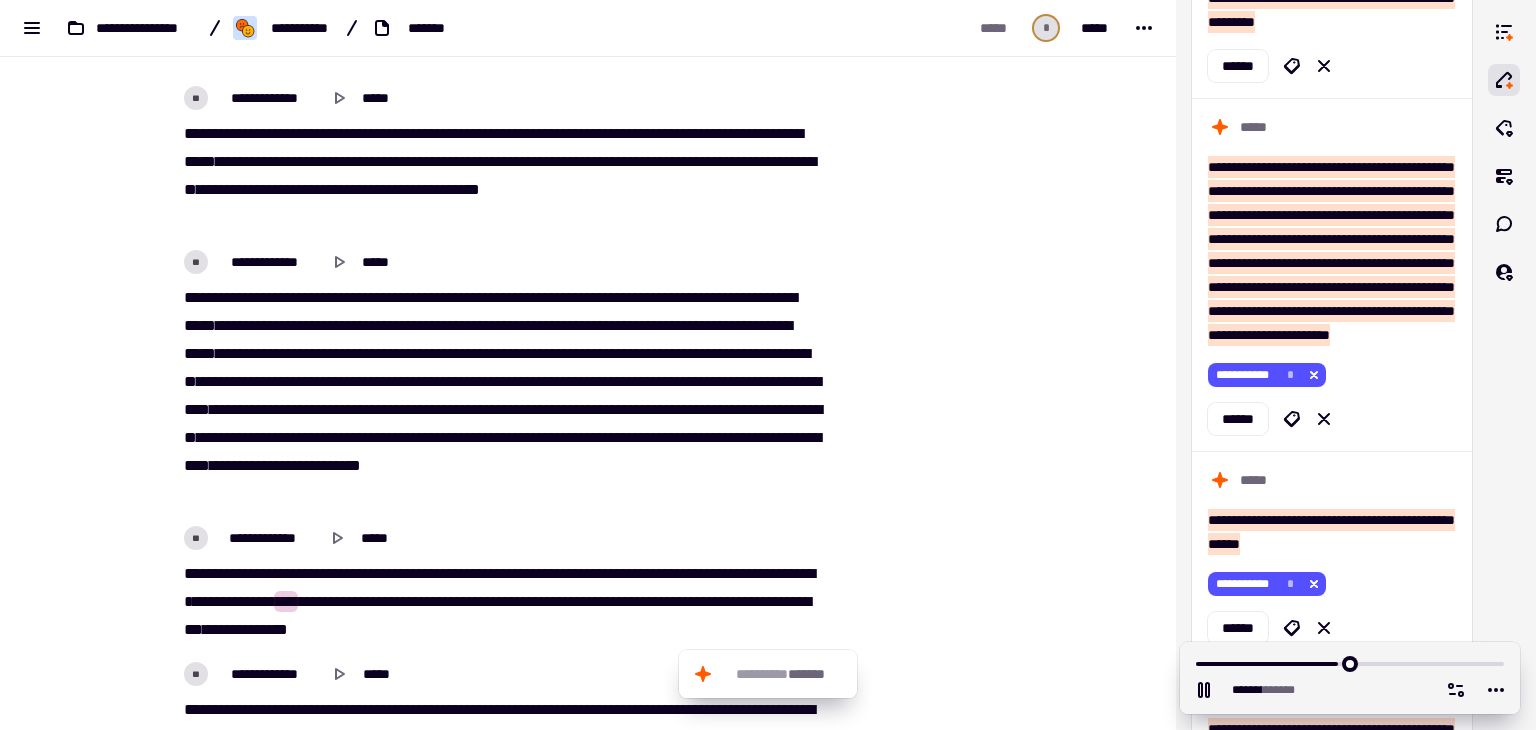 click on "****   ****   ******   ****   ****   **   ****   ***   *****   ****   *****   ****   *****   ***   **   ****   ***   *******   ****   ***   ******   ******   *****   ***   *****   ***   *****   *****   ***   ********   ***   *****   ***   ***   *****   ***   *****   ****   **   **   ****   ***   *****   ****** *" at bounding box center [500, 602] 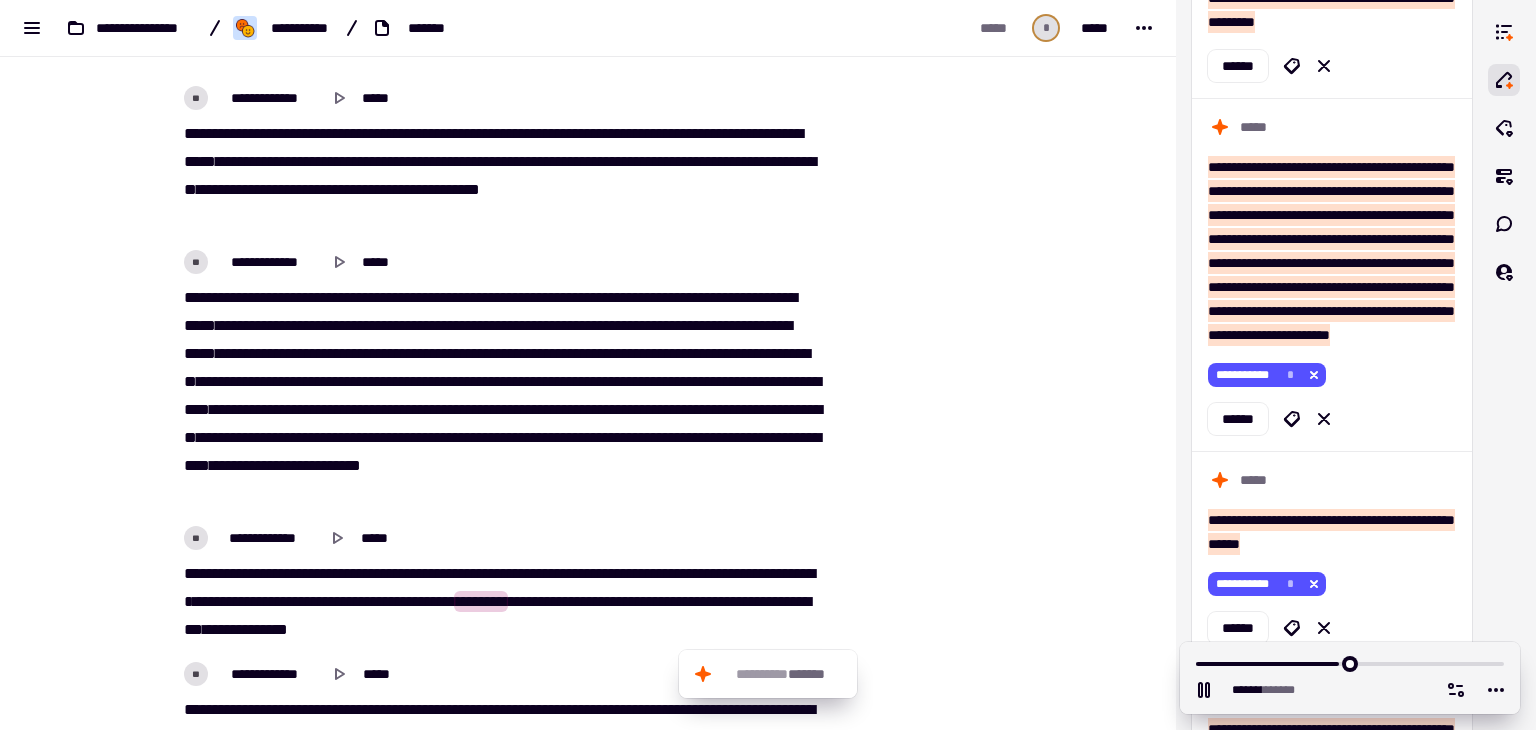 click on "****" at bounding box center (641, 573) 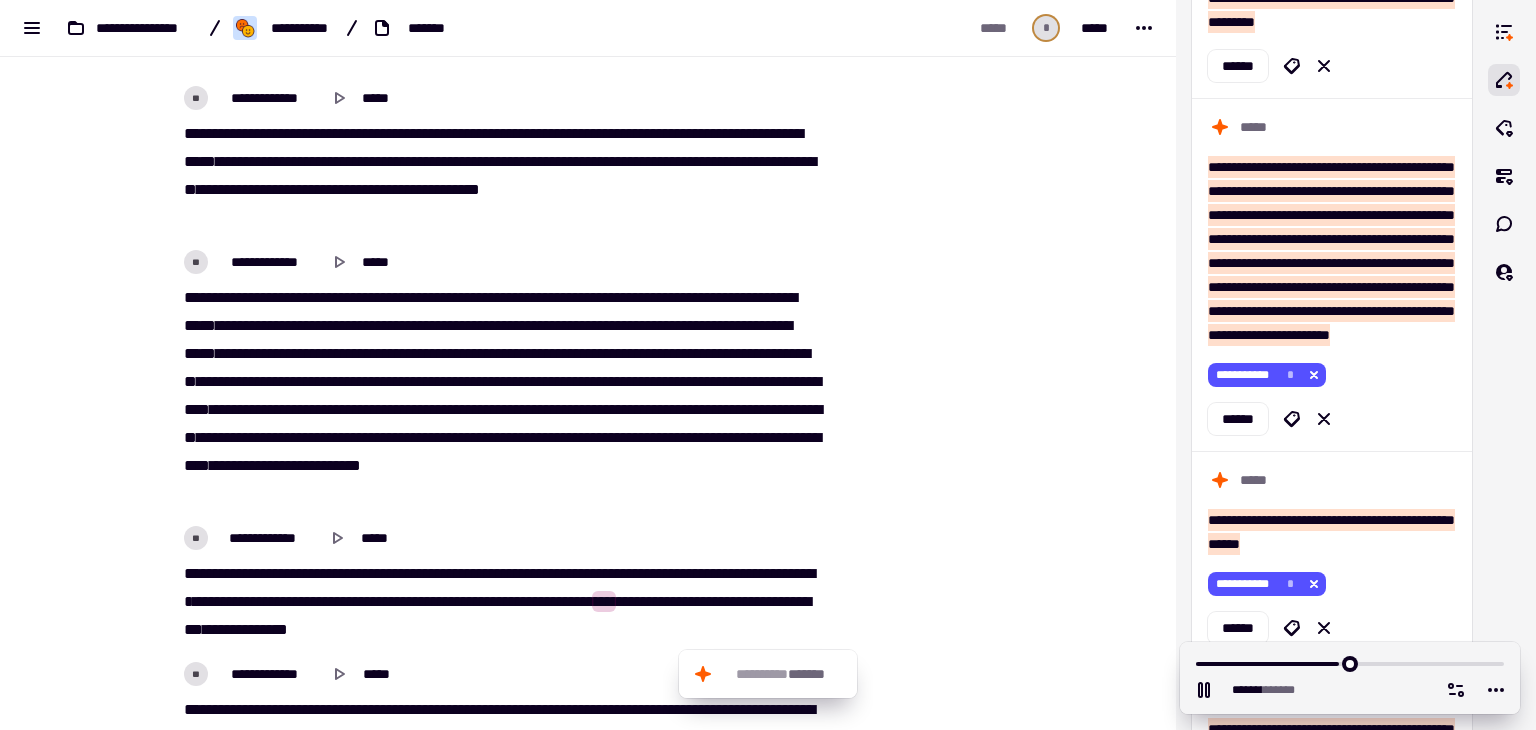 click on "****" at bounding box center (641, 573) 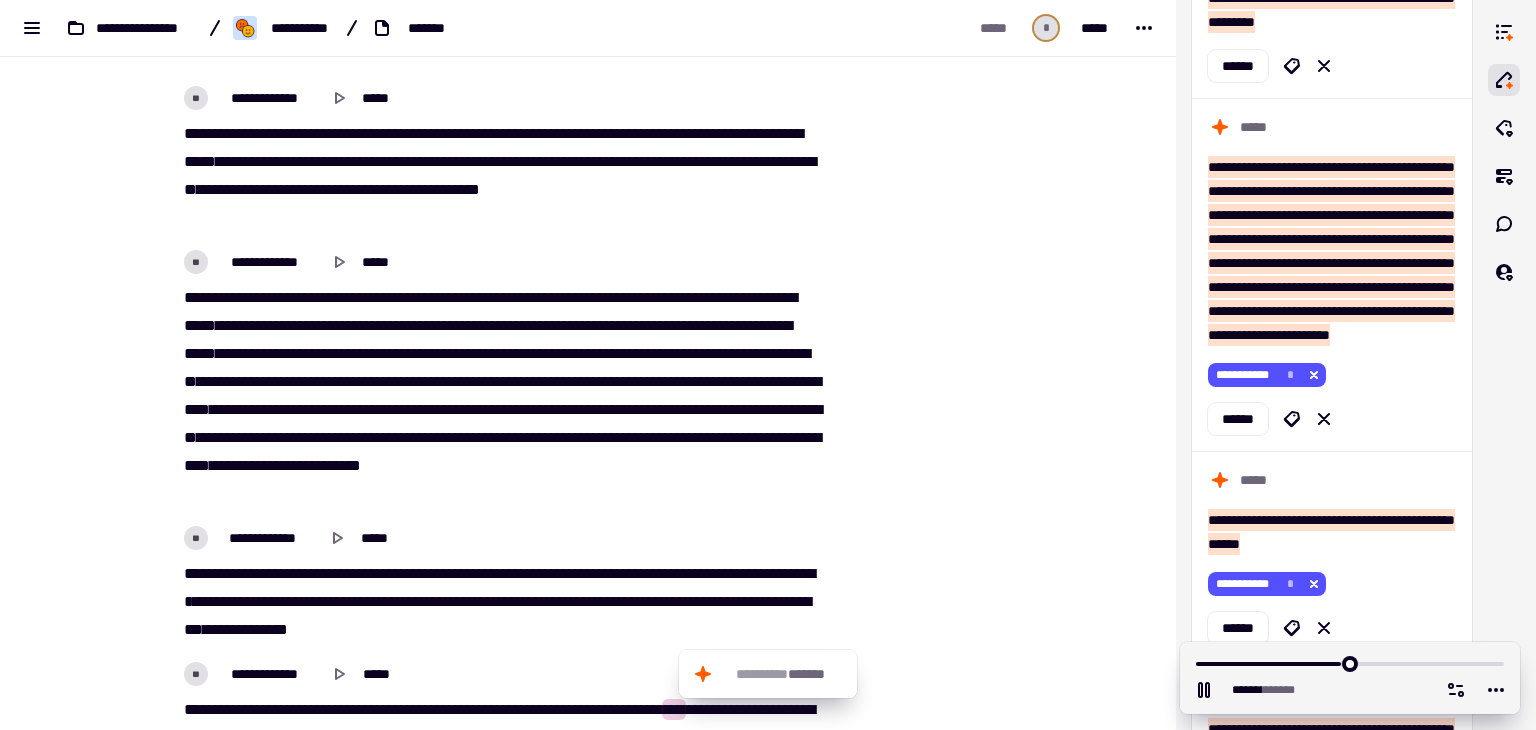 click on "****   ****   ******   ****   ****   **   ****   ***   *****   ****   *****   ****   *****   ***   **   ****   ***   *******   ****   ***   ******   ******   *****   ***   *****   ***   *****   *****   ***   ********   ***   *****   ***   ***   *****   ***   *****   ****   **   **   ****   ***   *****   ****** *" at bounding box center (500, 602) 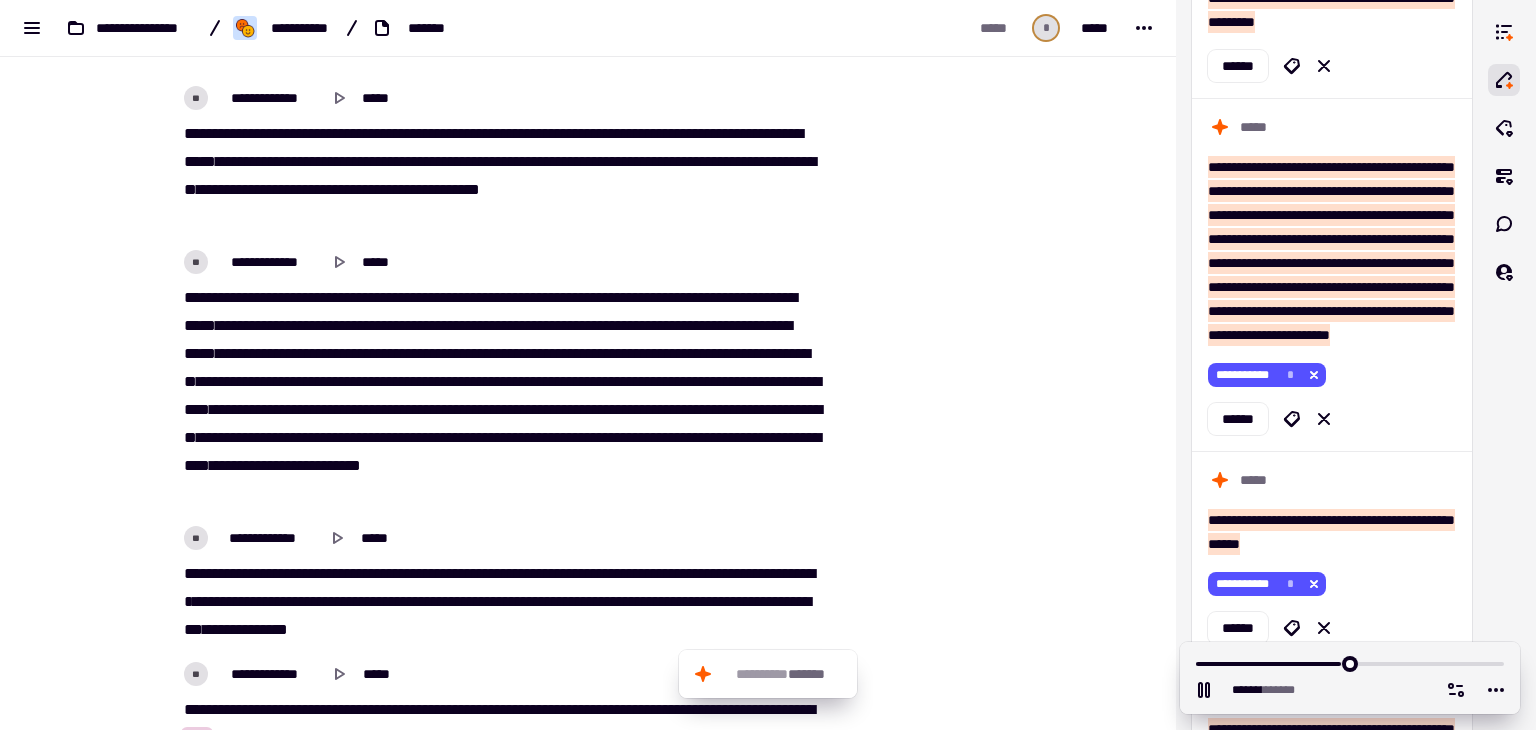 click on "****" at bounding box center (196, 573) 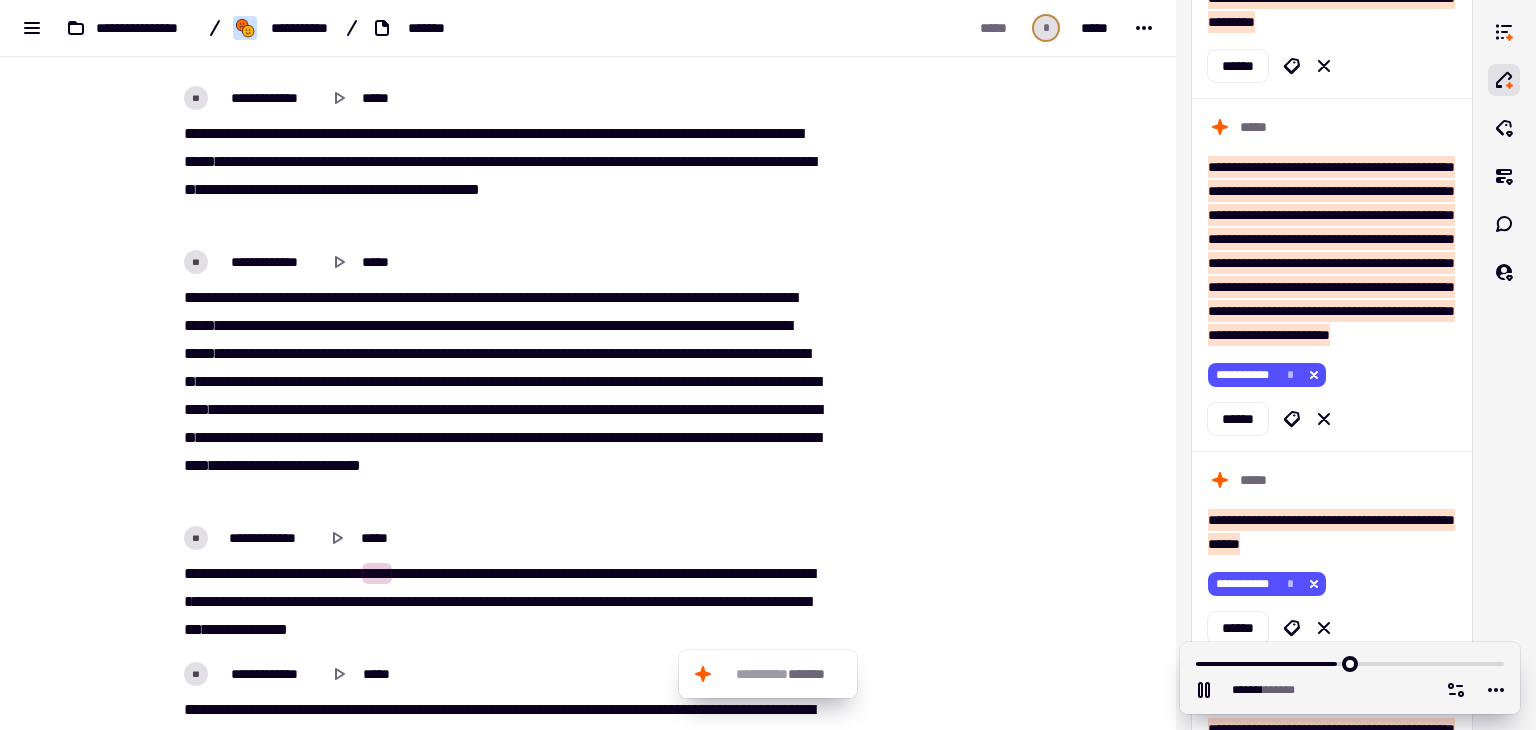 click on "****   ****   ******   ****   ****   **   ****   ***   *****   ****   *****   ****   *****   ***   **   ****   ***   *******   ****   ***   ******   ******   *****   ***   *****   ***   *****   *****   ***   ********   ***   *****   ***   ***   *****   ***   *****   ****   **   **   ****   ***   *****   ****** *" at bounding box center [500, 602] 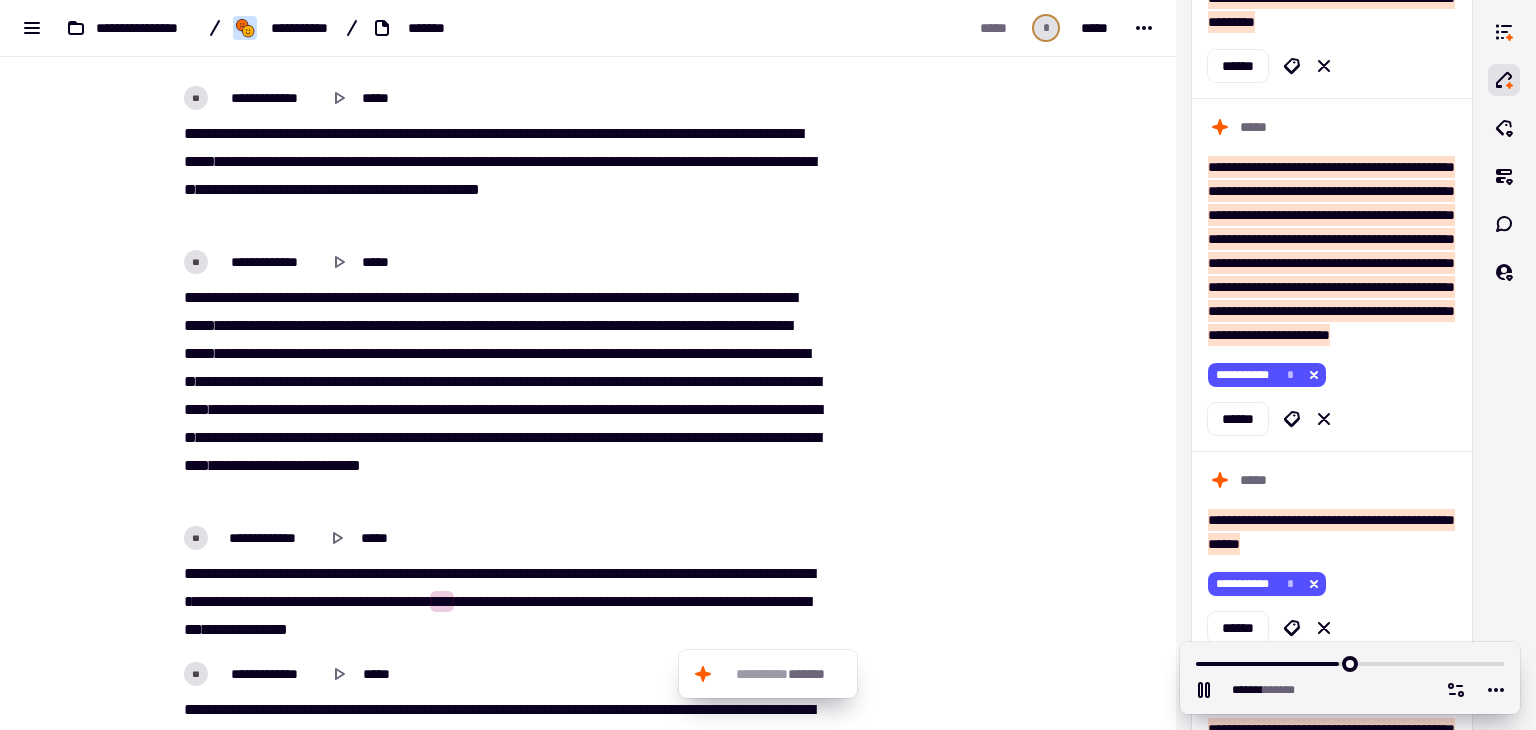 click on "****" at bounding box center (641, 573) 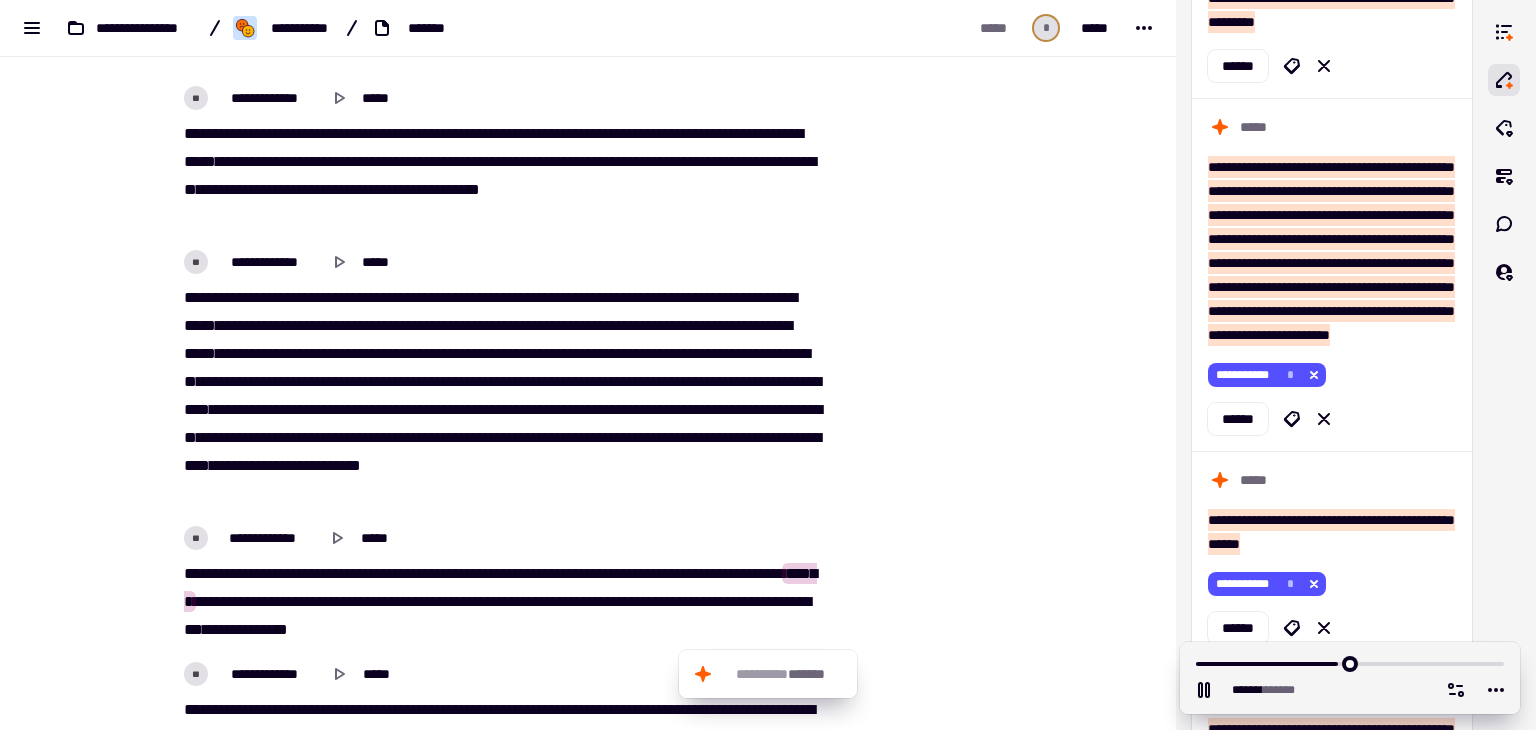 click on "****" at bounding box center (641, 573) 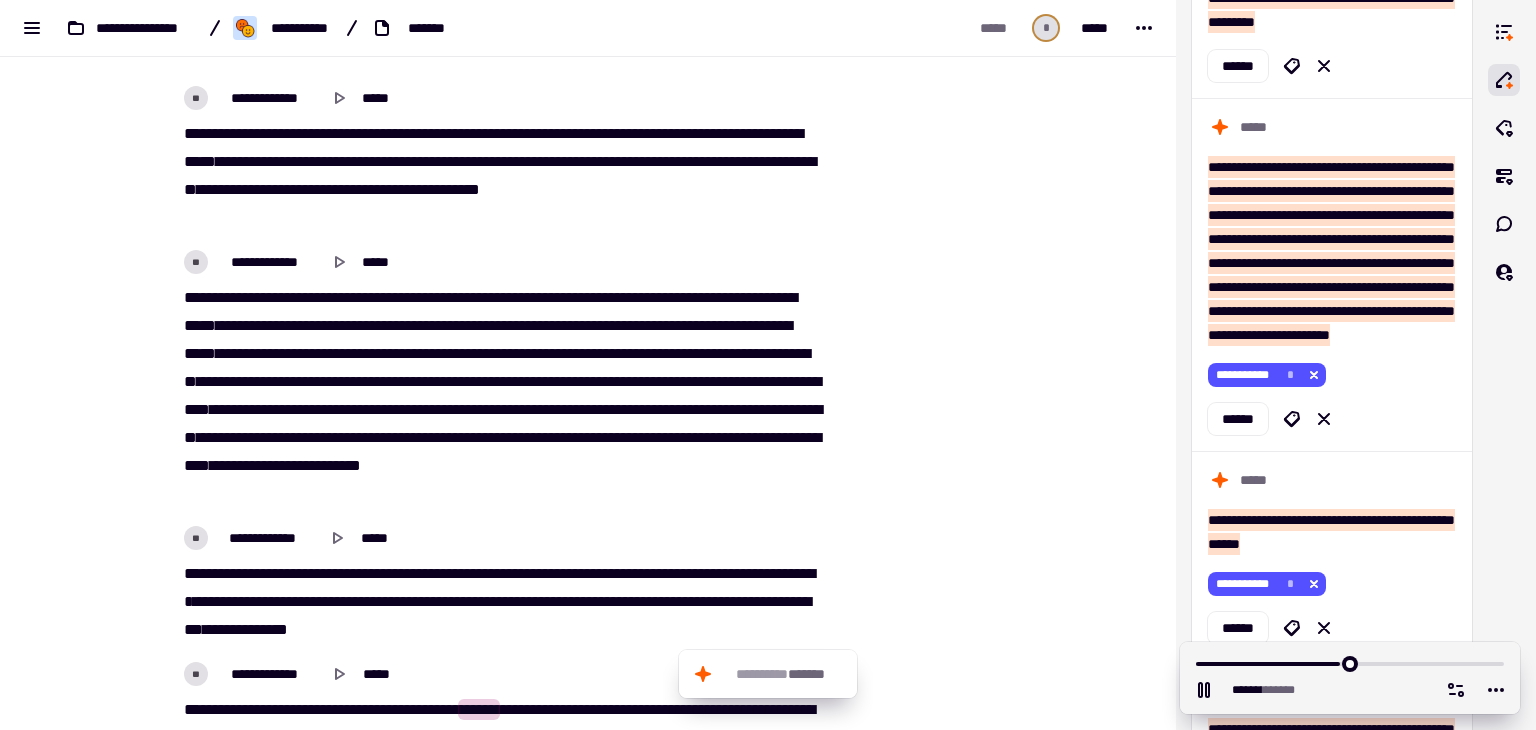 click on "***" at bounding box center [291, 465] 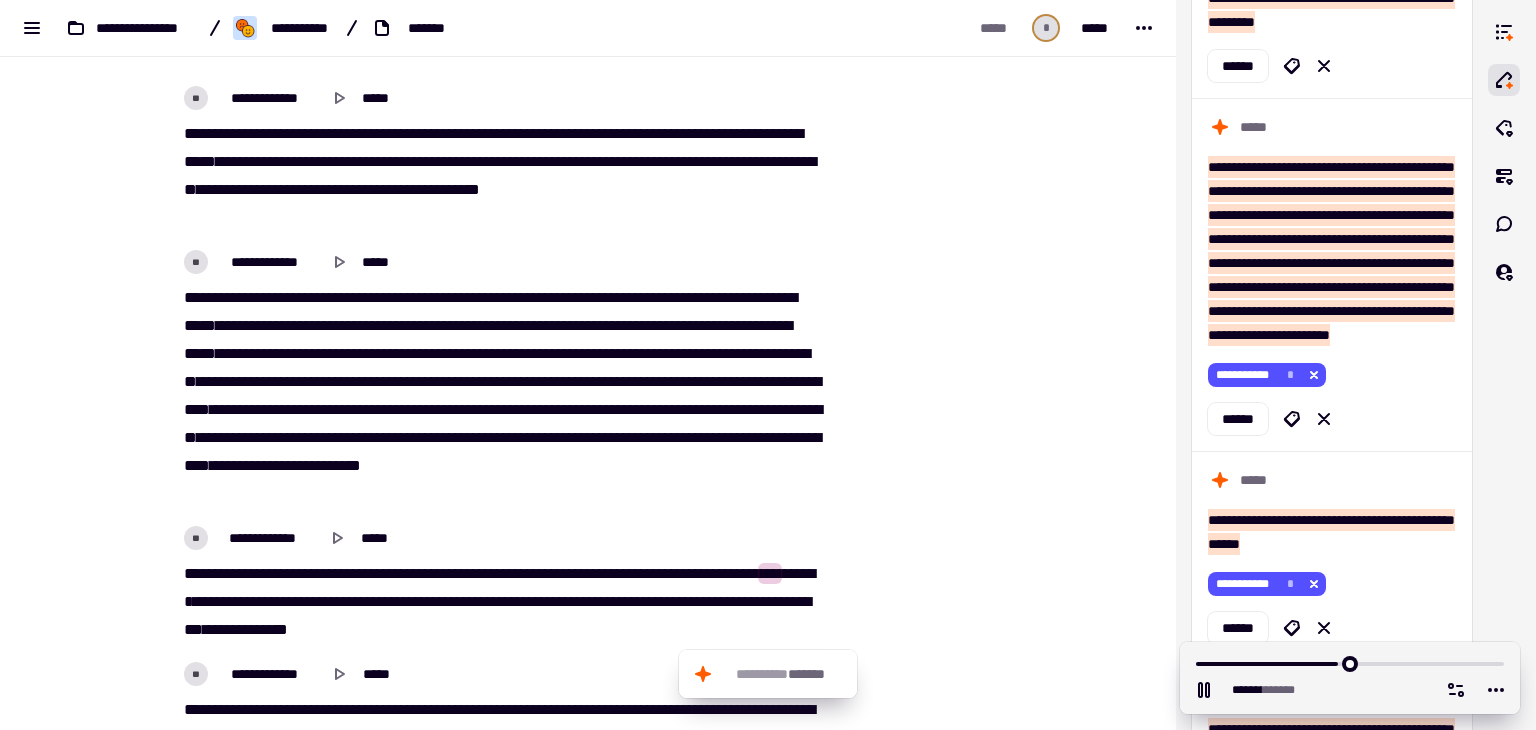 click on "****" at bounding box center (196, 573) 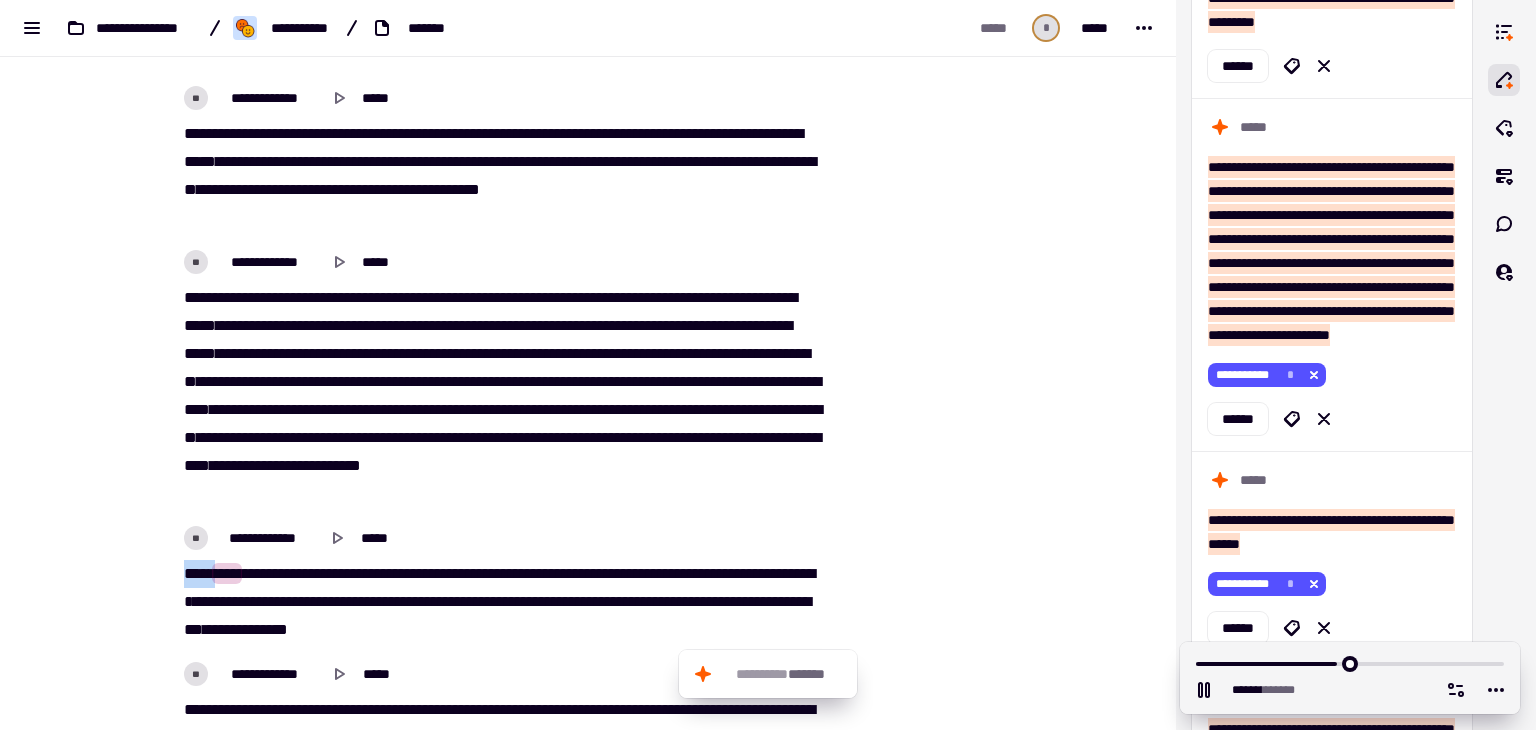 click on "****" at bounding box center [196, 573] 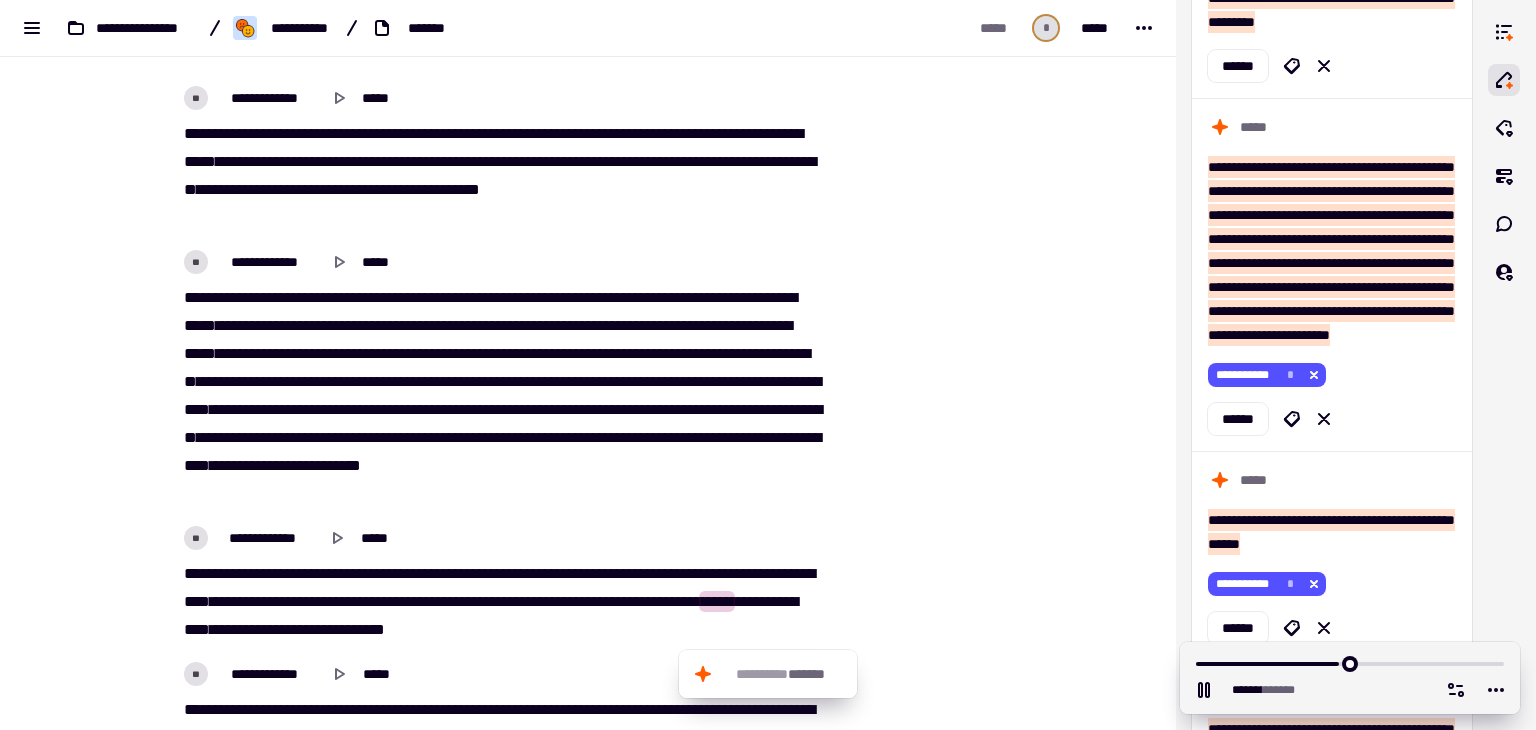 click on "***" at bounding box center [291, 465] 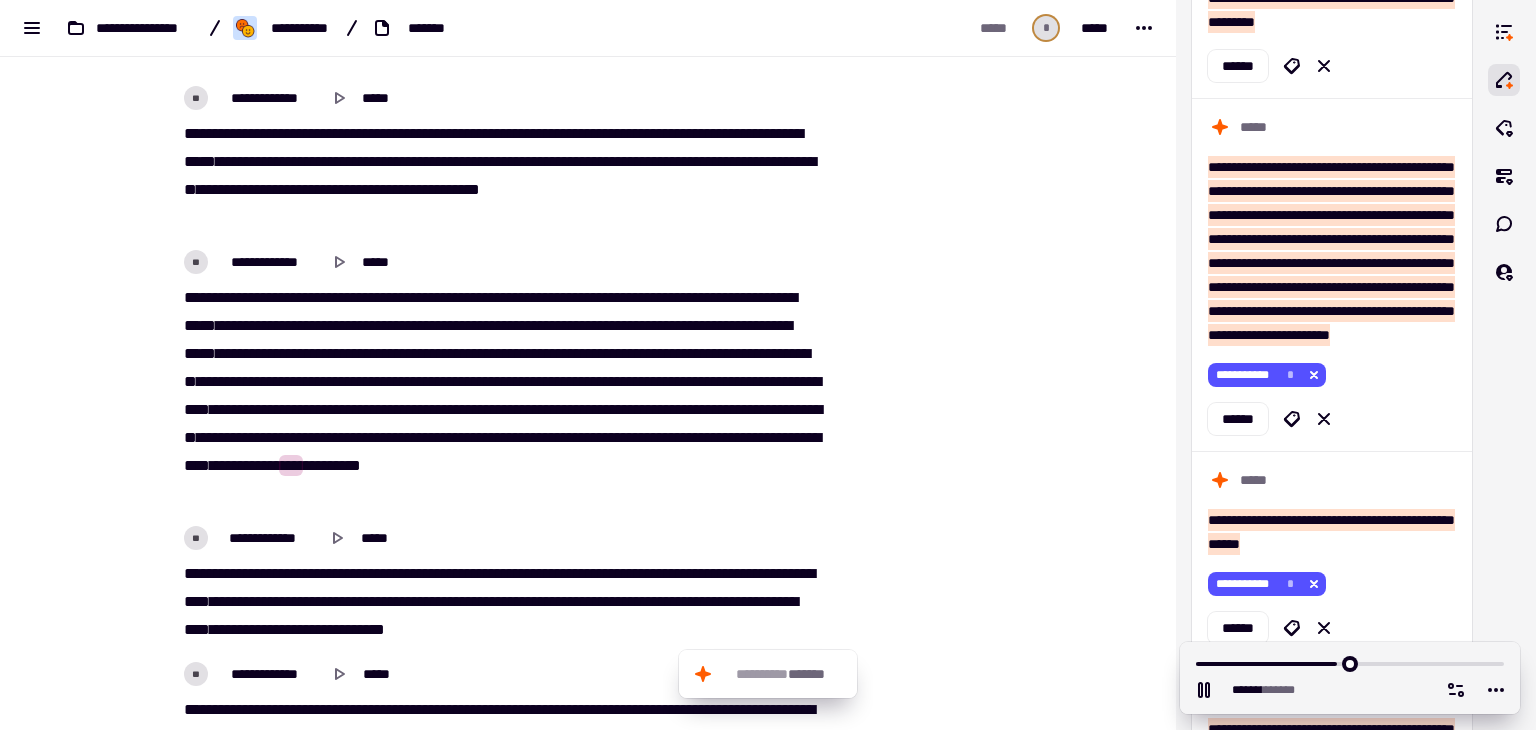 click on "***" at bounding box center (291, 465) 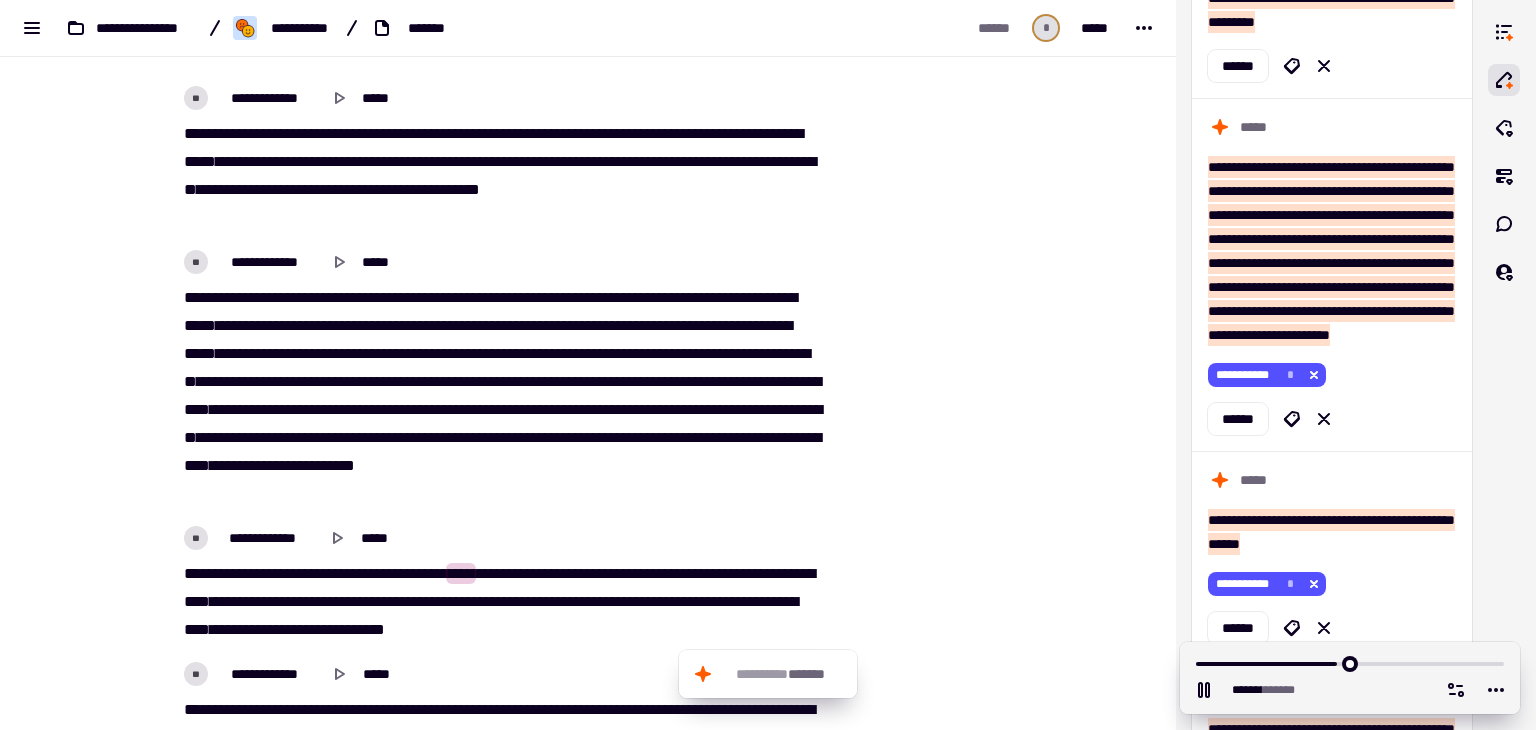 click on "**" at bounding box center [288, 465] 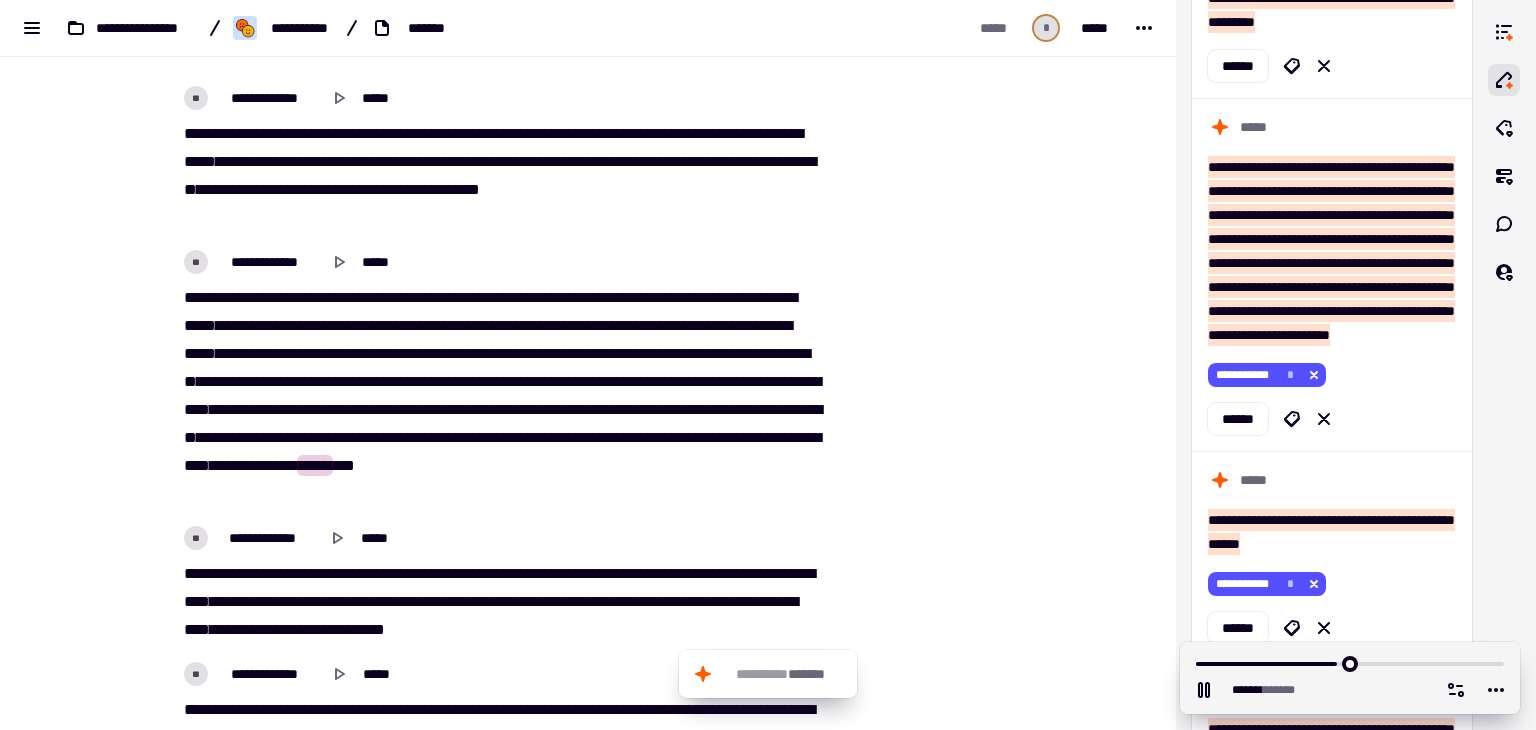 click on "**" at bounding box center (288, 465) 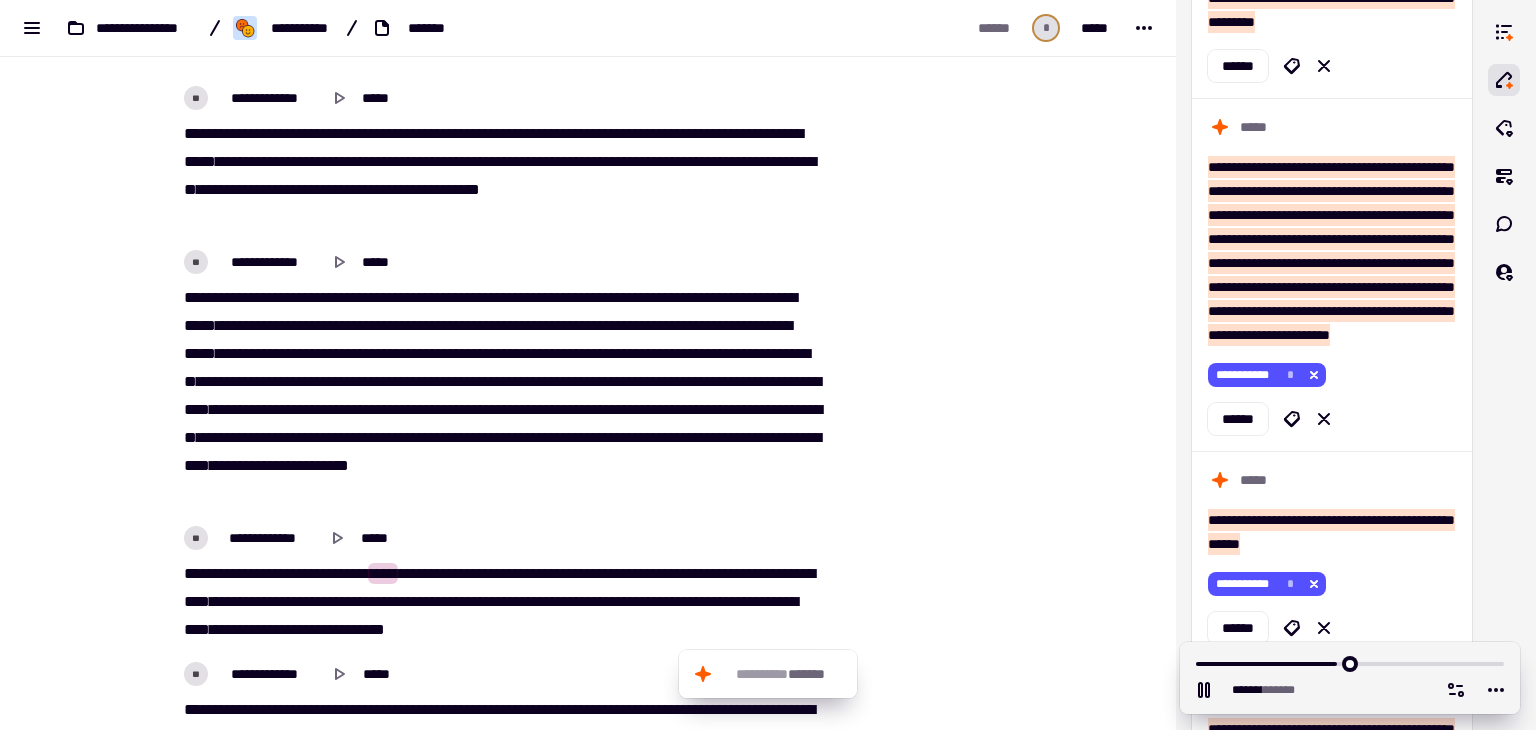 click on "*" at bounding box center (285, 465) 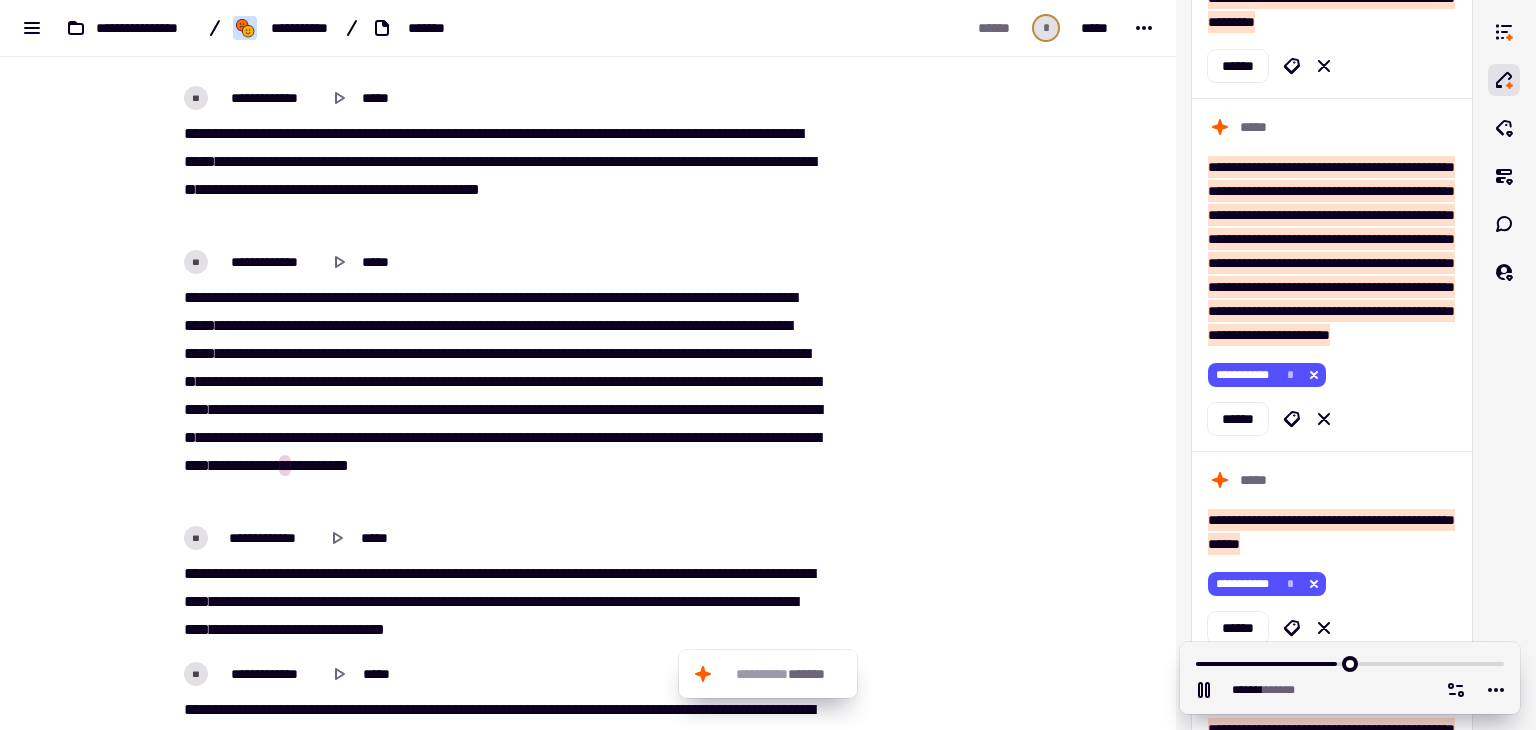 click on "*" at bounding box center [285, 465] 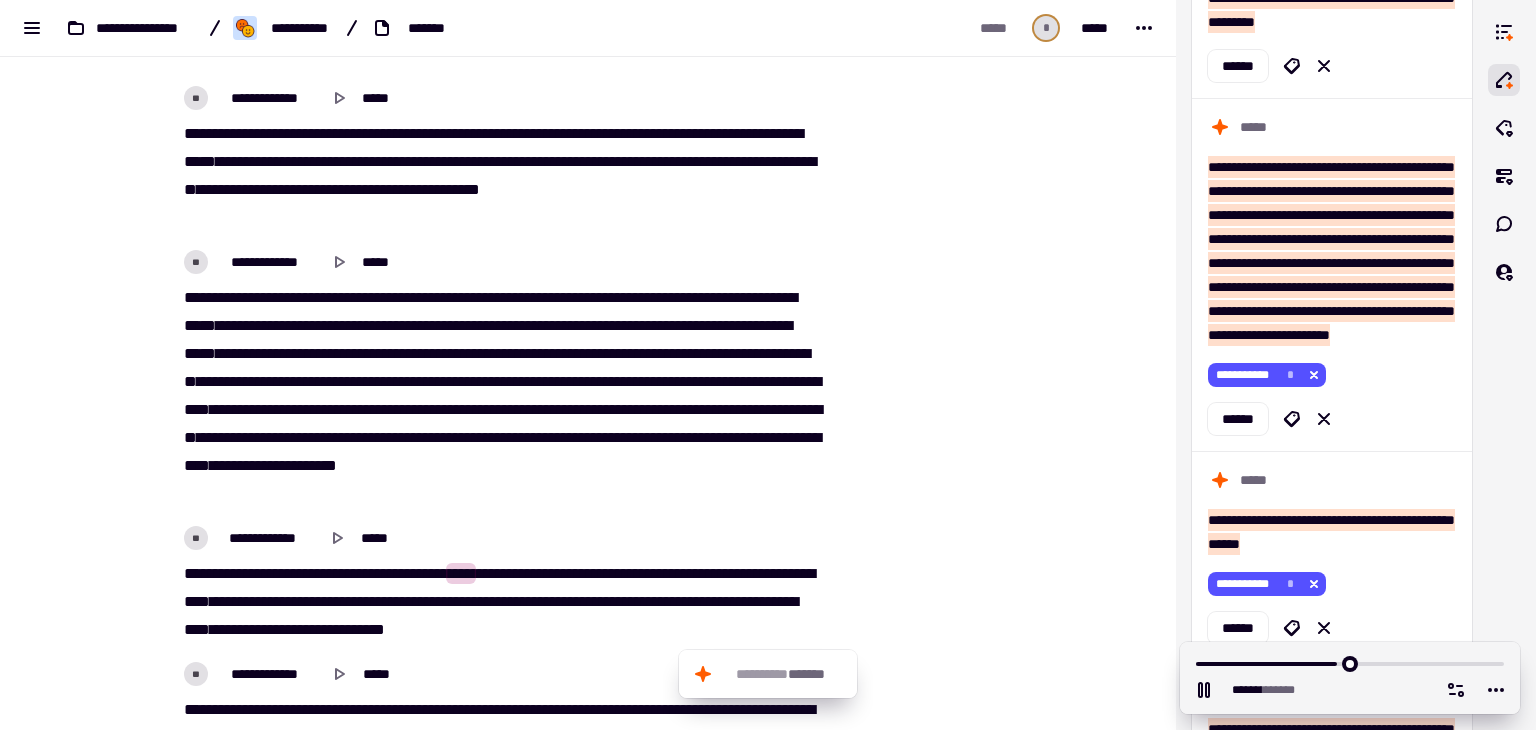 click on "*****" at bounding box center (297, 465) 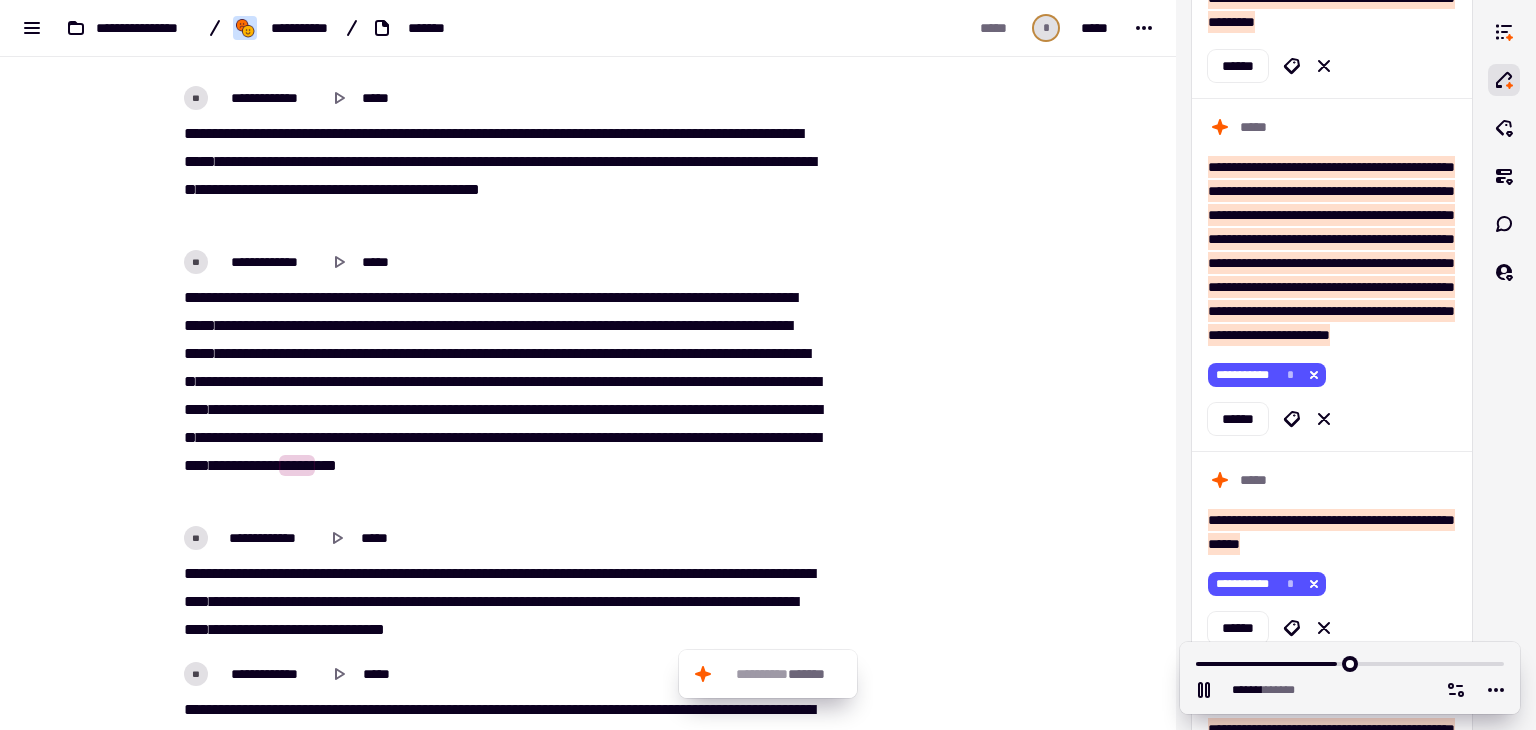 click on "*****" at bounding box center [297, 465] 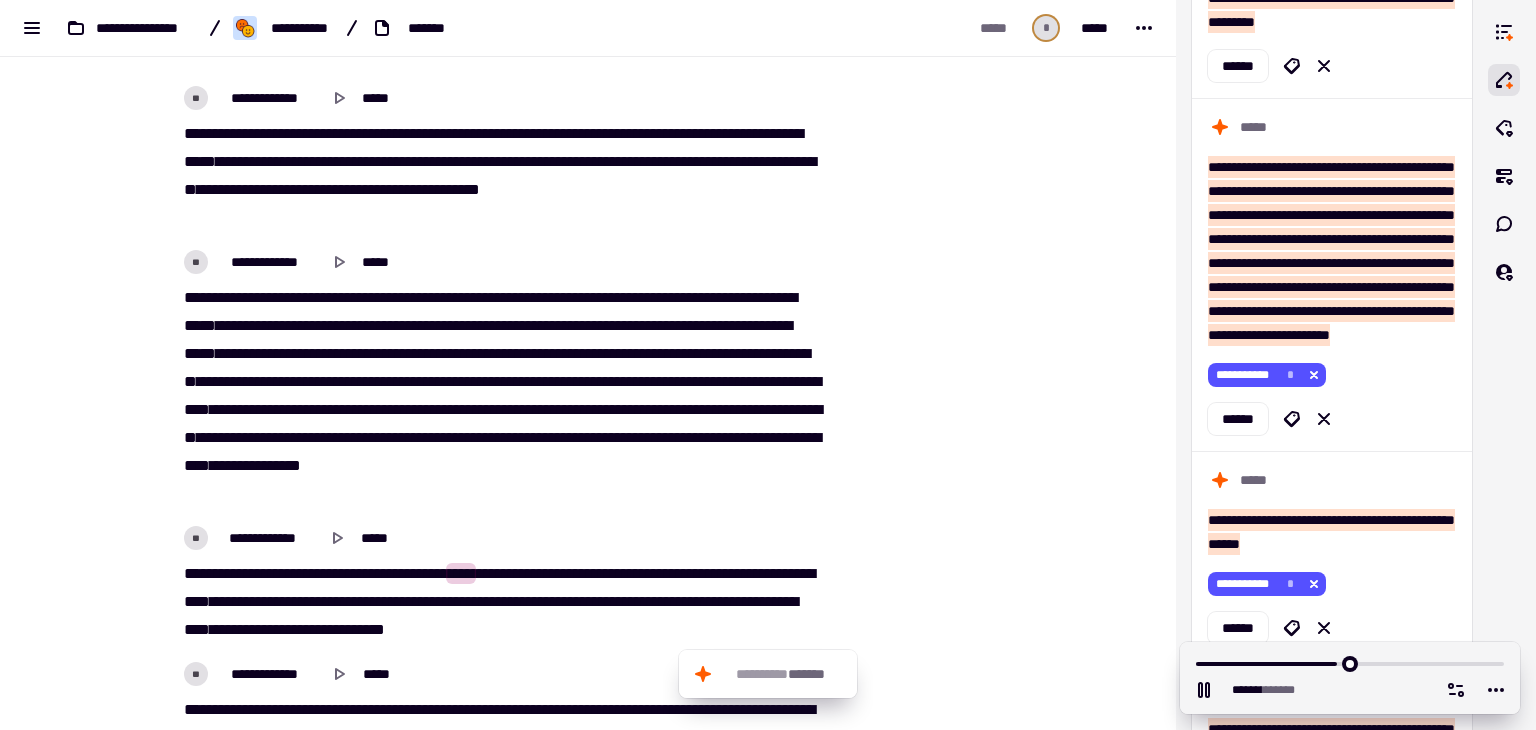 click on "***" at bounding box center (291, 465) 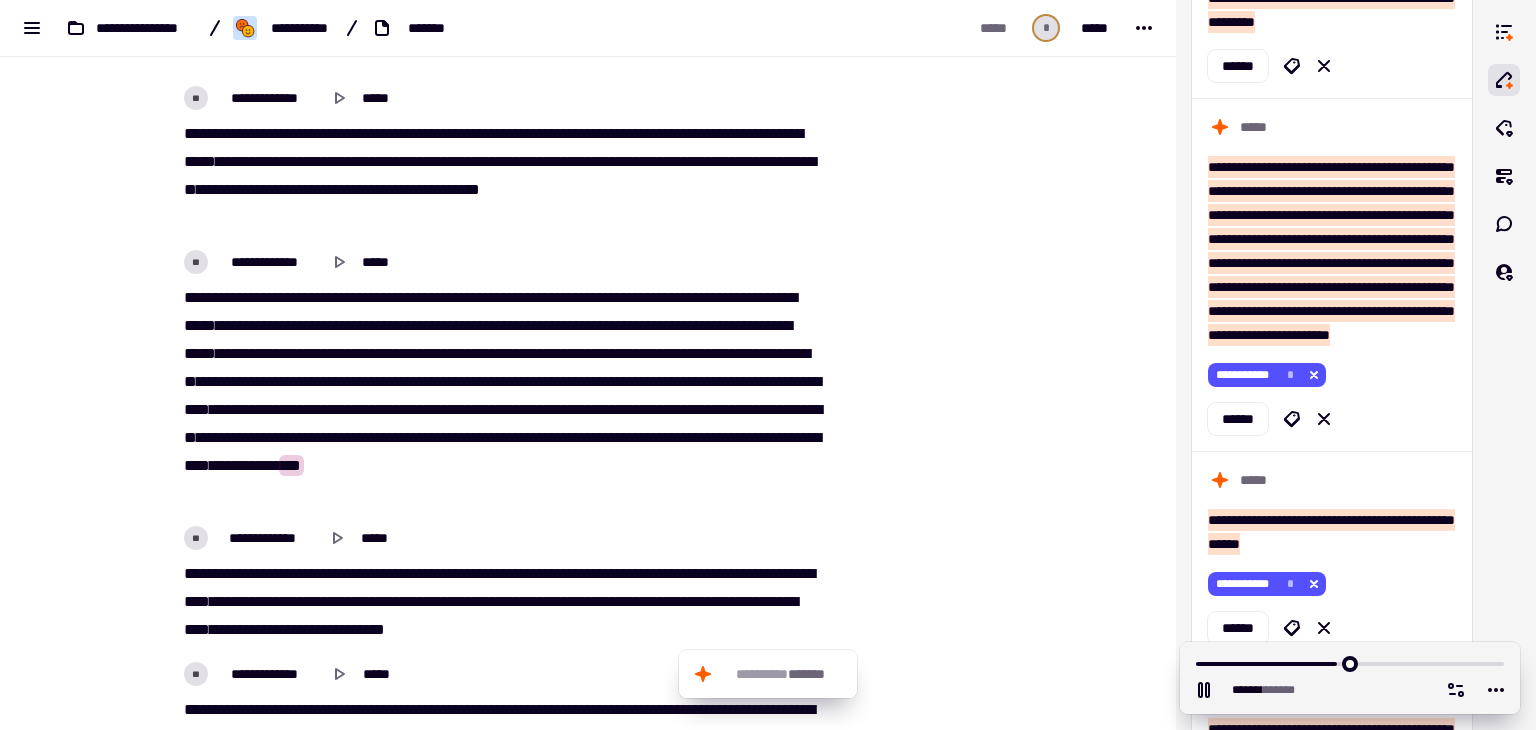 click on "***" at bounding box center (291, 465) 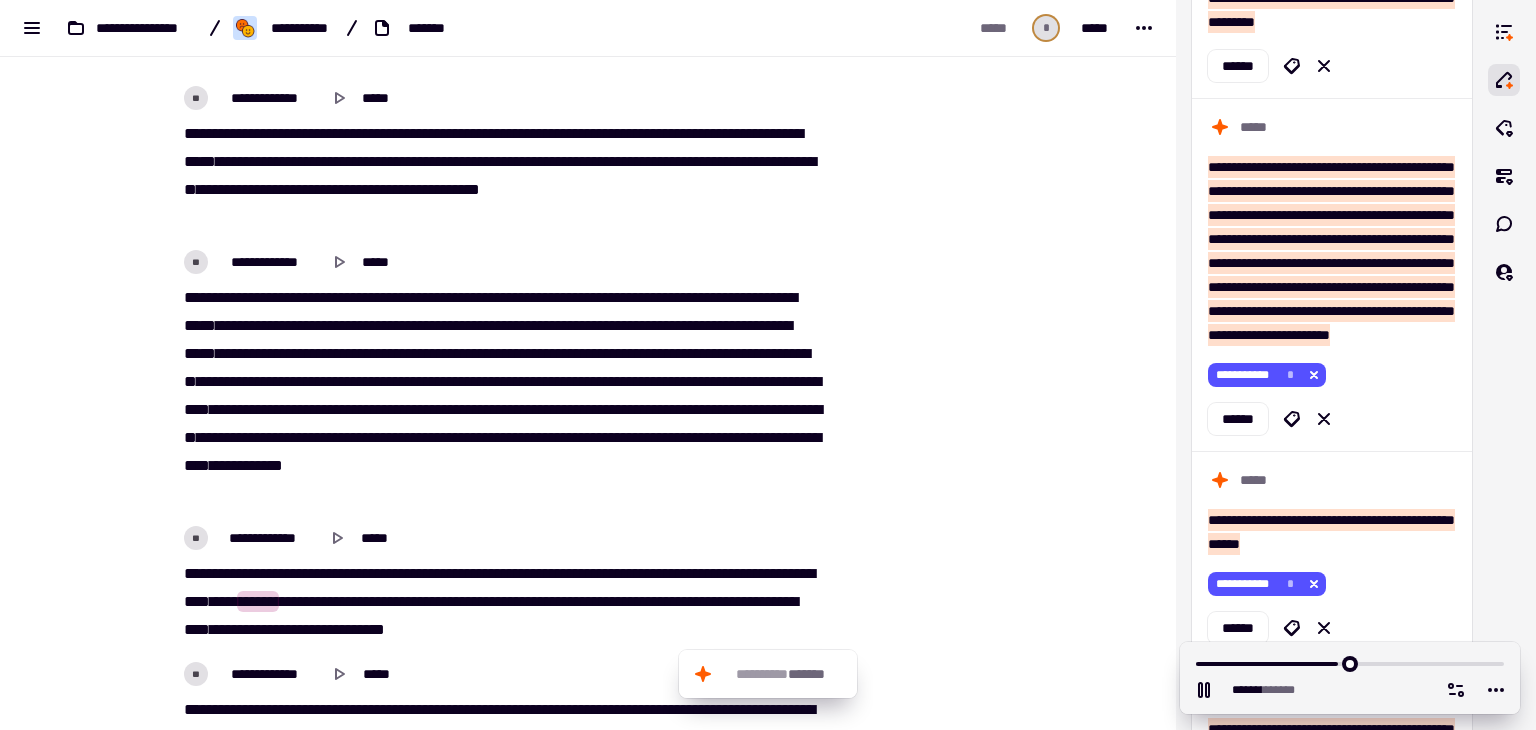 click on "*****" at bounding box center (650, 573) 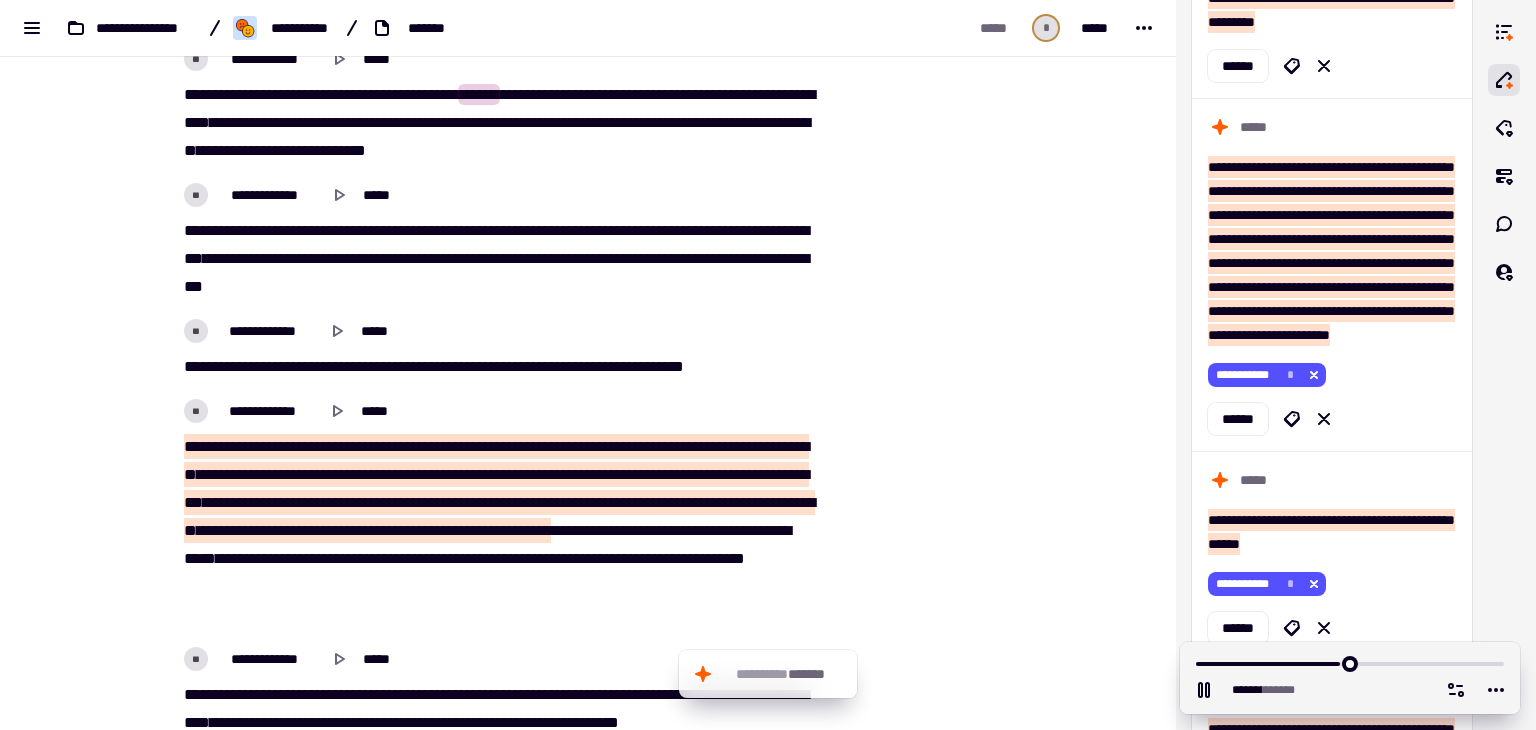 scroll, scrollTop: 5522, scrollLeft: 0, axis: vertical 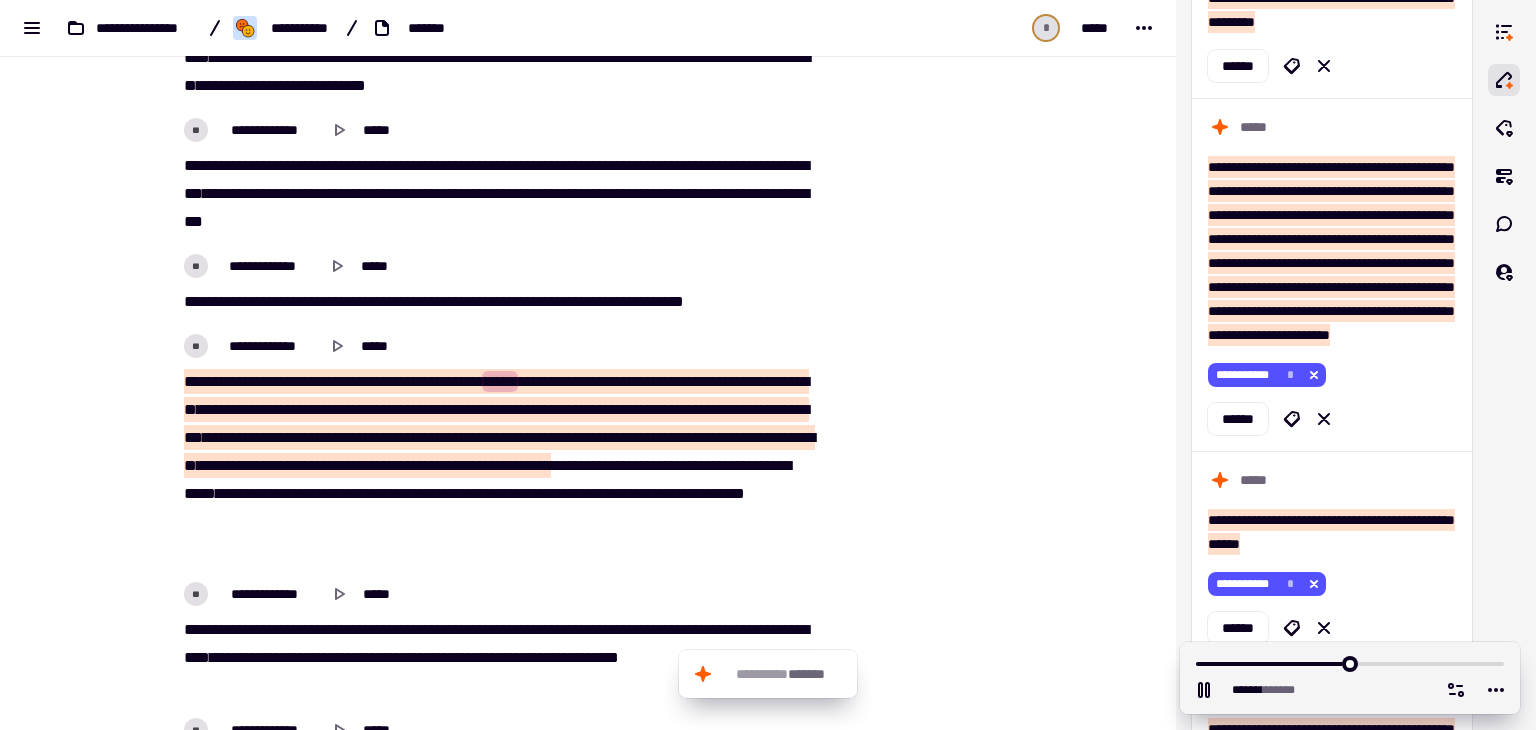 click on "***" at bounding box center [193, 193] 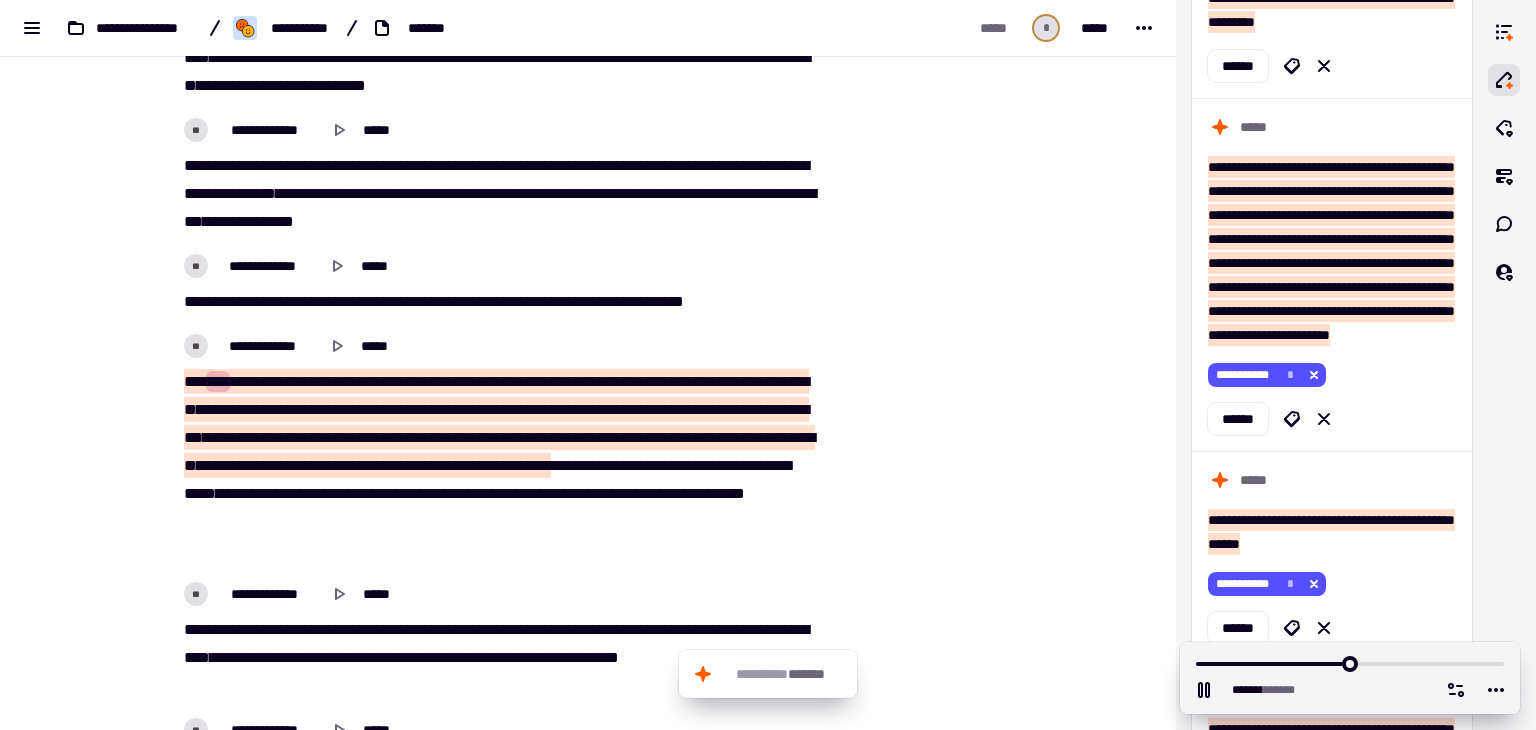 click on "**********" at bounding box center [500, 194] 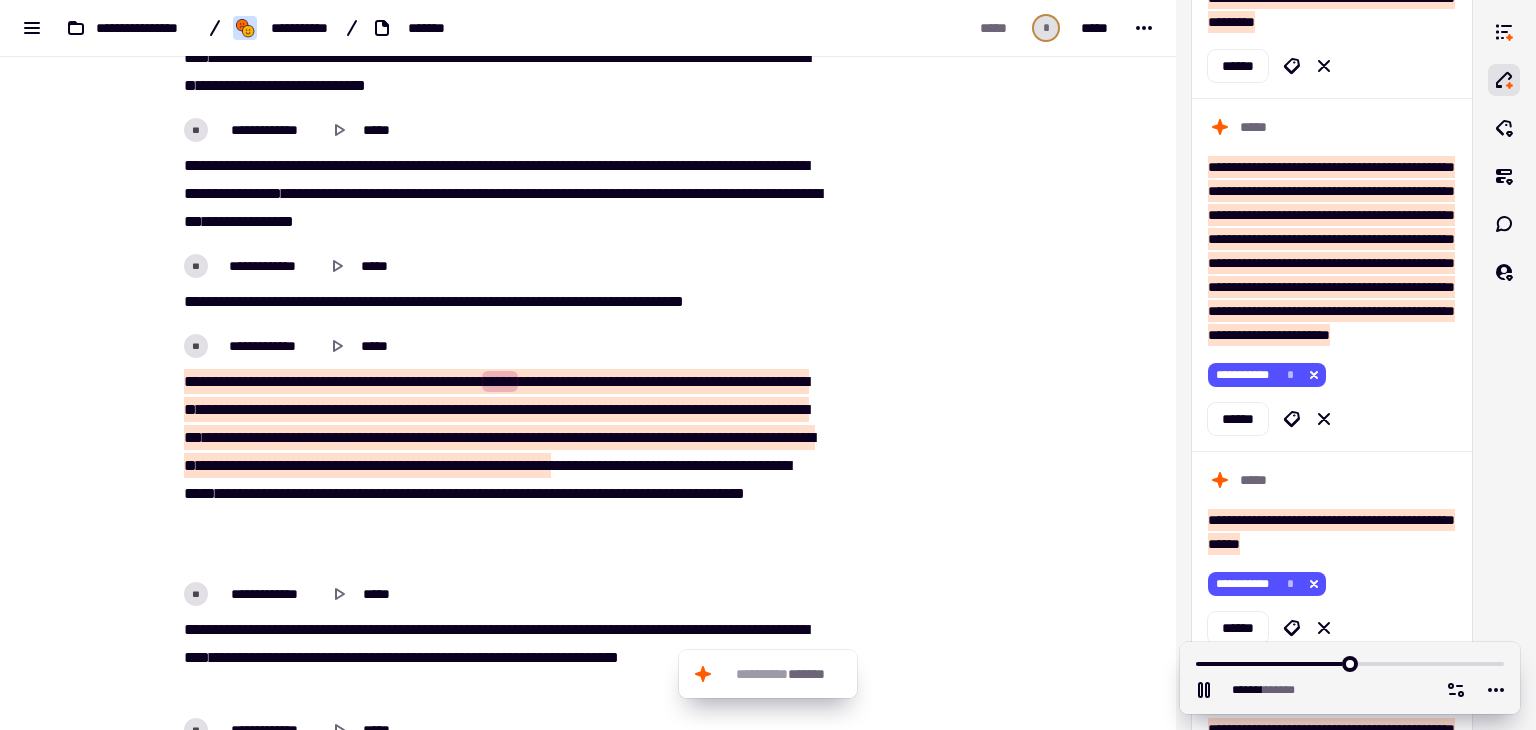 click on "***" at bounding box center [315, 193] 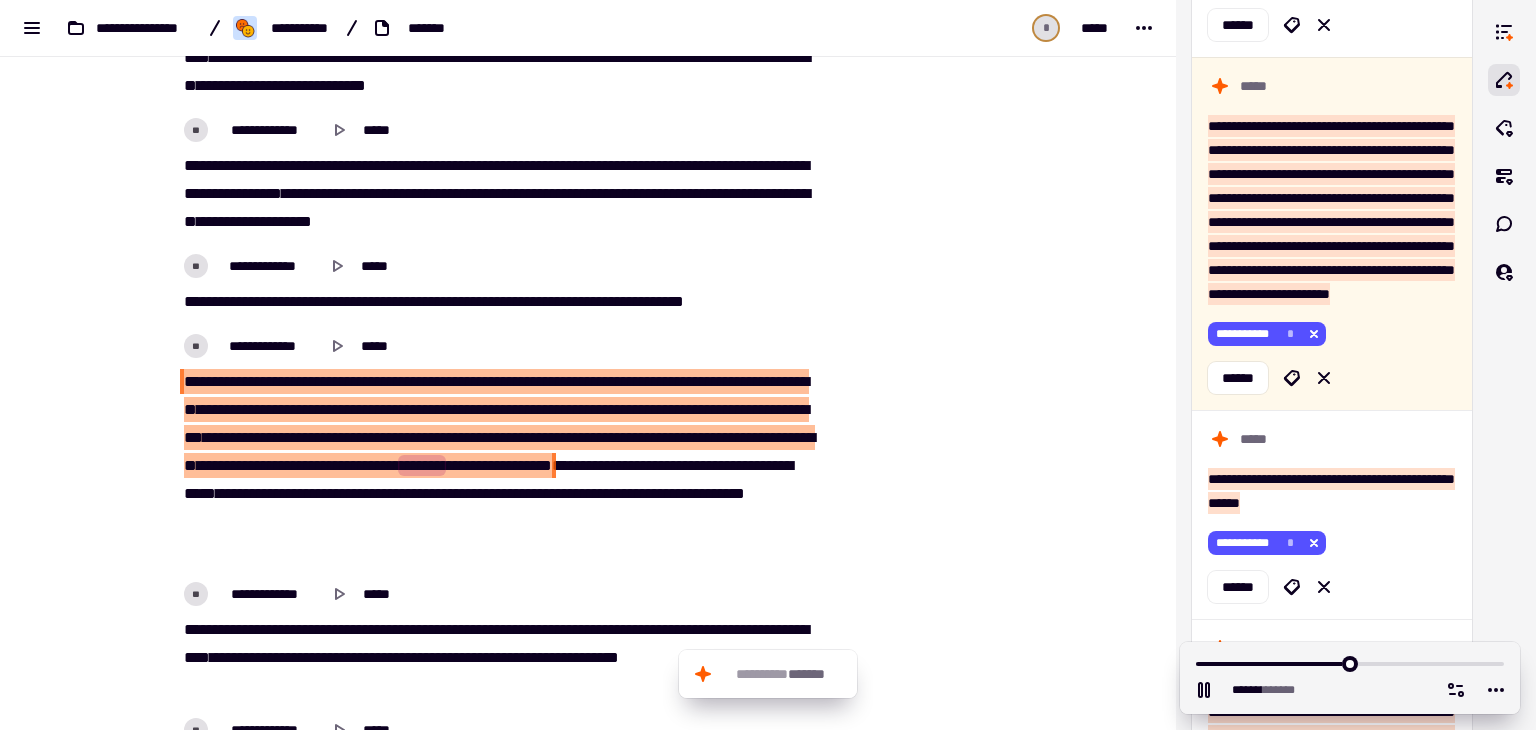 click at bounding box center [770, 437] 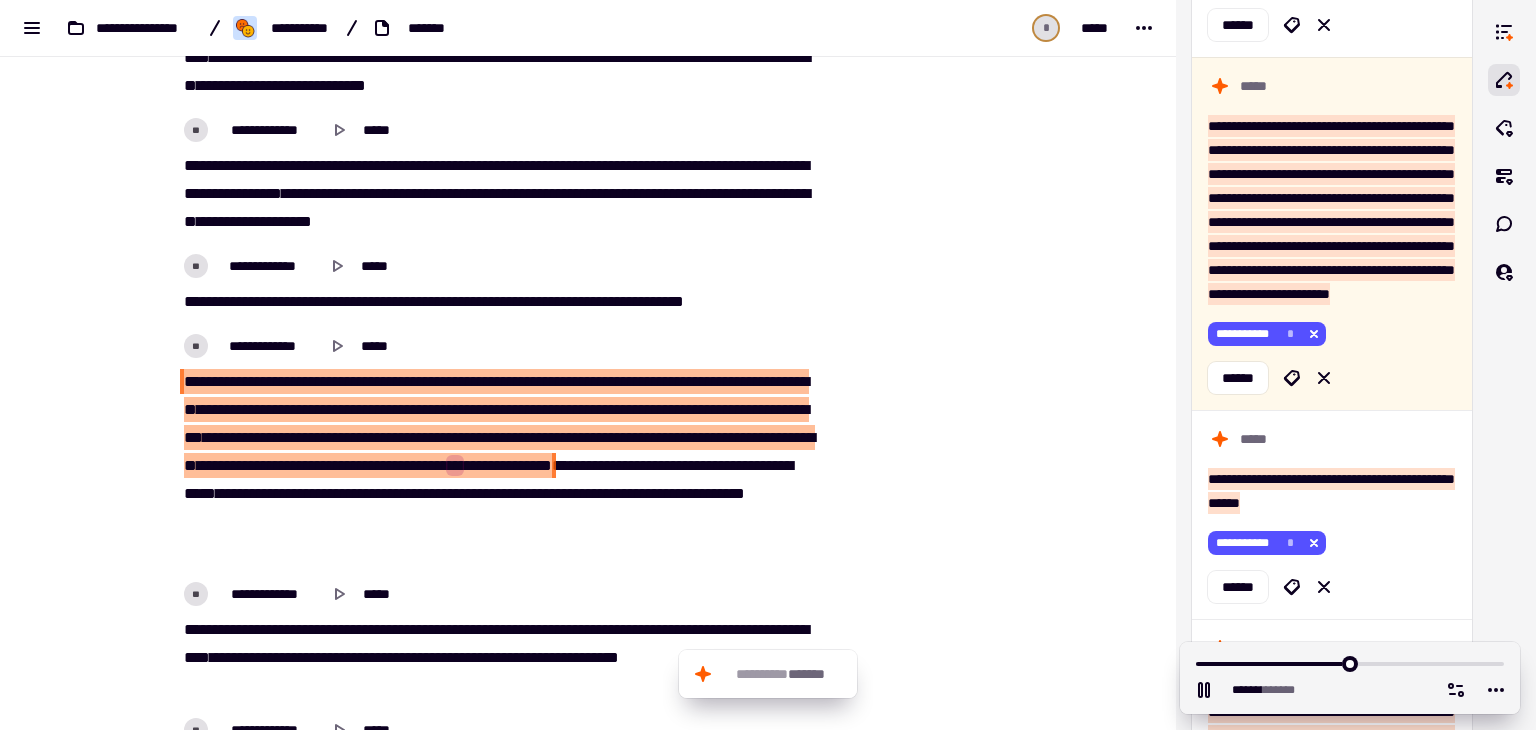 scroll, scrollTop: 1540, scrollLeft: 0, axis: vertical 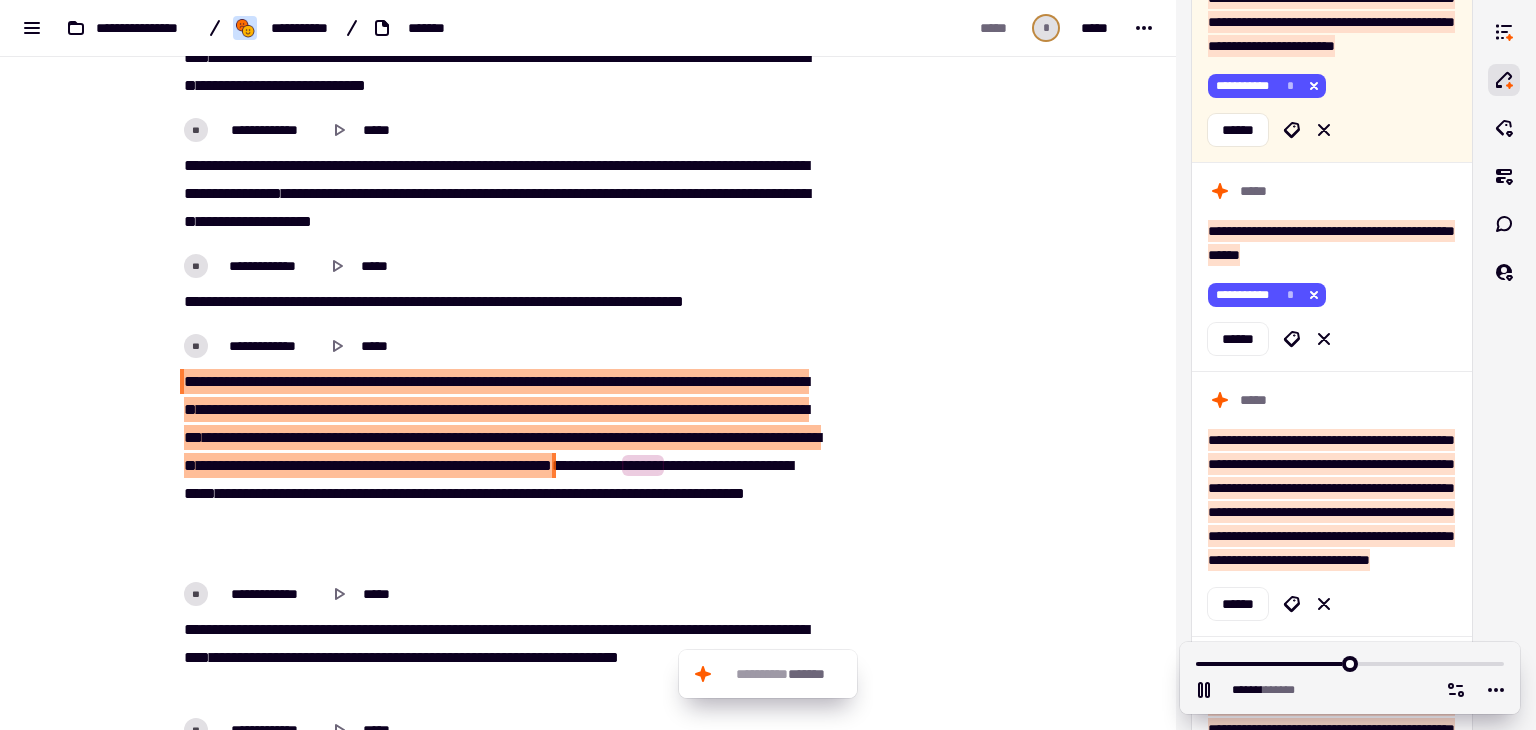click on "*" at bounding box center [773, 437] 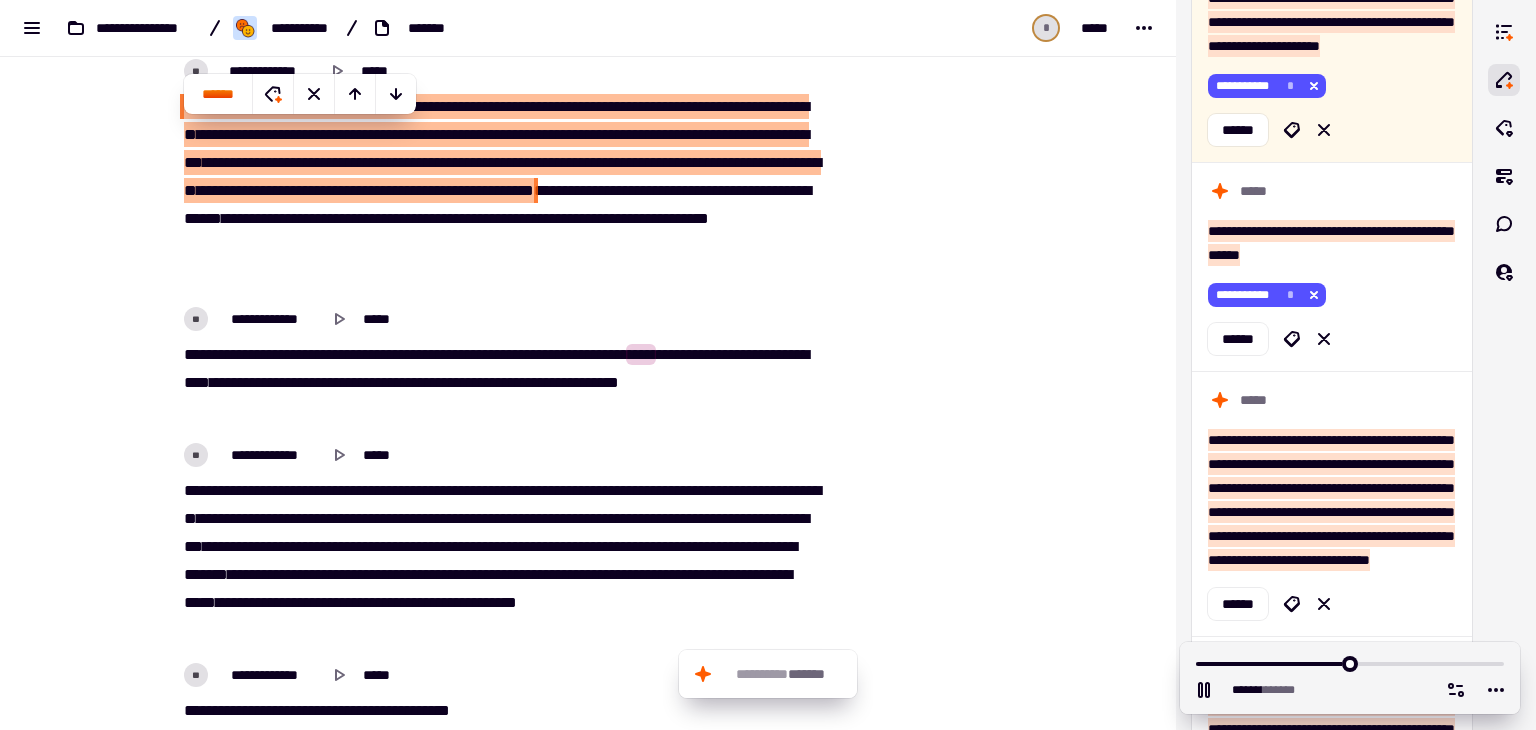 scroll, scrollTop: 5802, scrollLeft: 0, axis: vertical 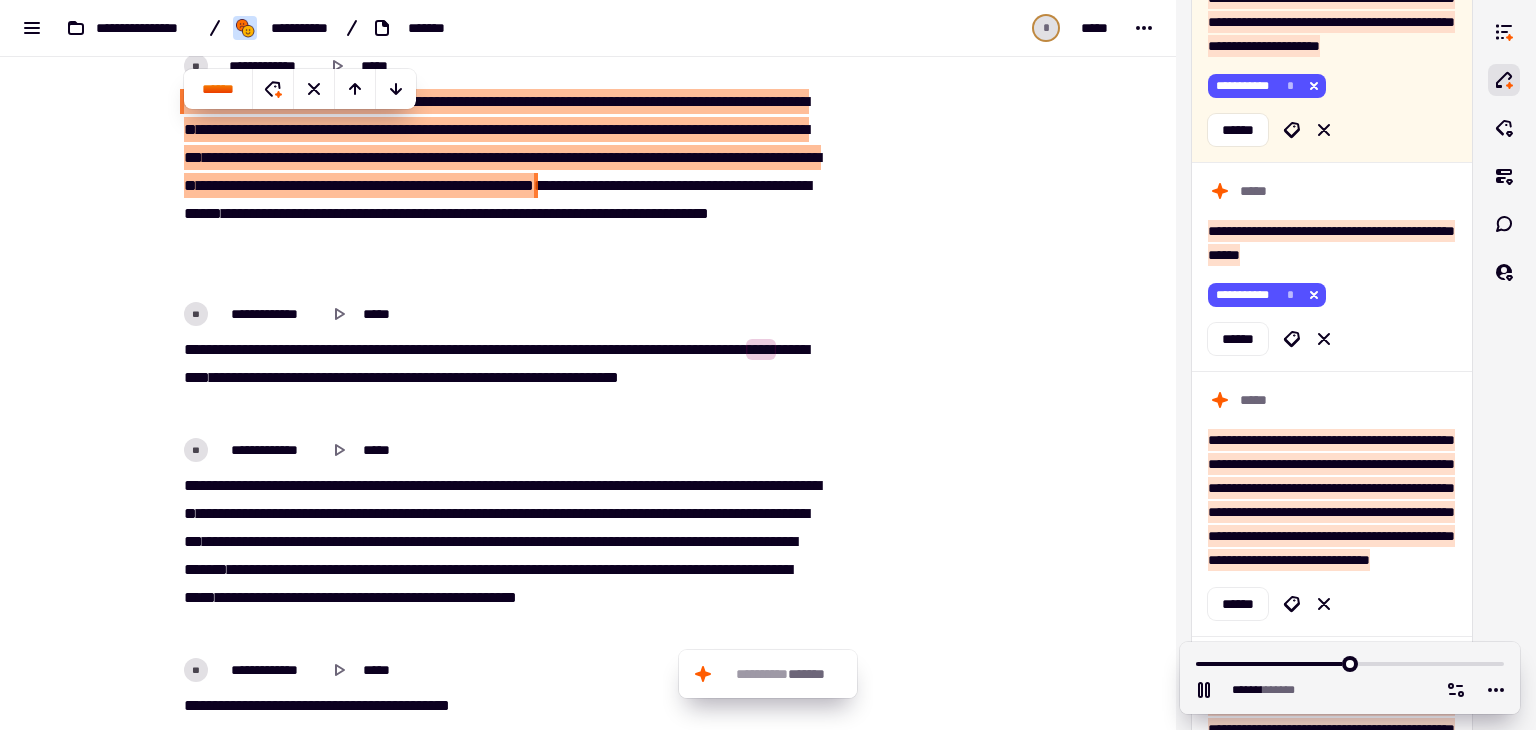 click on "***   ***   ****   *****   **   ***   ***   **** * ***   ***   *****   *****   ***** * **   ***   *****   *****   ****   *****   **   **   ****   **   *****   ****   ******   ****   ****   ****   ****   ***   ***   ***   ******   **   ****   ****   *****   ****   ***** * **   ****   ****   ***   ***   ***** * ***   ****   **   ******   *****   ***   ***   **   **   ***   ****   **   ******   ******** * **   **   ***** * ***   **   **   **   ****   ***   ***   *****   ****   *****   *******   **   ******   **   ****   ****   *****   ******   *****   **   ****   ******   *****   ******   *****   ****   *****   *****   *****   **   ****   *******   **   ***   ***   ***   ***   ****   **   **   *****" at bounding box center [500, 186] 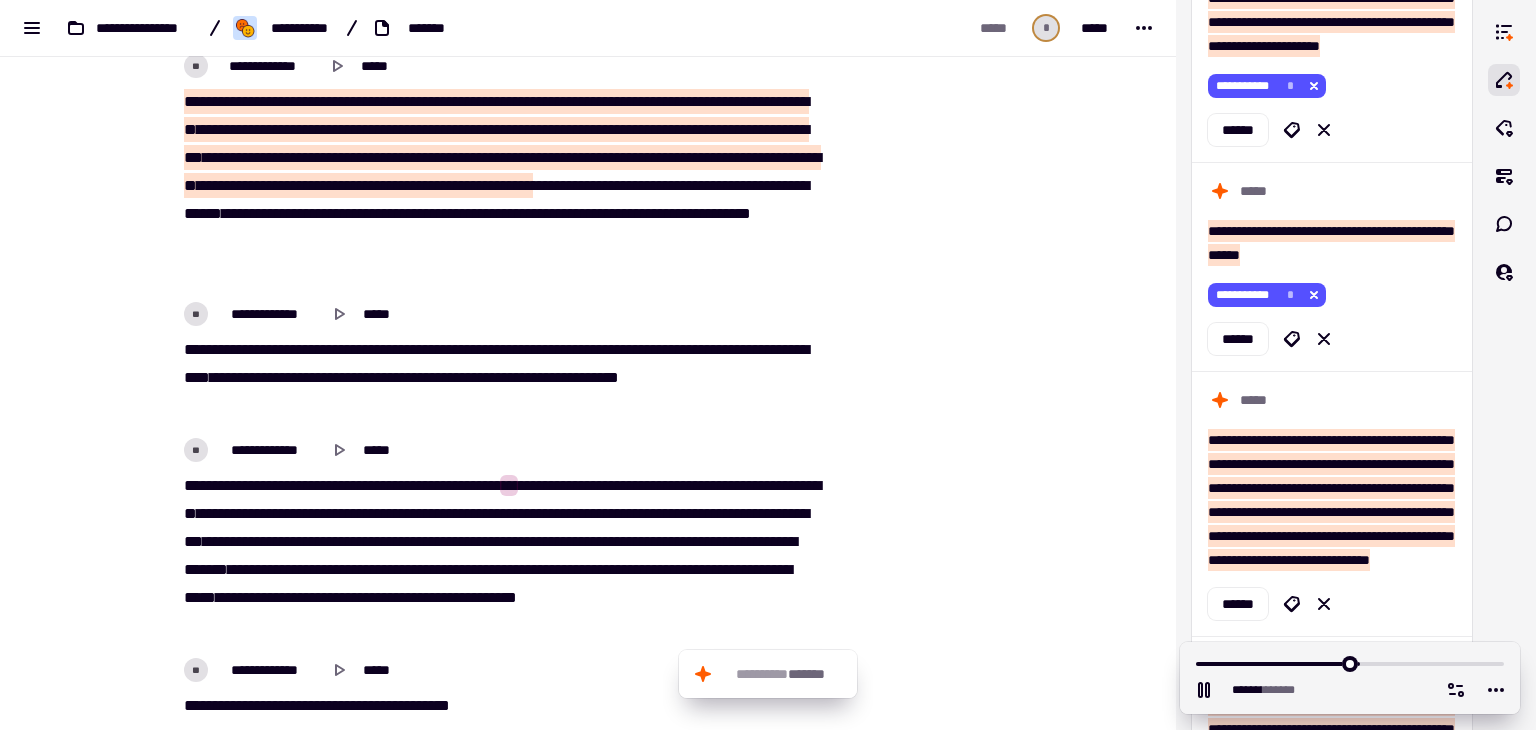 click on "**" at bounding box center [233, 349] 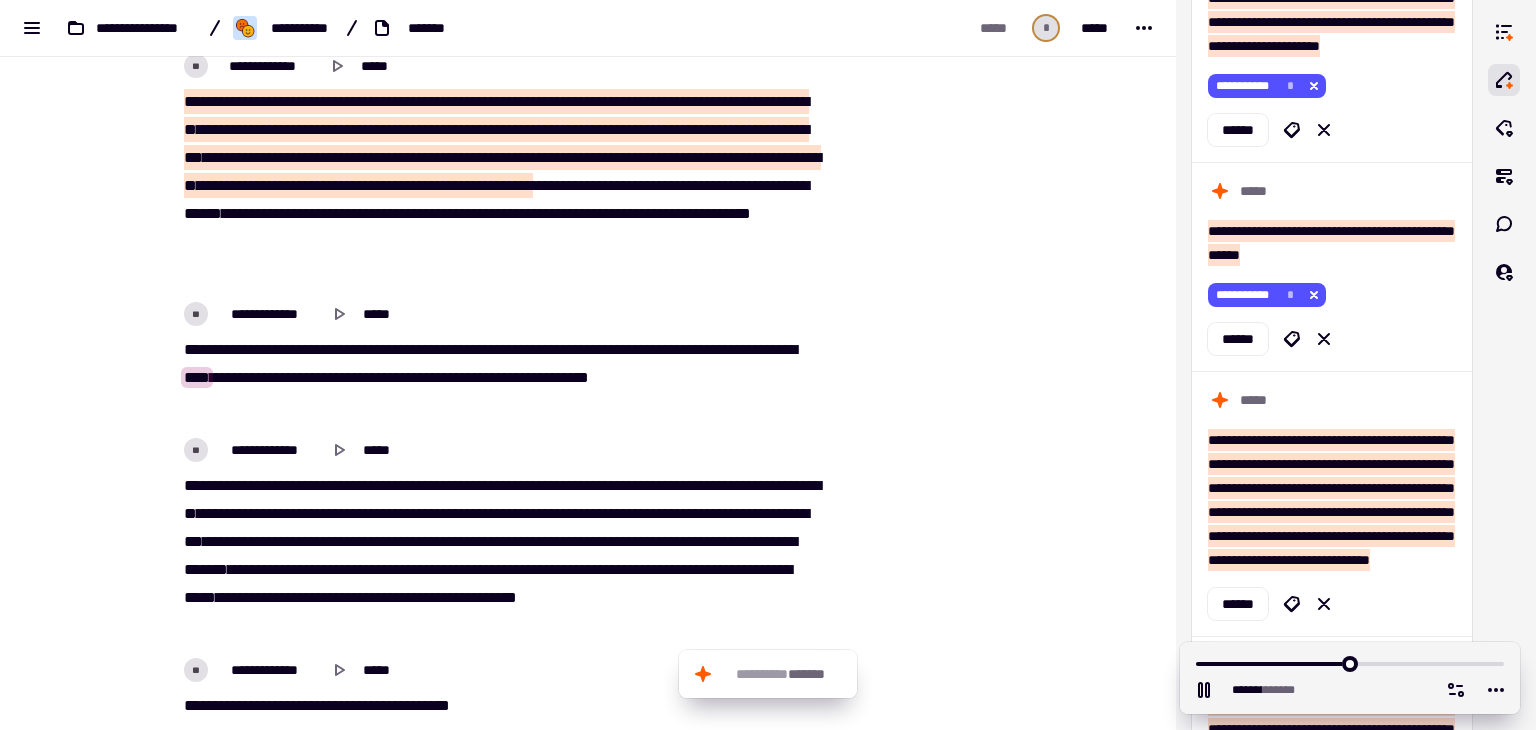 click on "****" at bounding box center [599, 349] 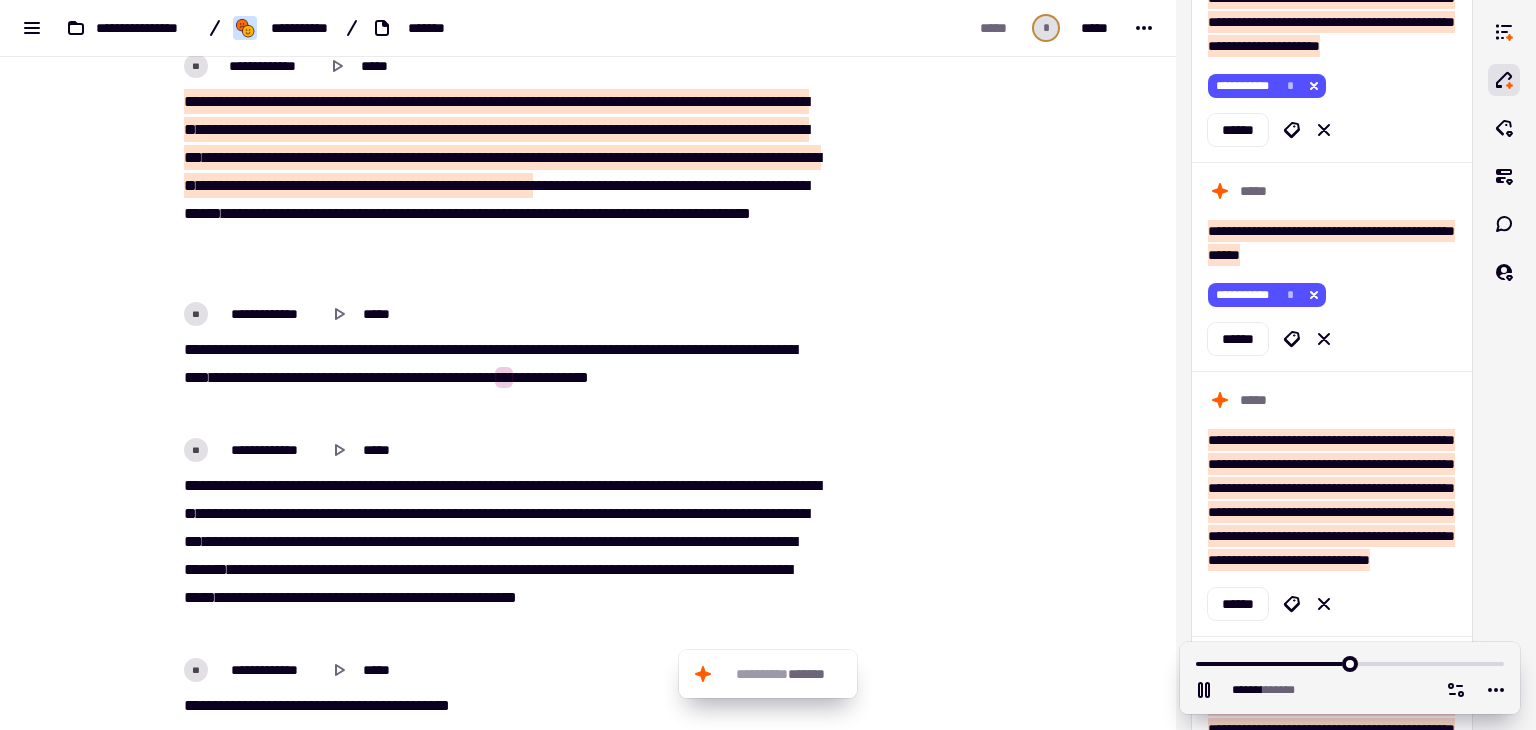click on "**   ***   ****   * * *** * ****   **   ******   *****   ****   ******   *****   ***   ***   ****   ****** * ******   **** * ***   ****   ****   ******   *******   ******   ******   *****   **   *****   **   **   *****   **   ** *" at bounding box center (500, 378) 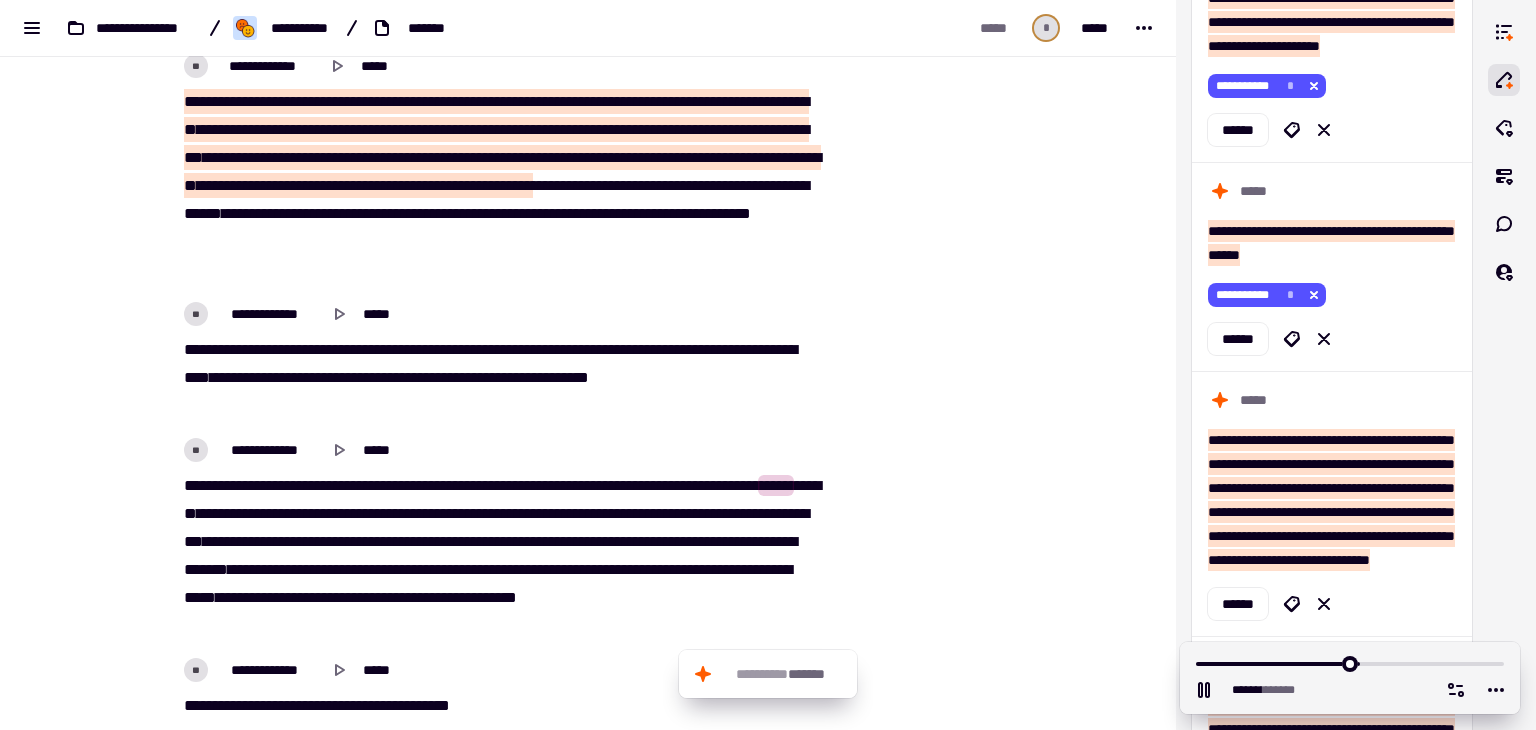 click on "******" at bounding box center (683, 349) 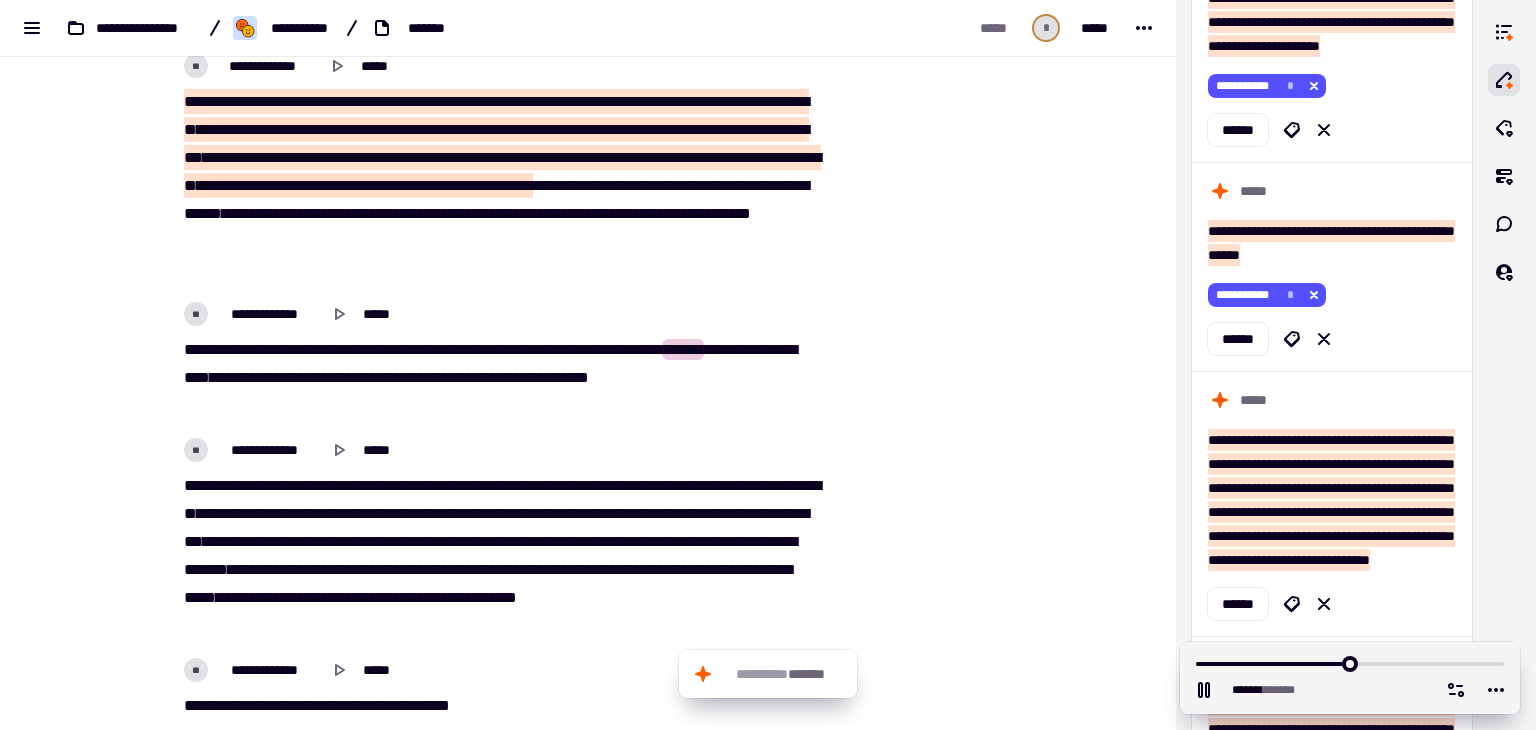 click on "******" at bounding box center (683, 349) 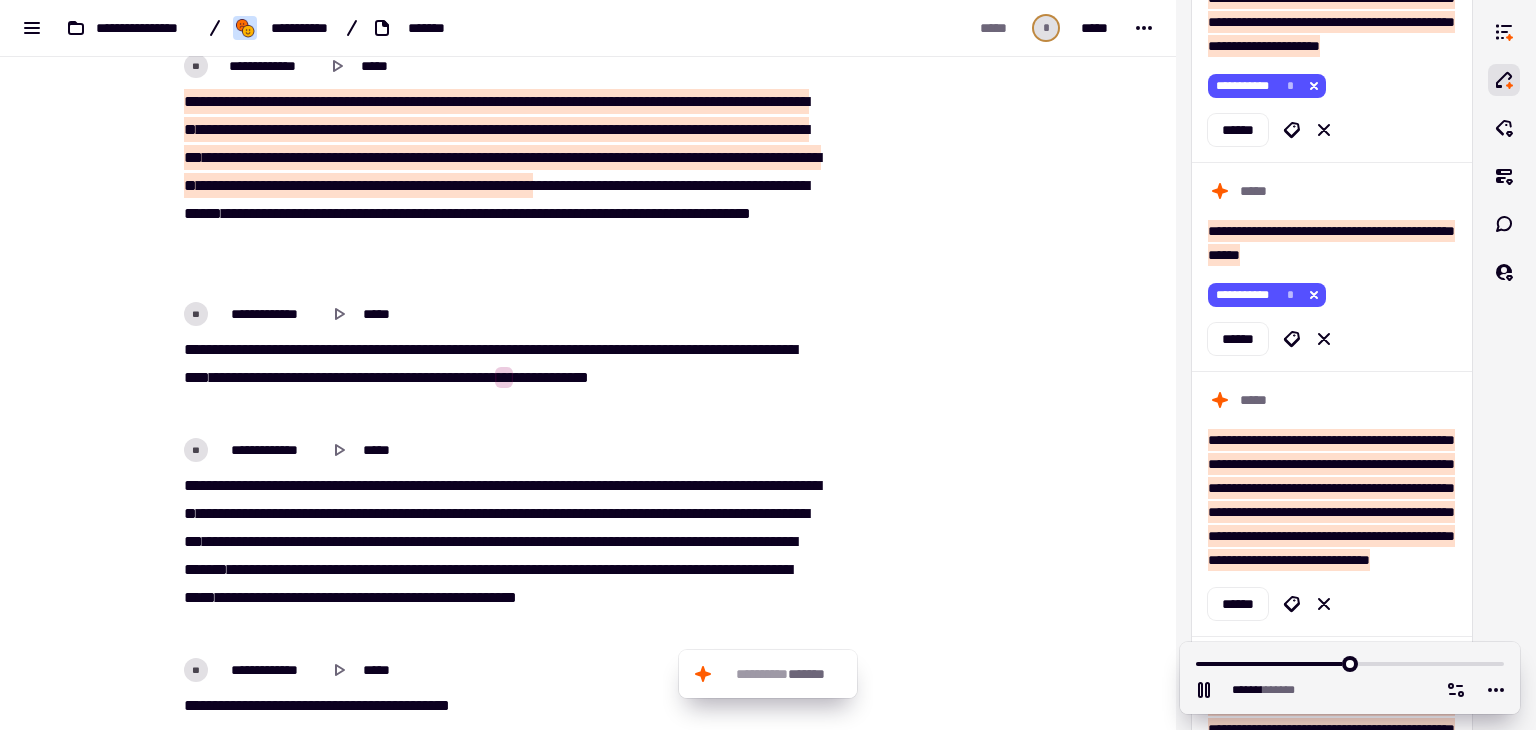 click on "******" at bounding box center [683, 349] 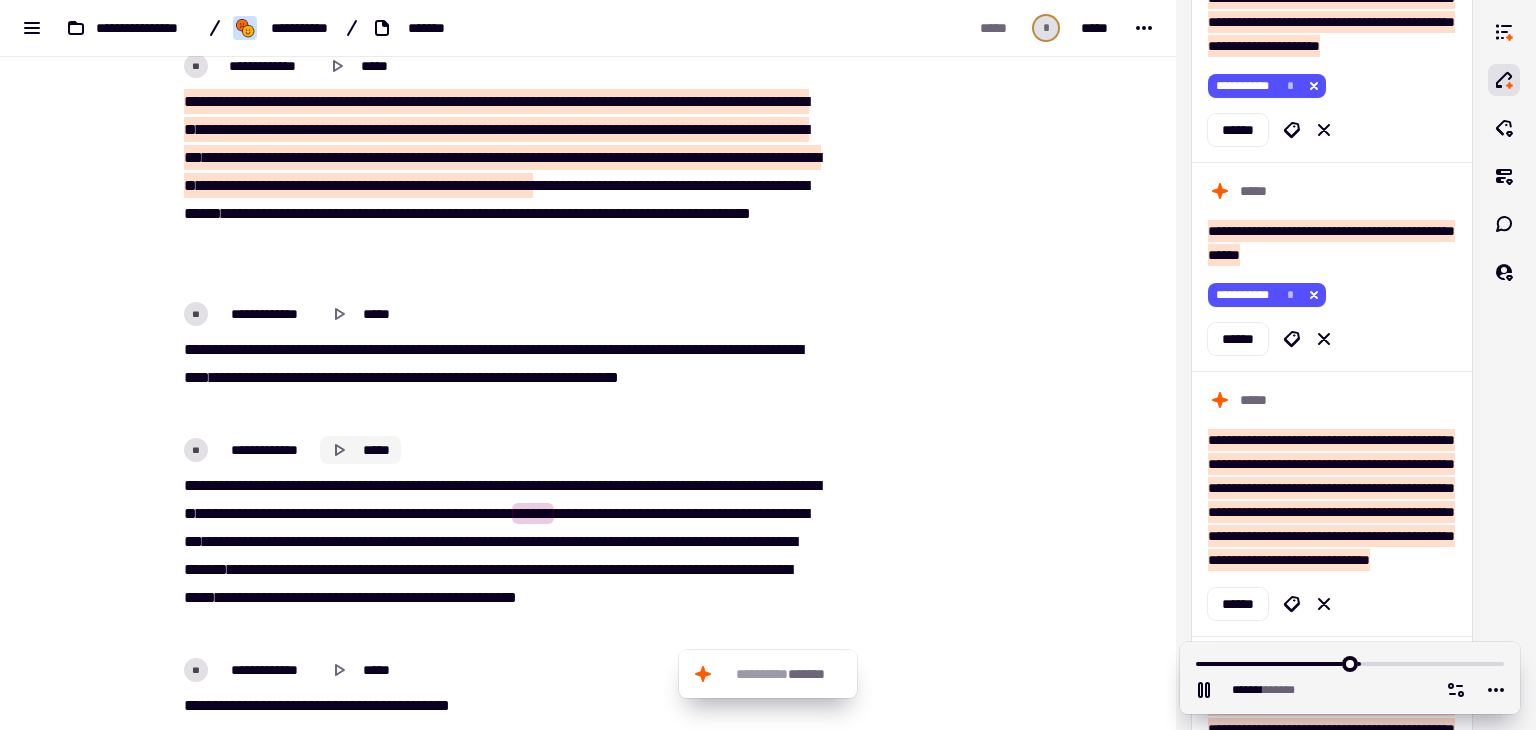 click 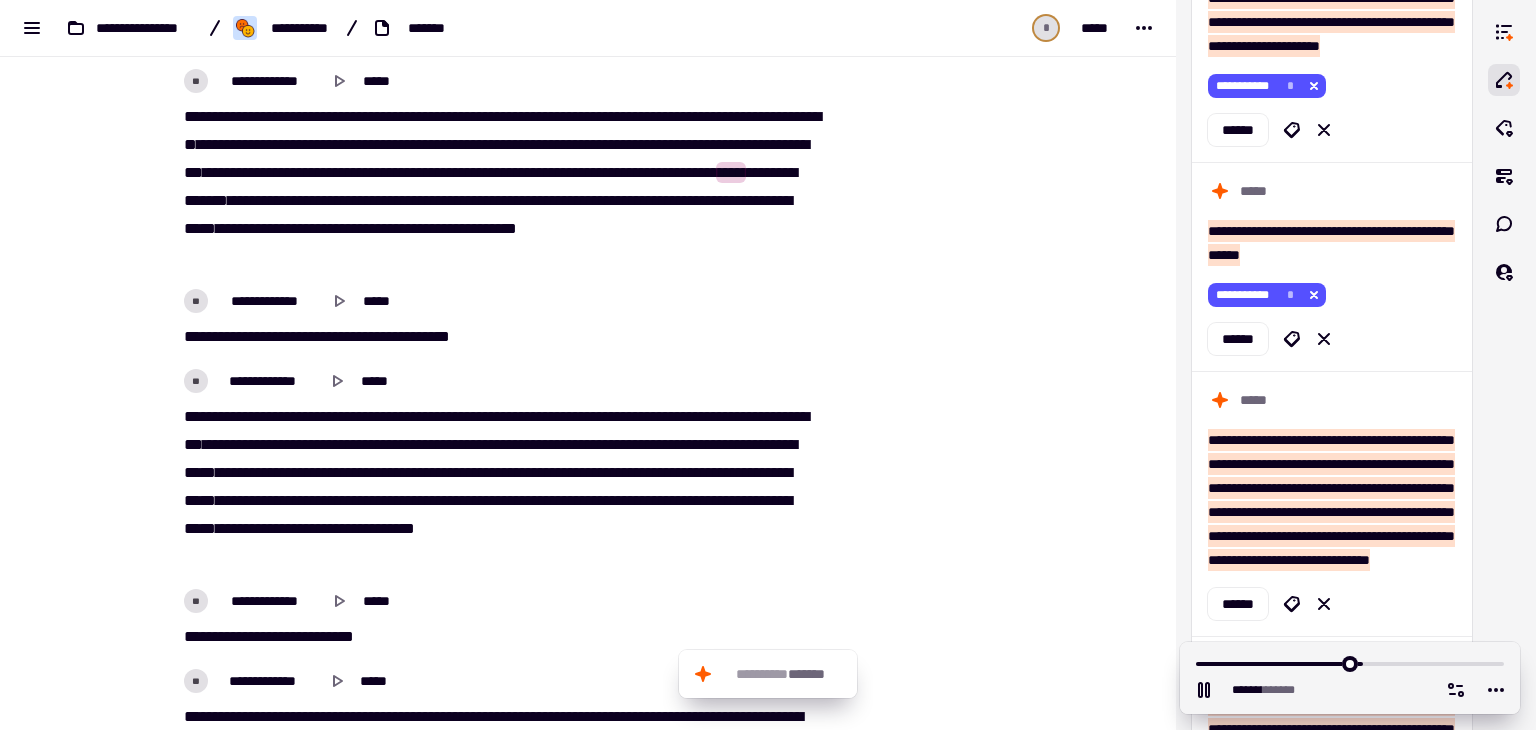scroll, scrollTop: 6210, scrollLeft: 0, axis: vertical 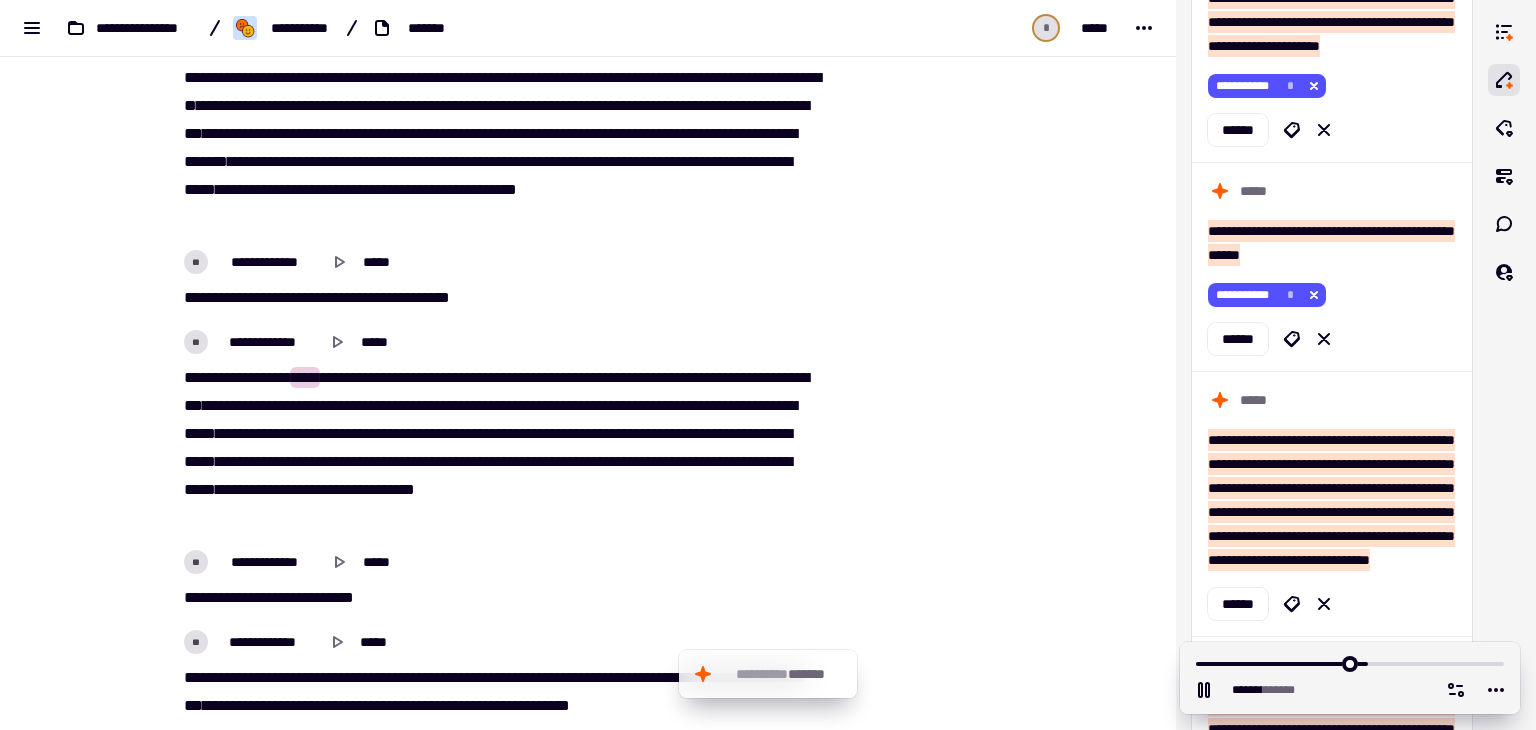 click on "*******" at bounding box center (278, 297) 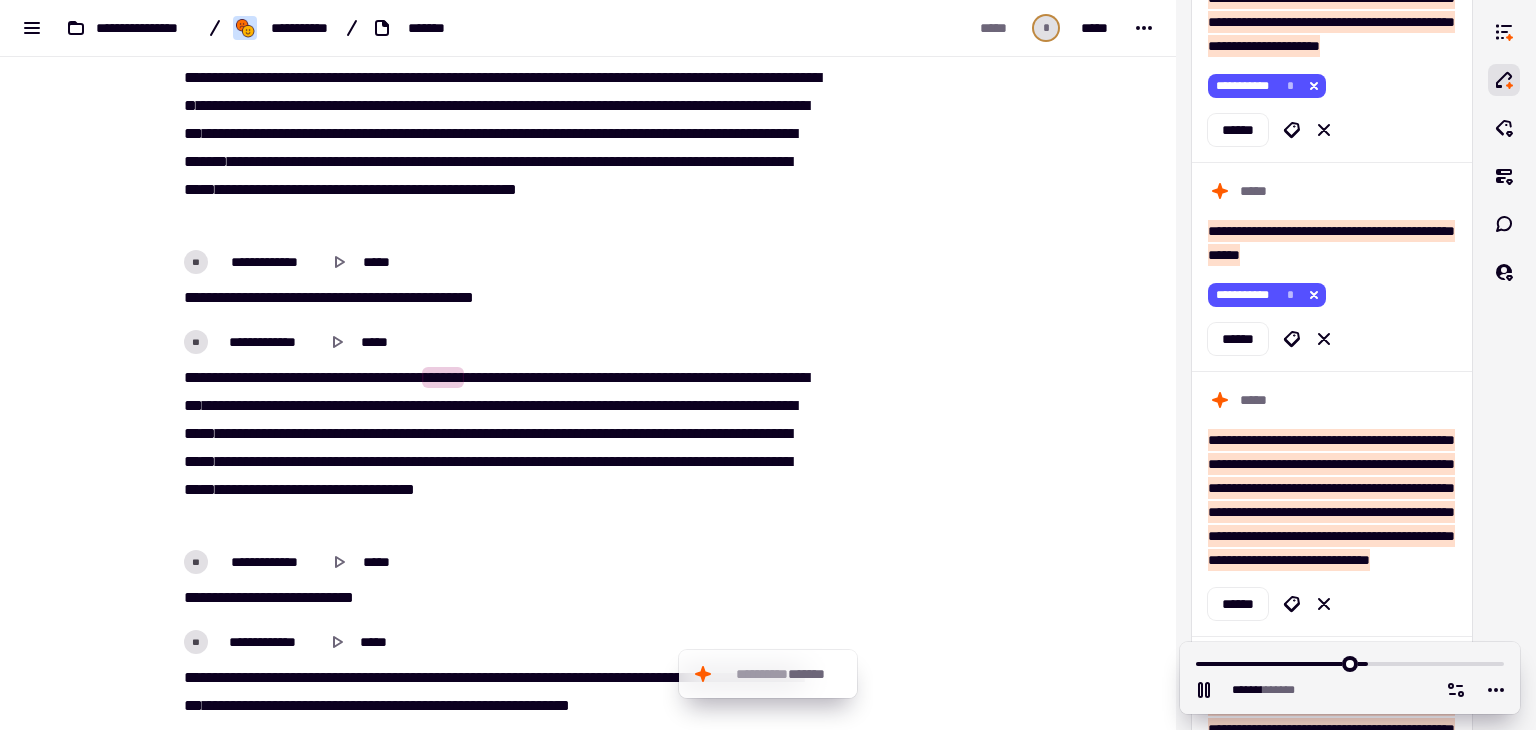 click on "****" at bounding box center [341, 297] 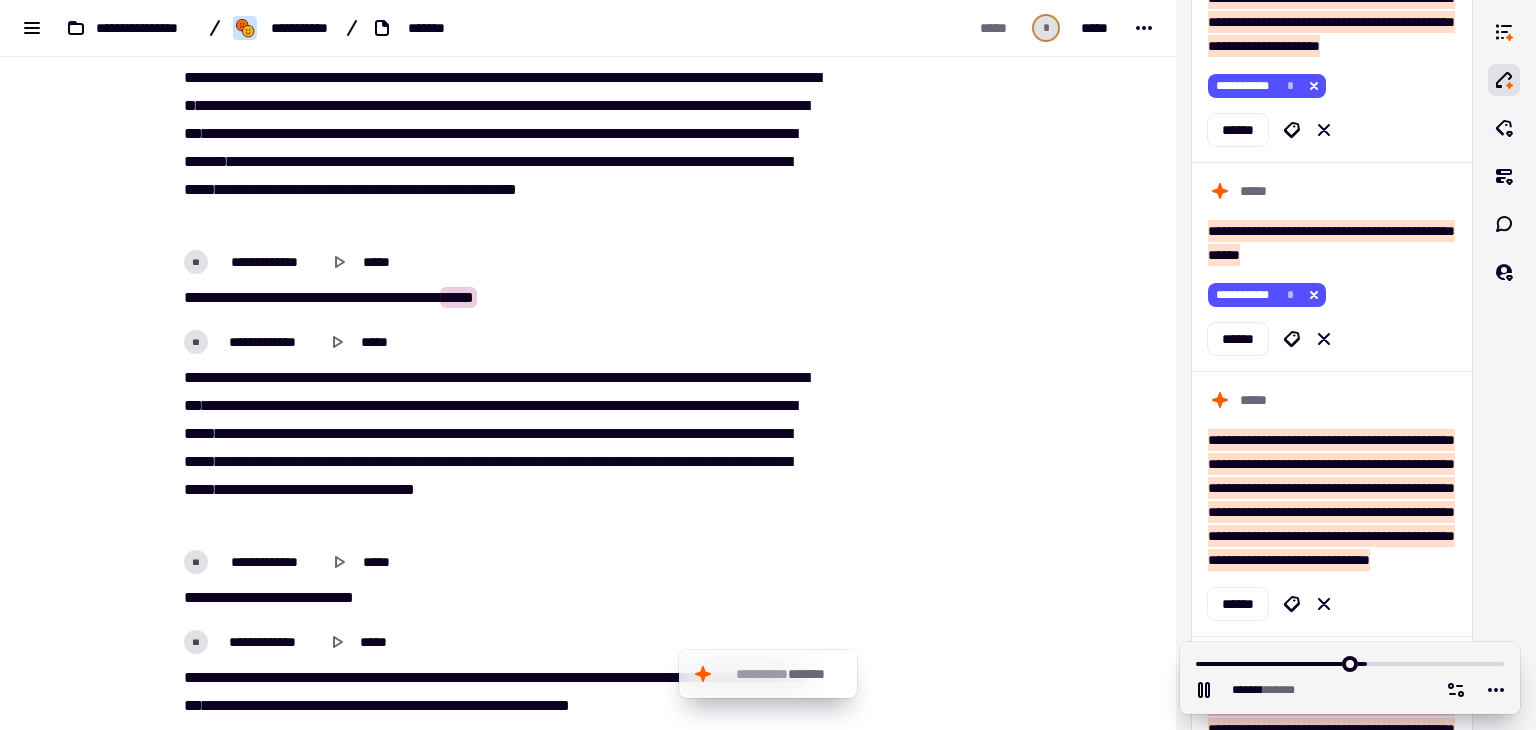 click on "****" at bounding box center (341, 297) 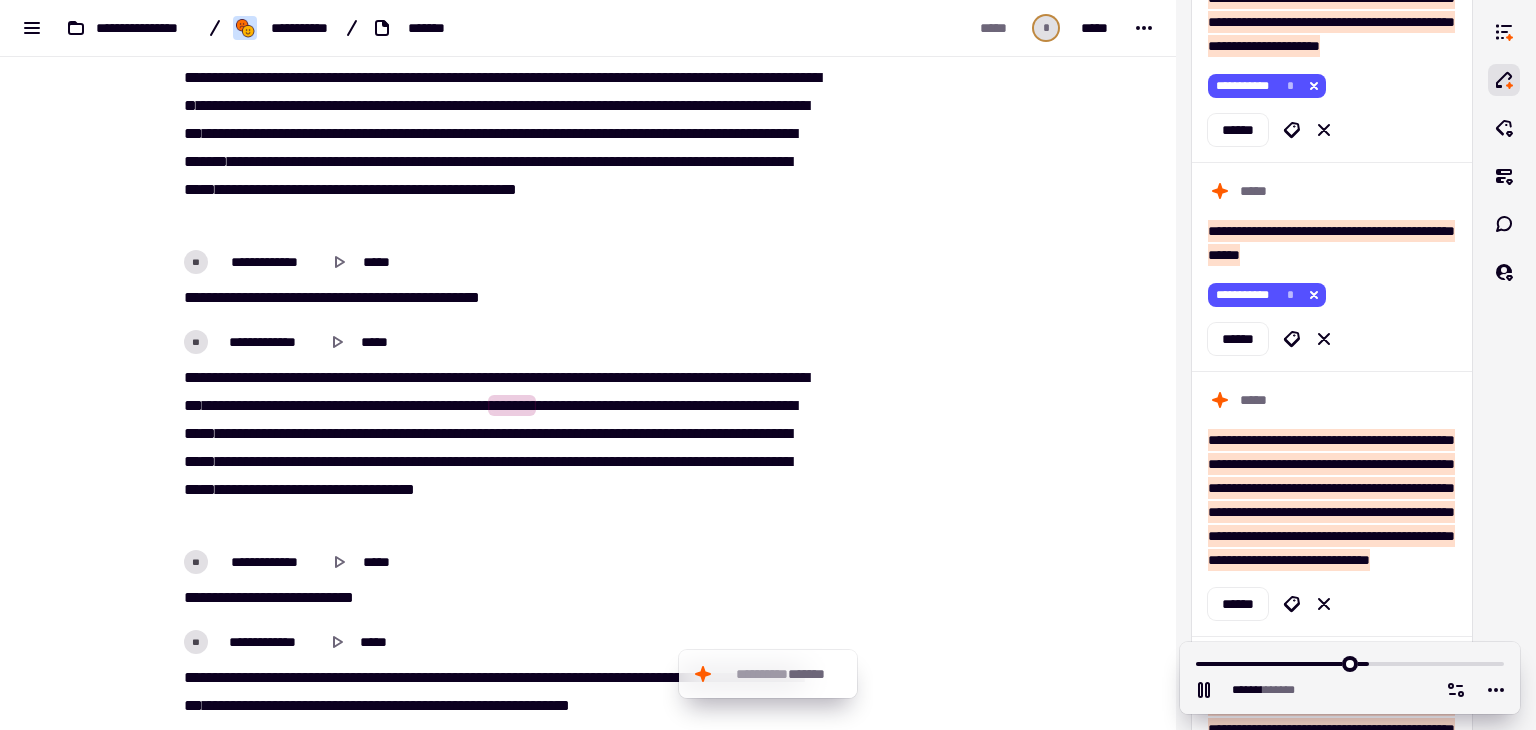 click on "***" at bounding box center (314, 405) 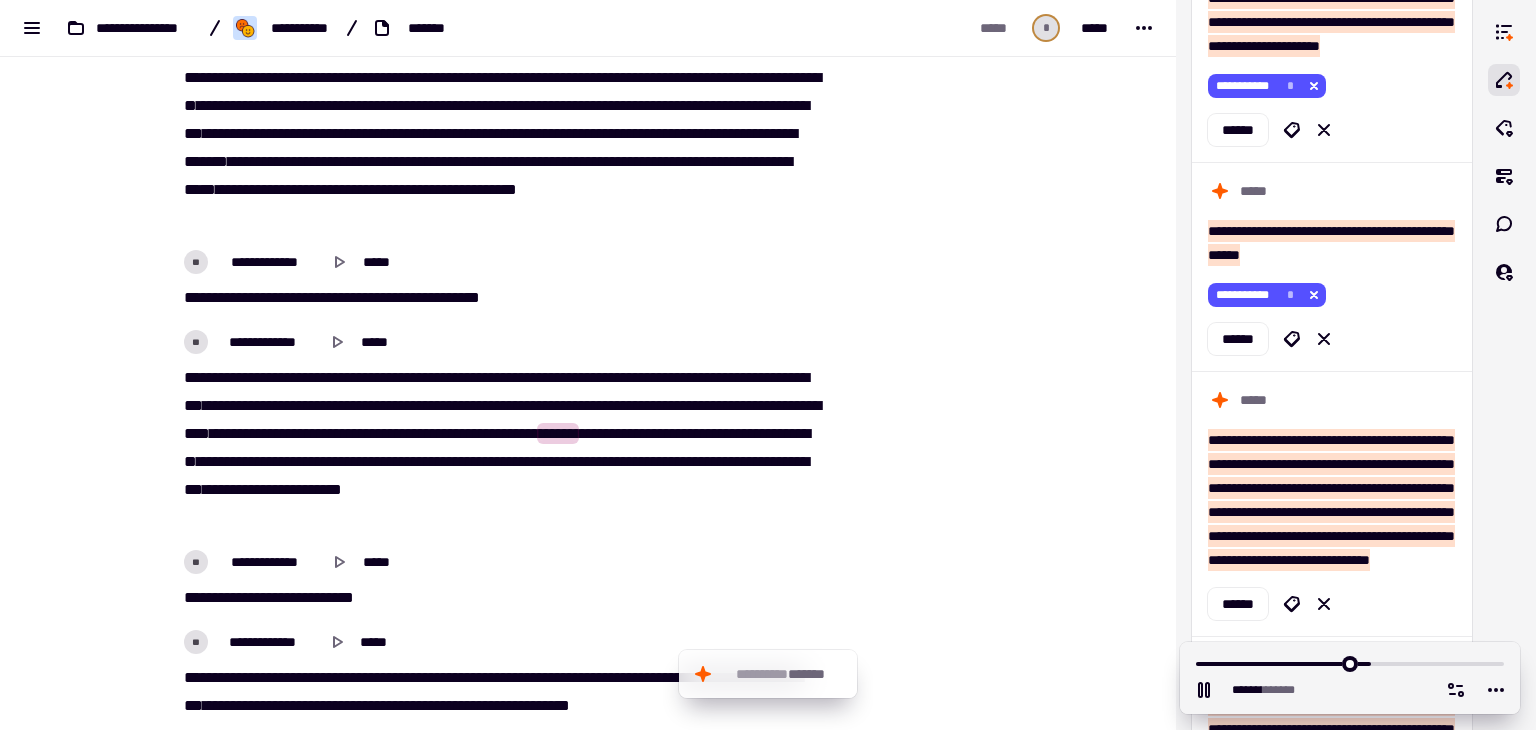 click on "*******" at bounding box center [500, 405] 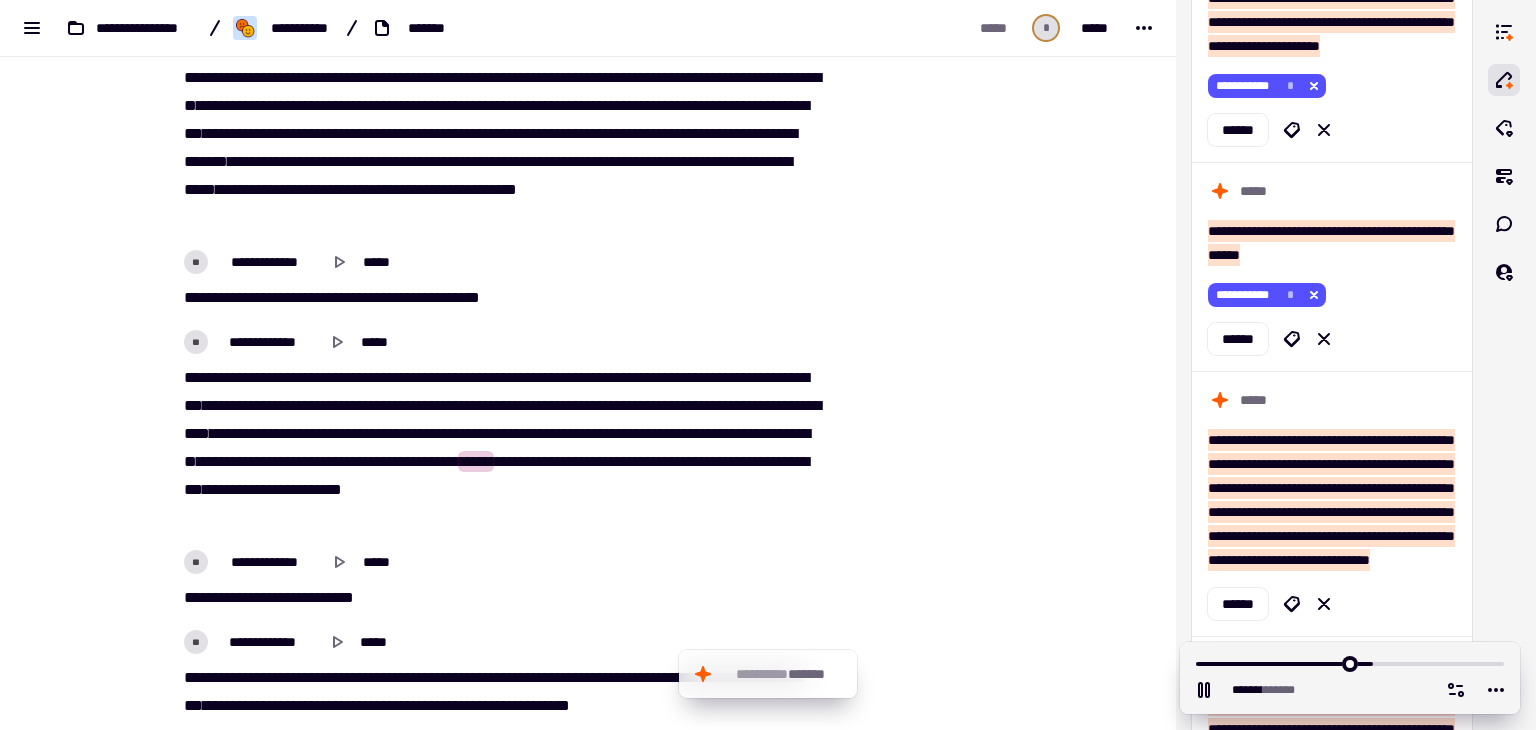click on "****" at bounding box center [563, 405] 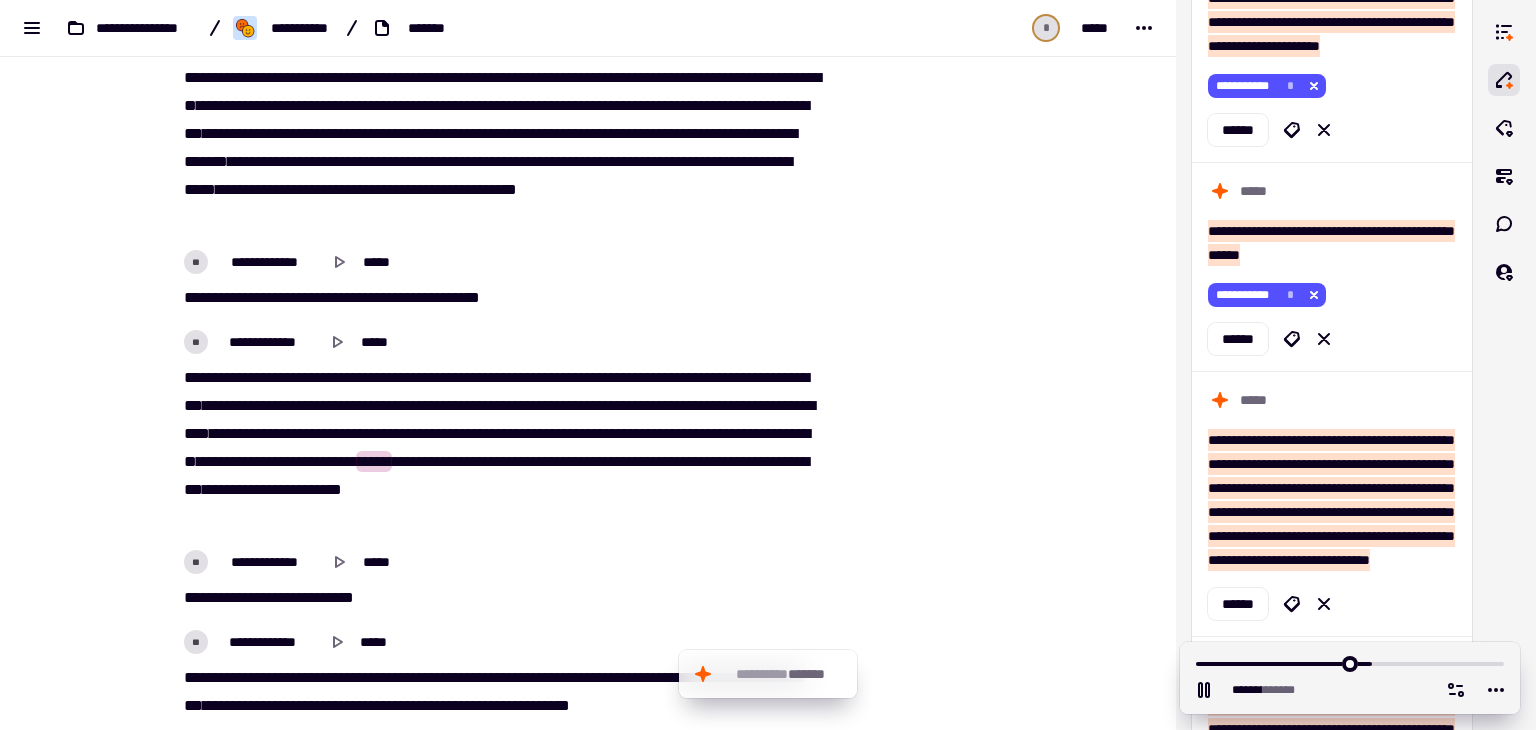 click on "***   ***   *****   ***   ****   **** * ****   *****   ******   *****   ****   ****   **   *****   *****   **** * ***   **   **   *****   ***   ***   **   ****   ****   ****   ****   *****   ***   ****   ******   ******* * **   ***   ****   ***   *****   *****   ***   **   *****   *****   ****   ****   ****   ***** * *****   **   ******   ****** * **   ***   *****   ****** * ***   ****   **   ***   **   *****   **   *****   **   **   ****   *****   ***   **   ***   ***   *****   ****   **   **   *****   **   ****   ****   ****   ****   ***   **   ******   **   *****   **   **   ***   ****   **   **   **   ****   ***" at bounding box center (500, 448) 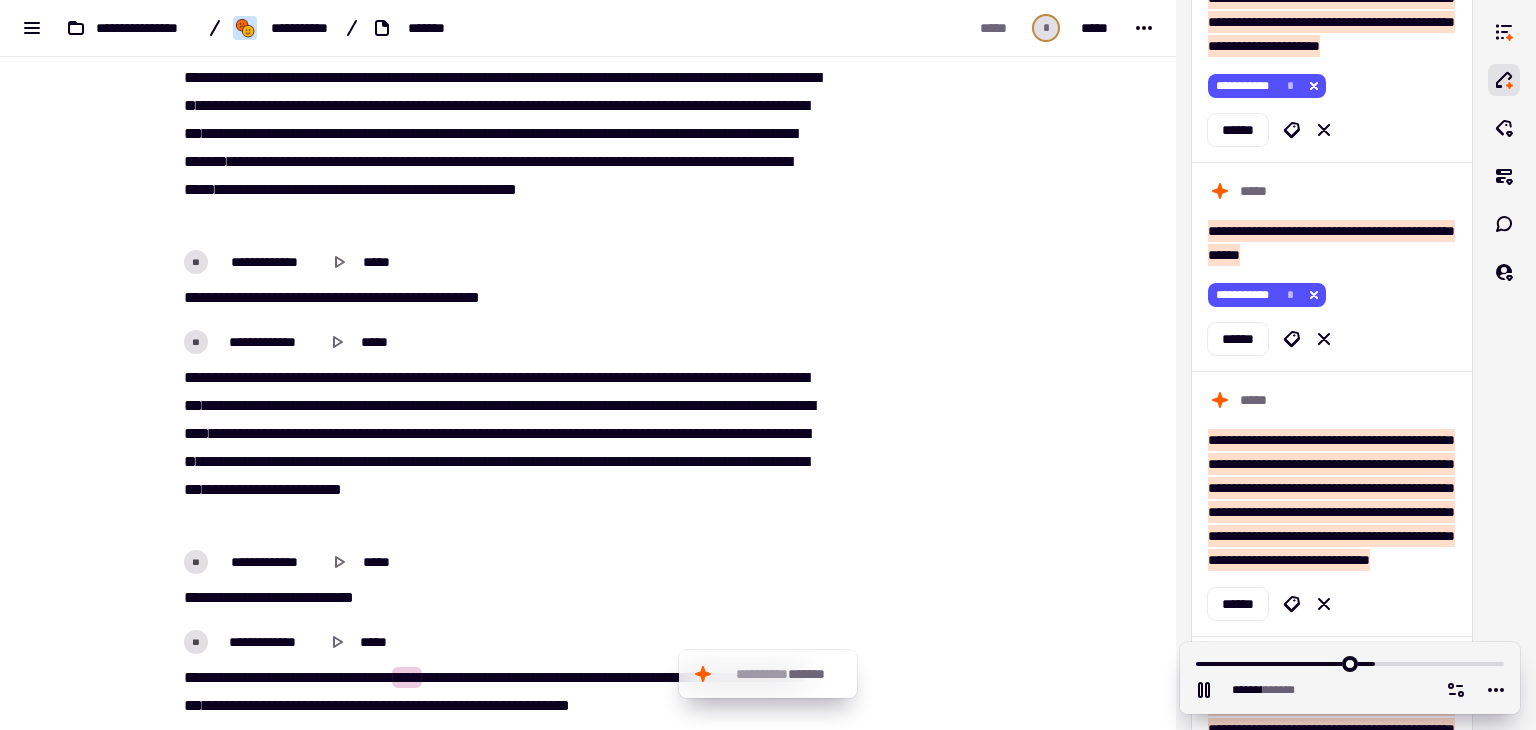 click on "***   ***   *****   ***   ****   **** * ****   *****   ******   *****   ****   ****   **   *****   *****   **** * ***   **   **   *****   ***   ***   **   ****   ****   ****   ****   *****   ***   ****   ******   ******* * **   ***   ****   ***   *****   *****   ***   **   *****   *****   ****   ****   ****   ***** * *****   **   ******   ****** * **   ***   *****   ****** * ***   ****   **   ***   **   *****   **   *****   **   **   ****   *****   ***   **   ***   ***   *****   ****   **   **   *****   **   ****   ****   ****   ****   ***   **   ******   **   *****   **   **   ***   ****   **   **   **   ****   ***" at bounding box center [500, 448] 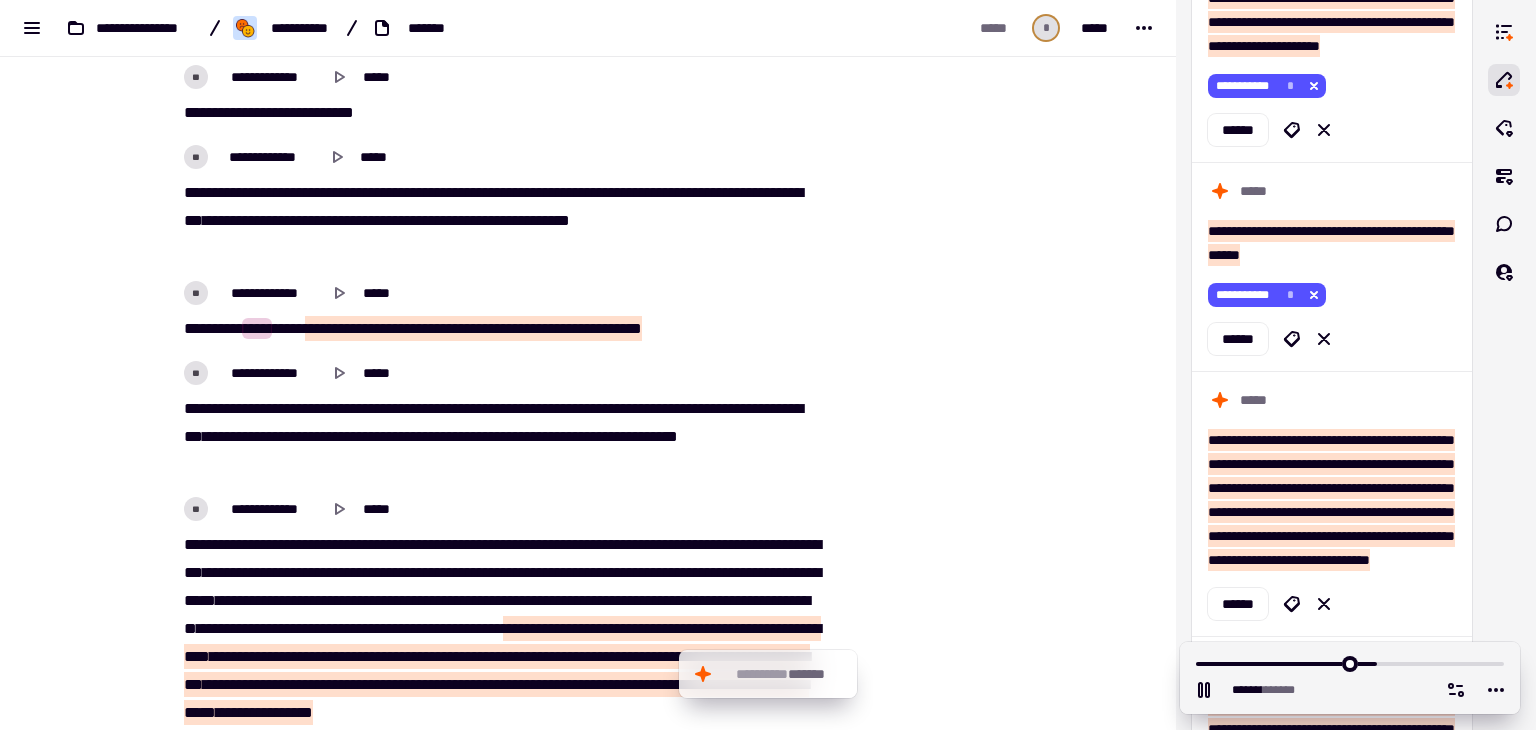 scroll, scrollTop: 6708, scrollLeft: 0, axis: vertical 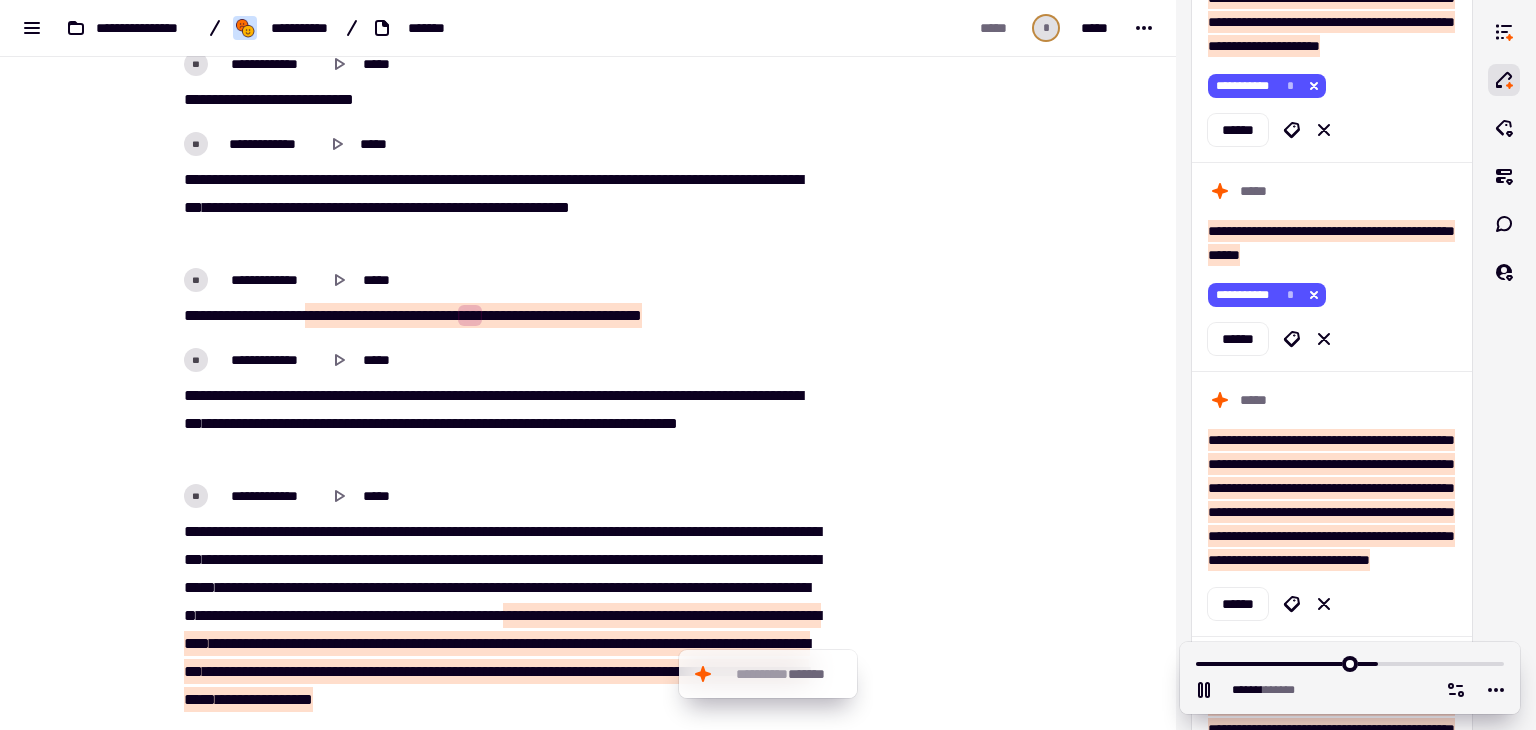 click on "****" at bounding box center [196, 179] 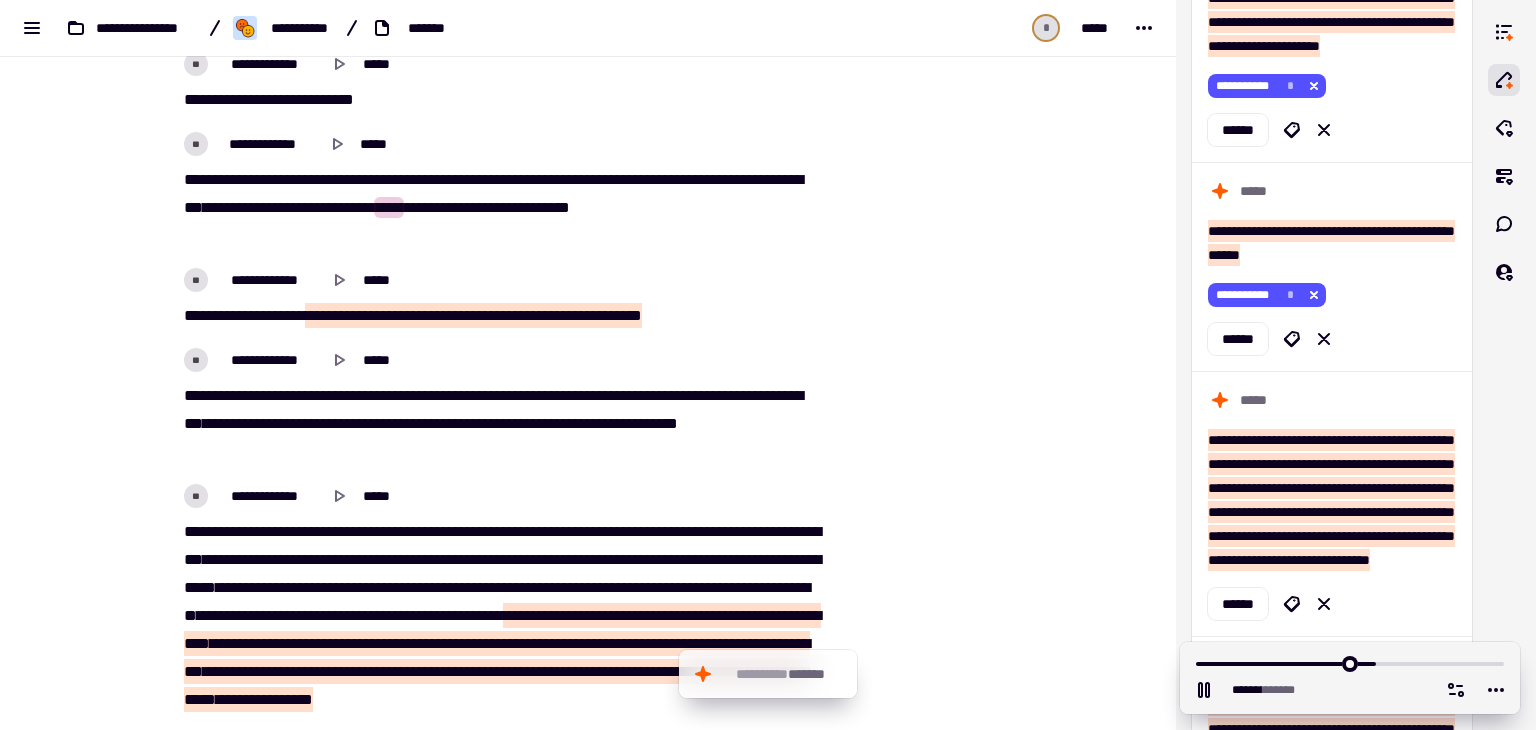 click on "******" at bounding box center [227, 207] 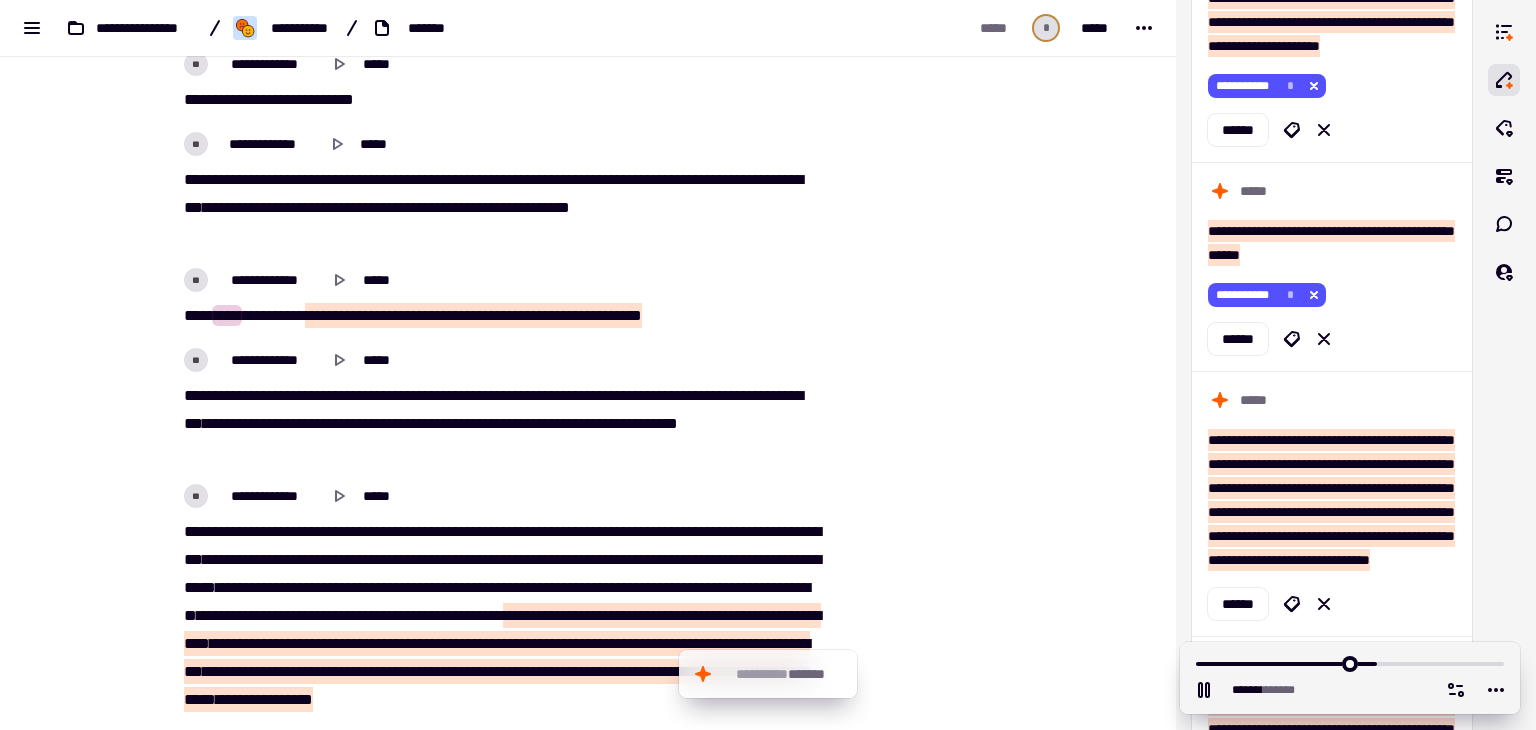 click on "*****" at bounding box center [356, 207] 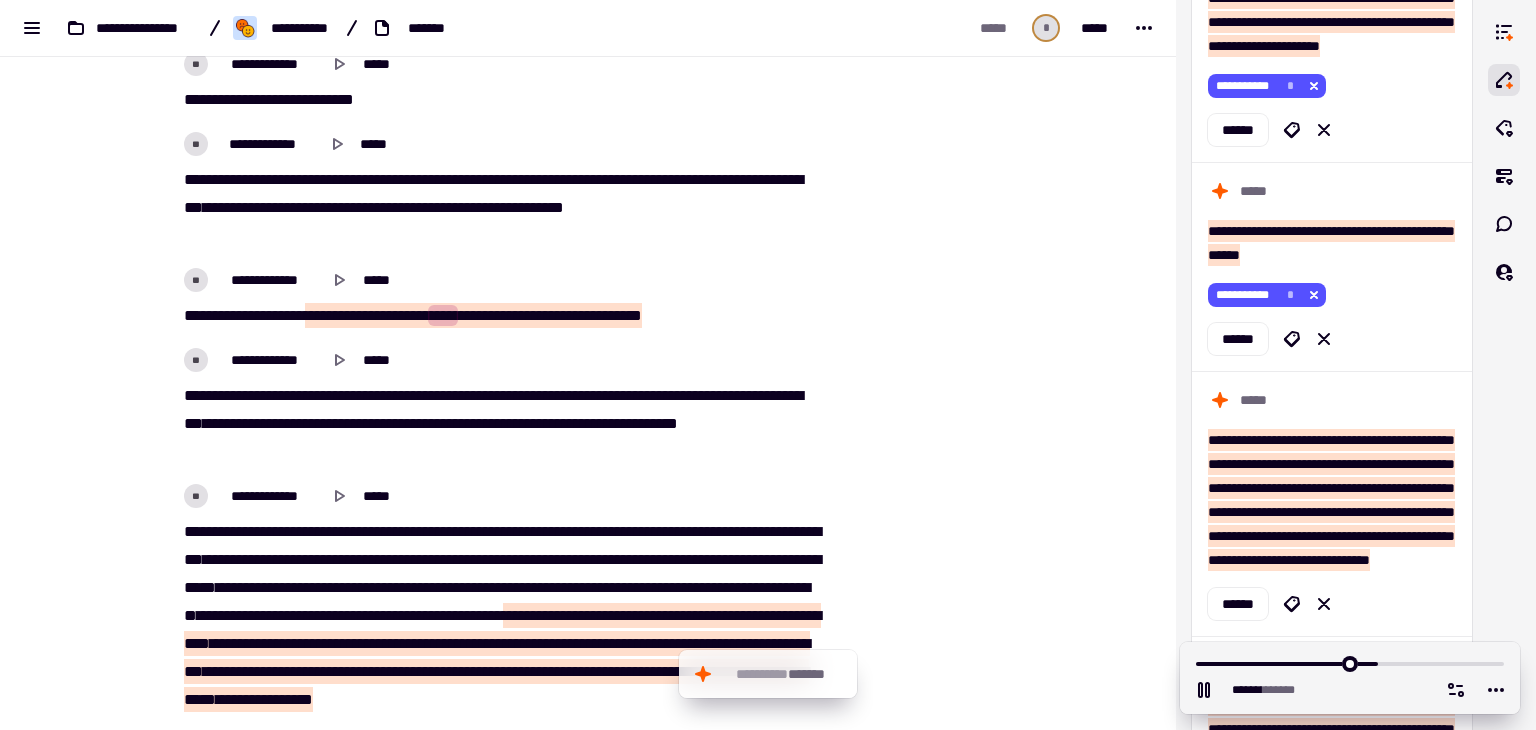 click on "****   ***   ****   ******   *****   ***   ***   ****   ****   ****   *****   ***   *****   ***   *****   *****   ****   ***   ****   ***   **   ***   ****** * **   **   *******   ****   ****   ***   ****   ***   ***   *****   ****" at bounding box center [500, 208] 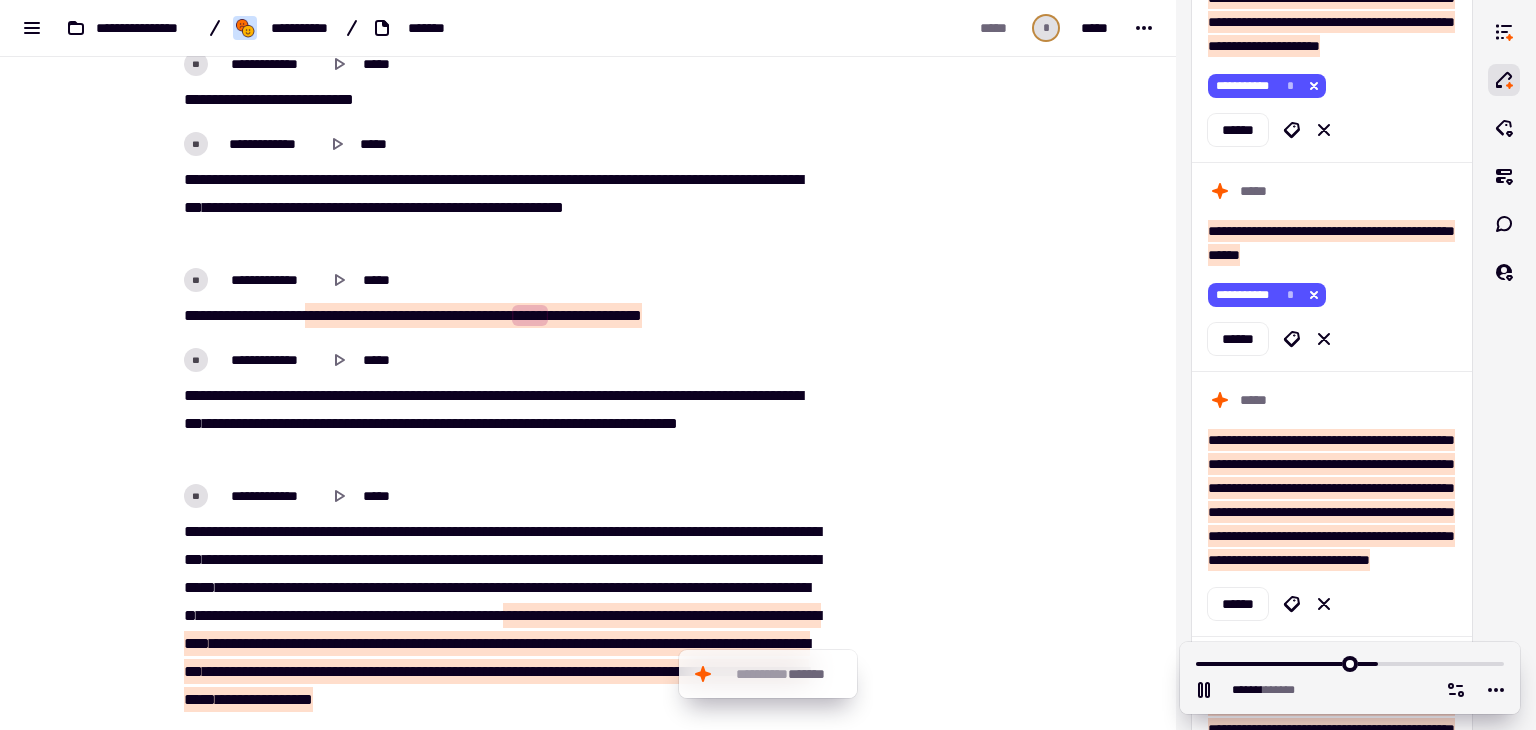 click on "****" at bounding box center (551, 207) 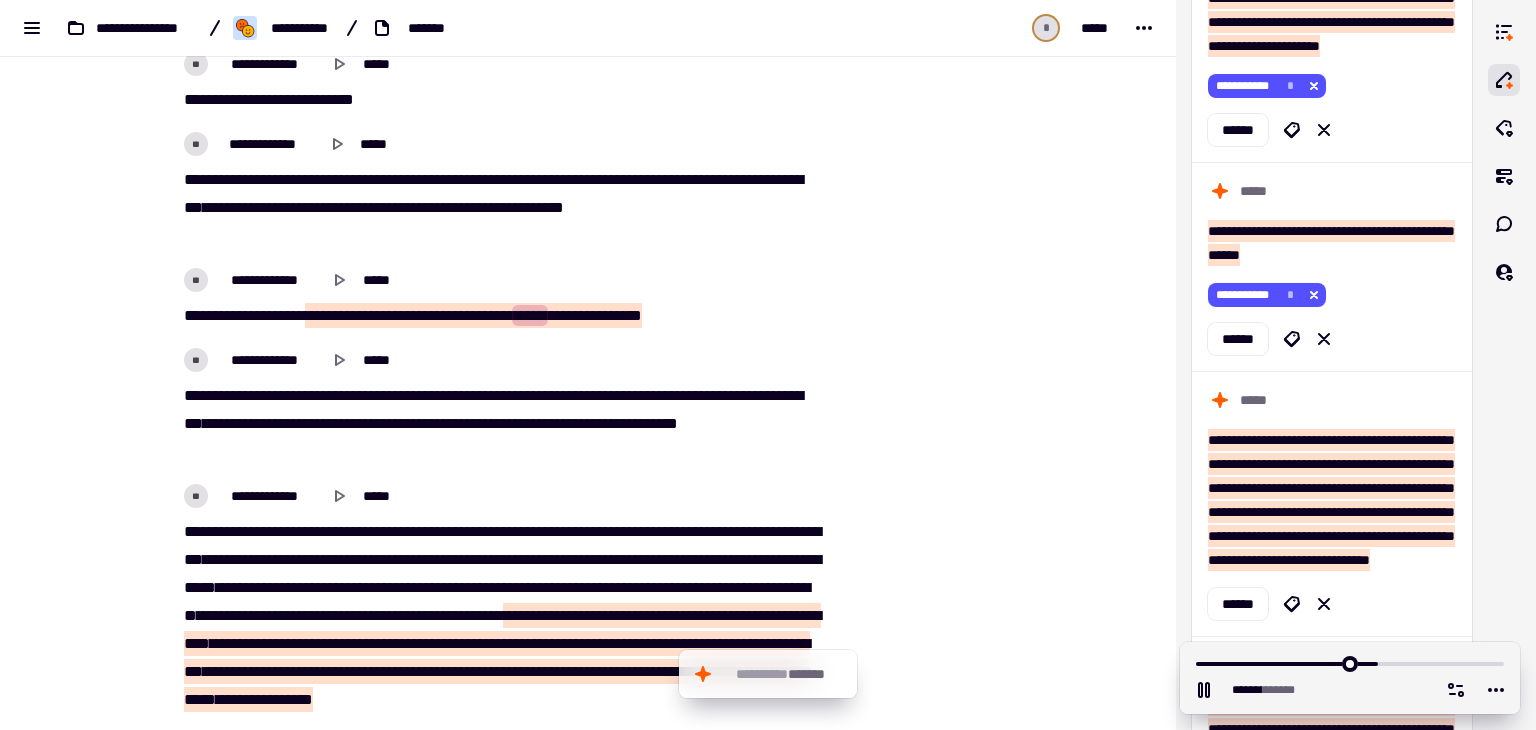 click on "****" at bounding box center (437, 207) 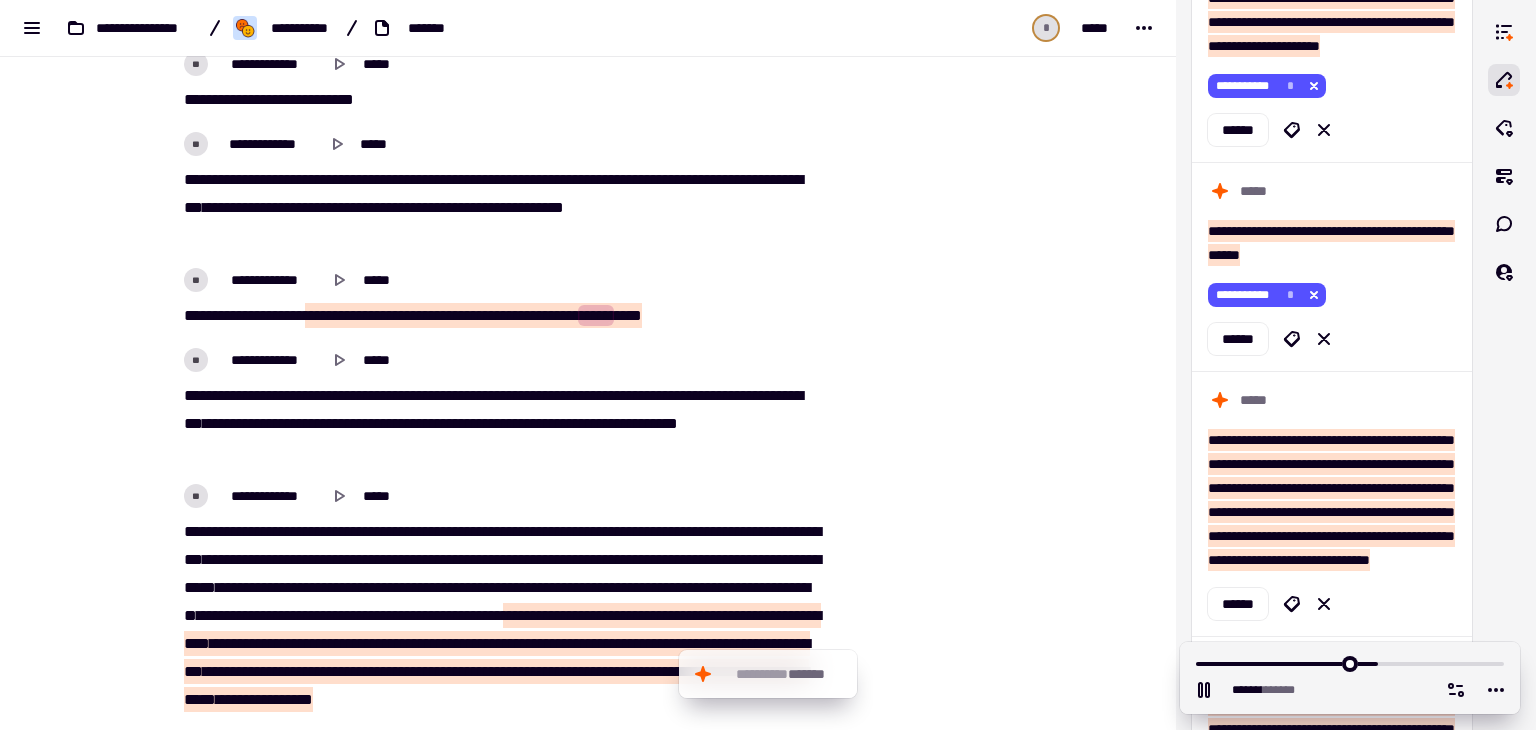 click on "****" at bounding box center [437, 207] 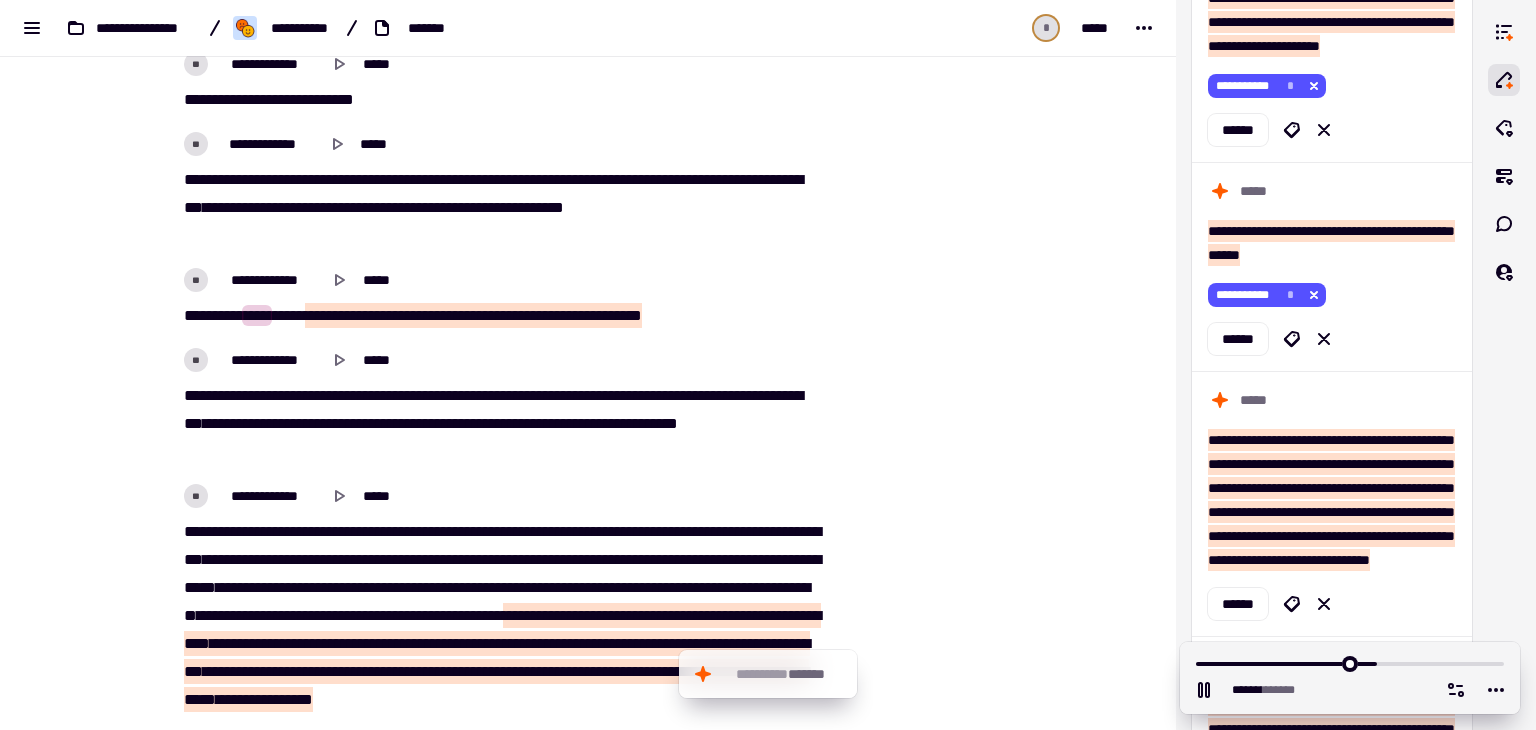 click on "****   ***   ****   ******   *****   ***   ***   ****   ****   ****   *****   ***   *****   ***   *****   *****   ****   ***   ****   ***   **   ***   ****** * **   **   *******   ****   ****   ***   ****   ***   ***   *****   ****" at bounding box center [500, 208] 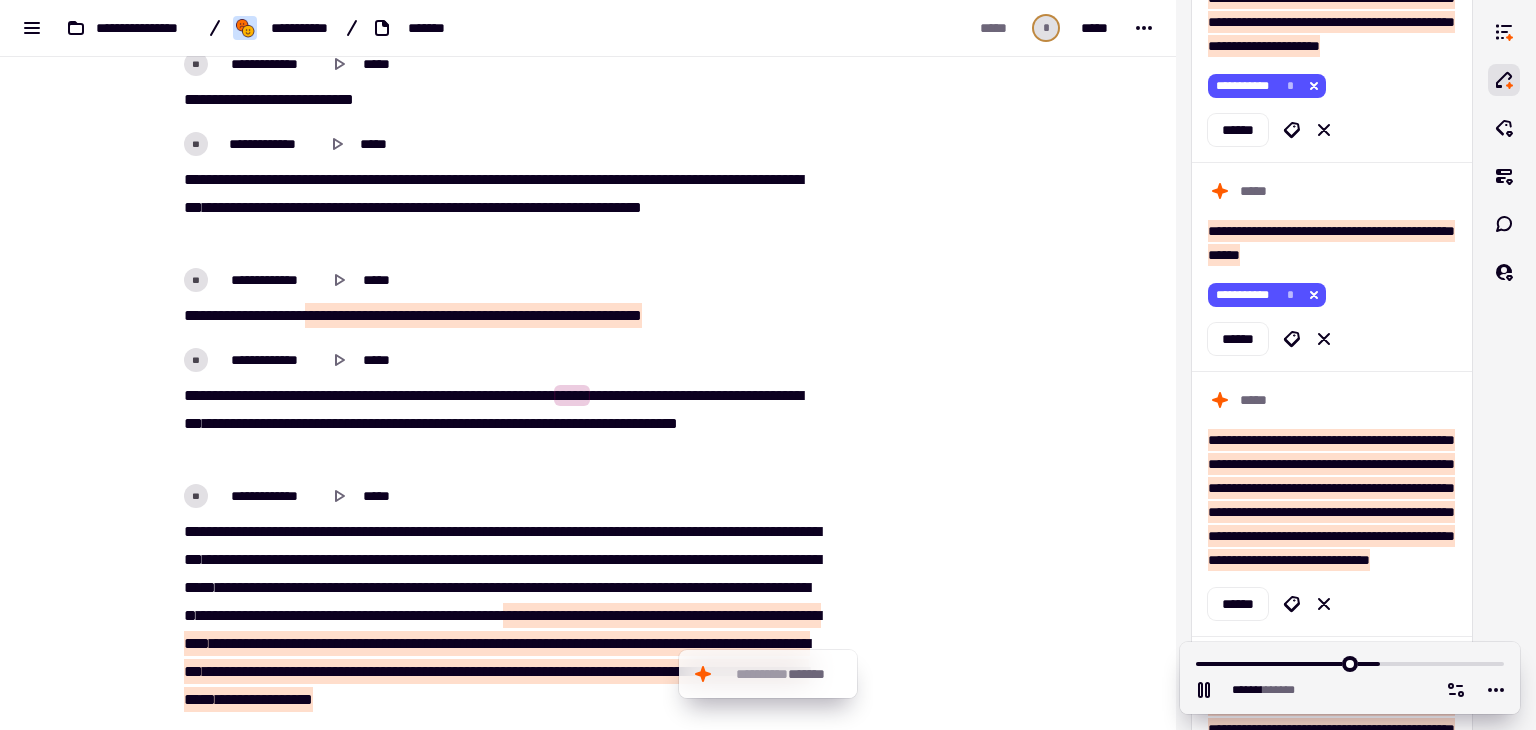 click on "****   ****   ****   *** * ****   *******   *******   ****   ***   ****   ***** * ***   ***** * ** *" at bounding box center (500, 316) 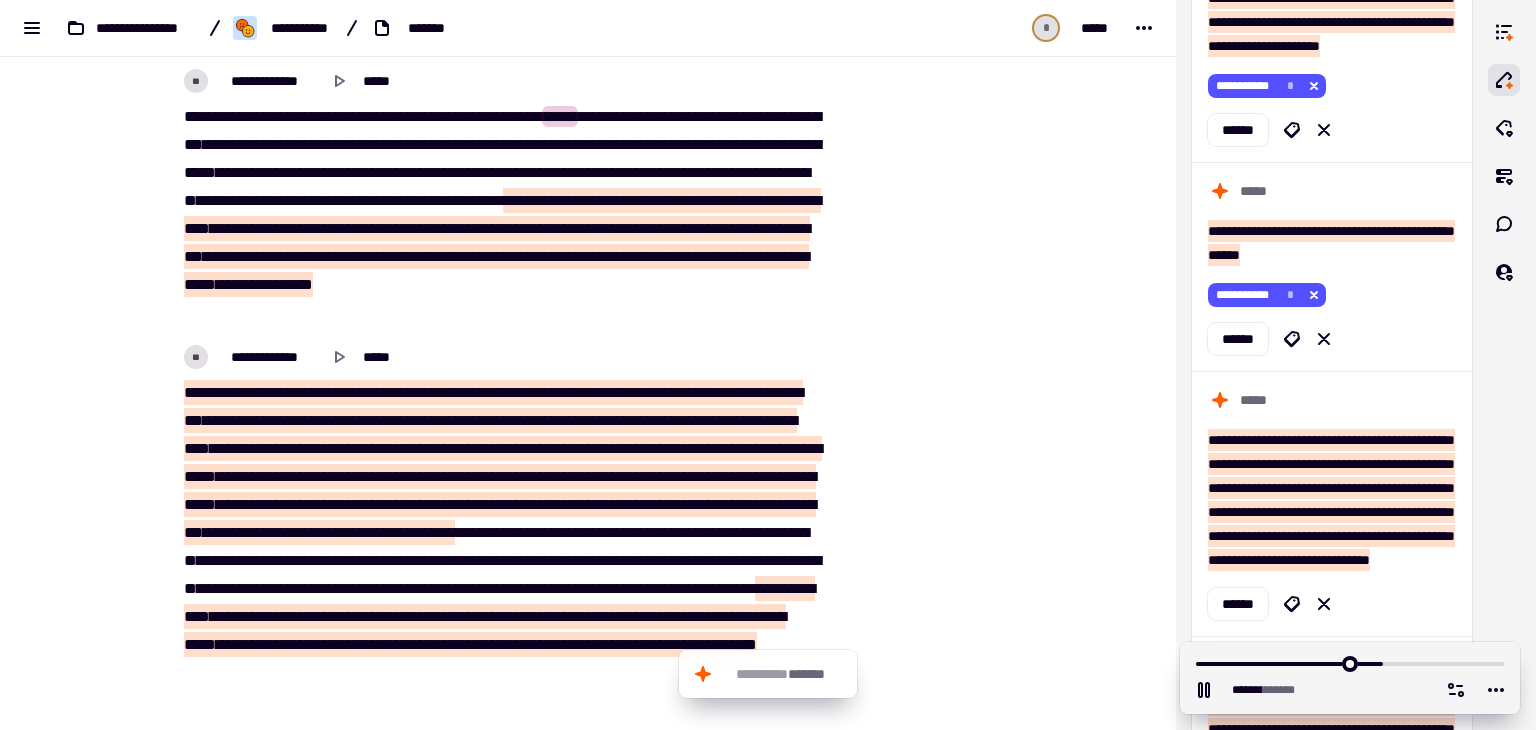 scroll, scrollTop: 7148, scrollLeft: 0, axis: vertical 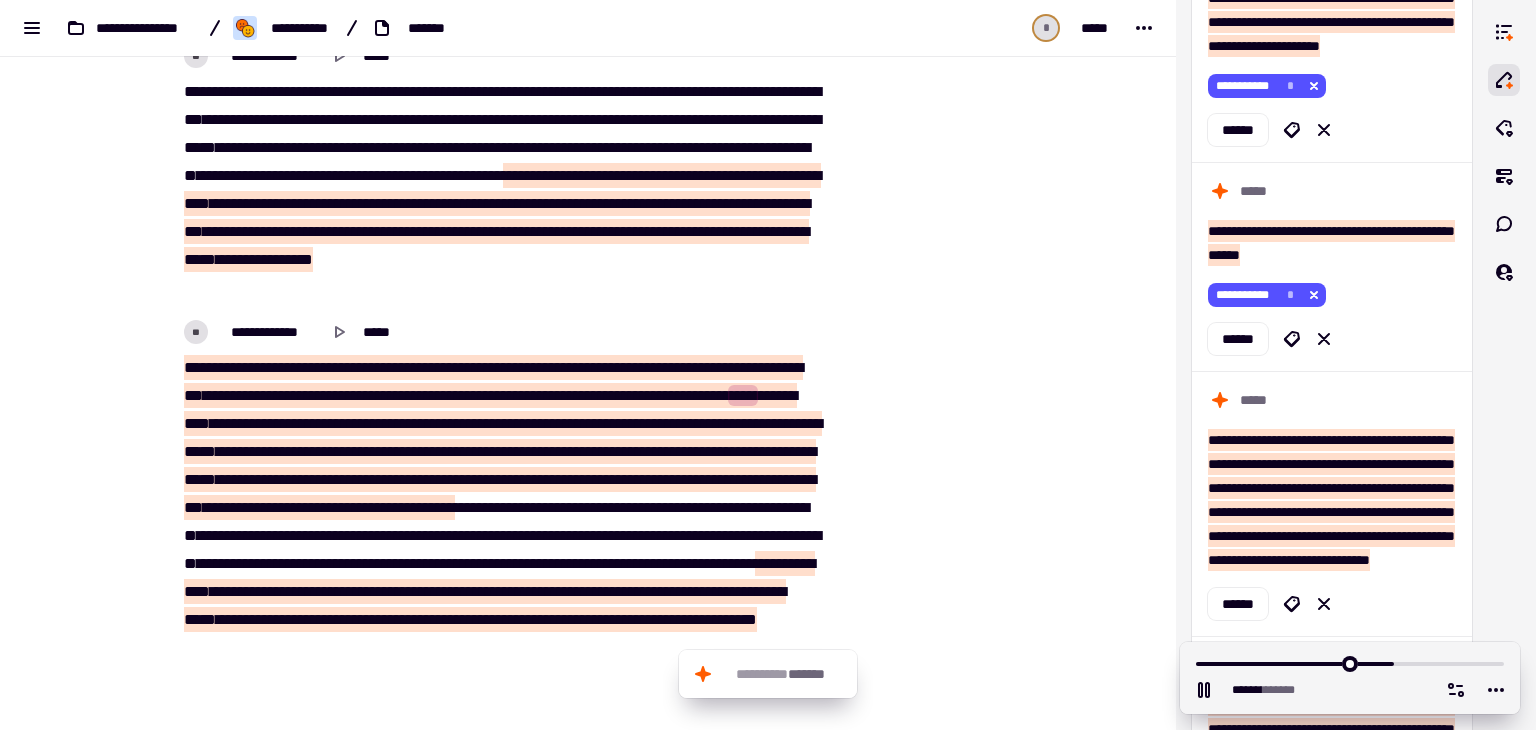 click on "*****" at bounding box center (266, 395) 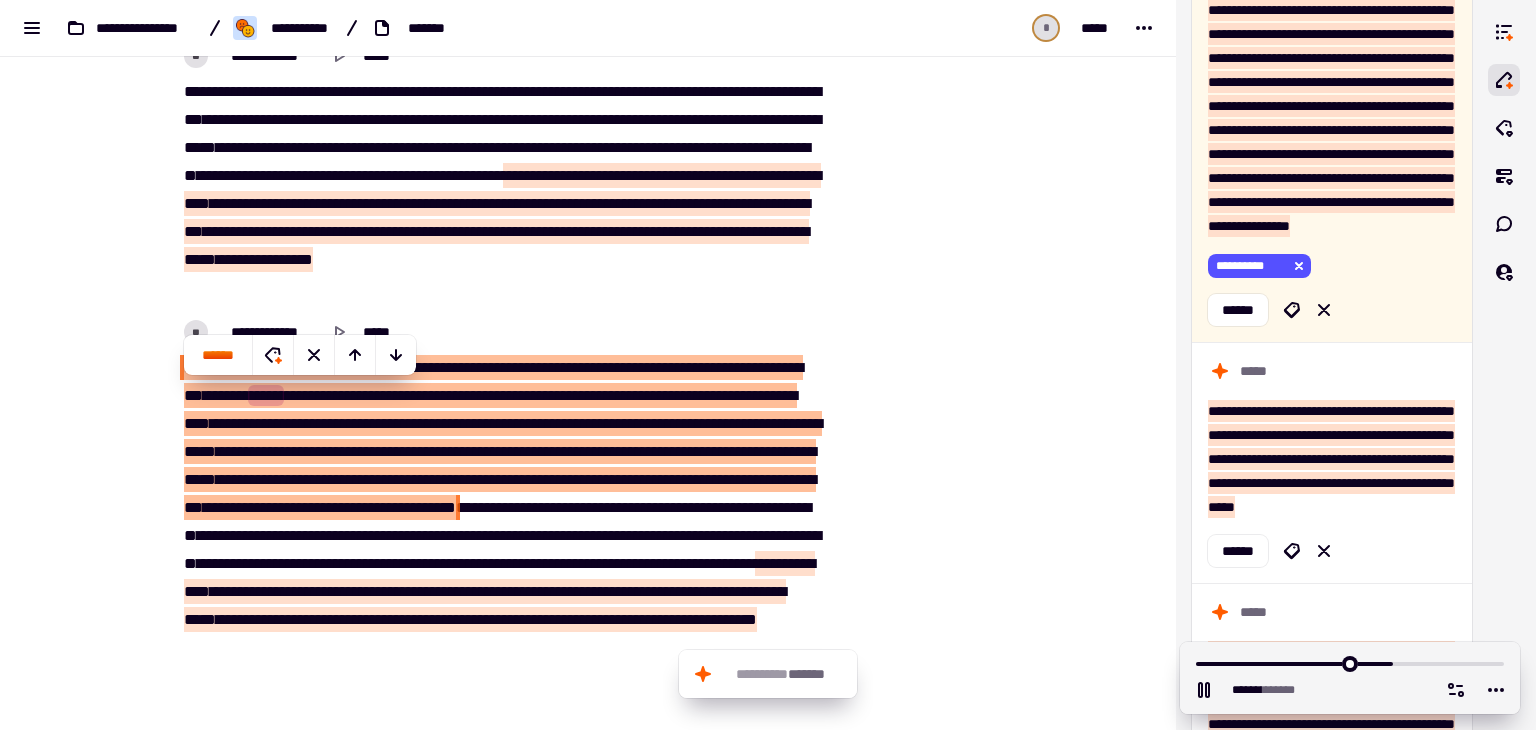 scroll, scrollTop: 2534, scrollLeft: 0, axis: vertical 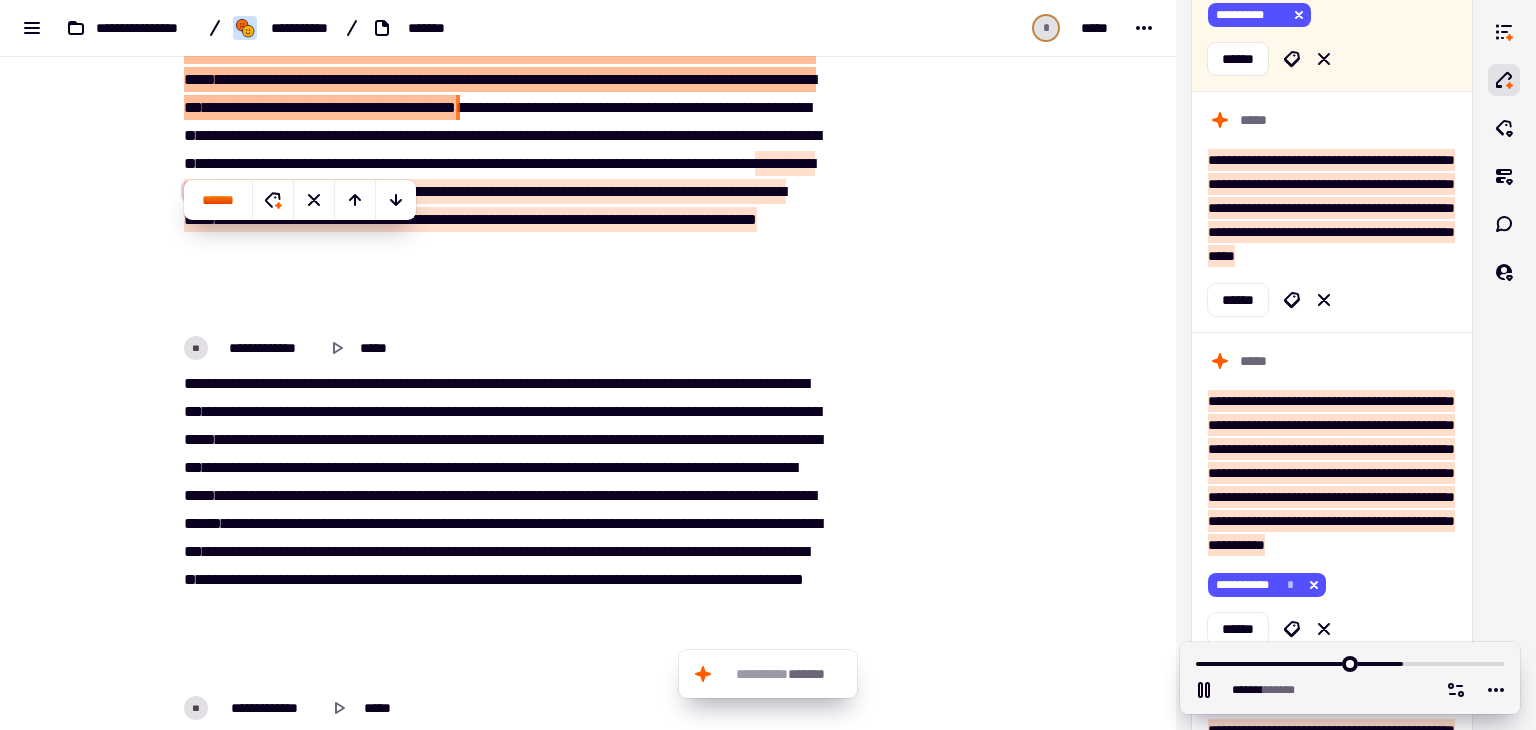 click at bounding box center (934, -1963) 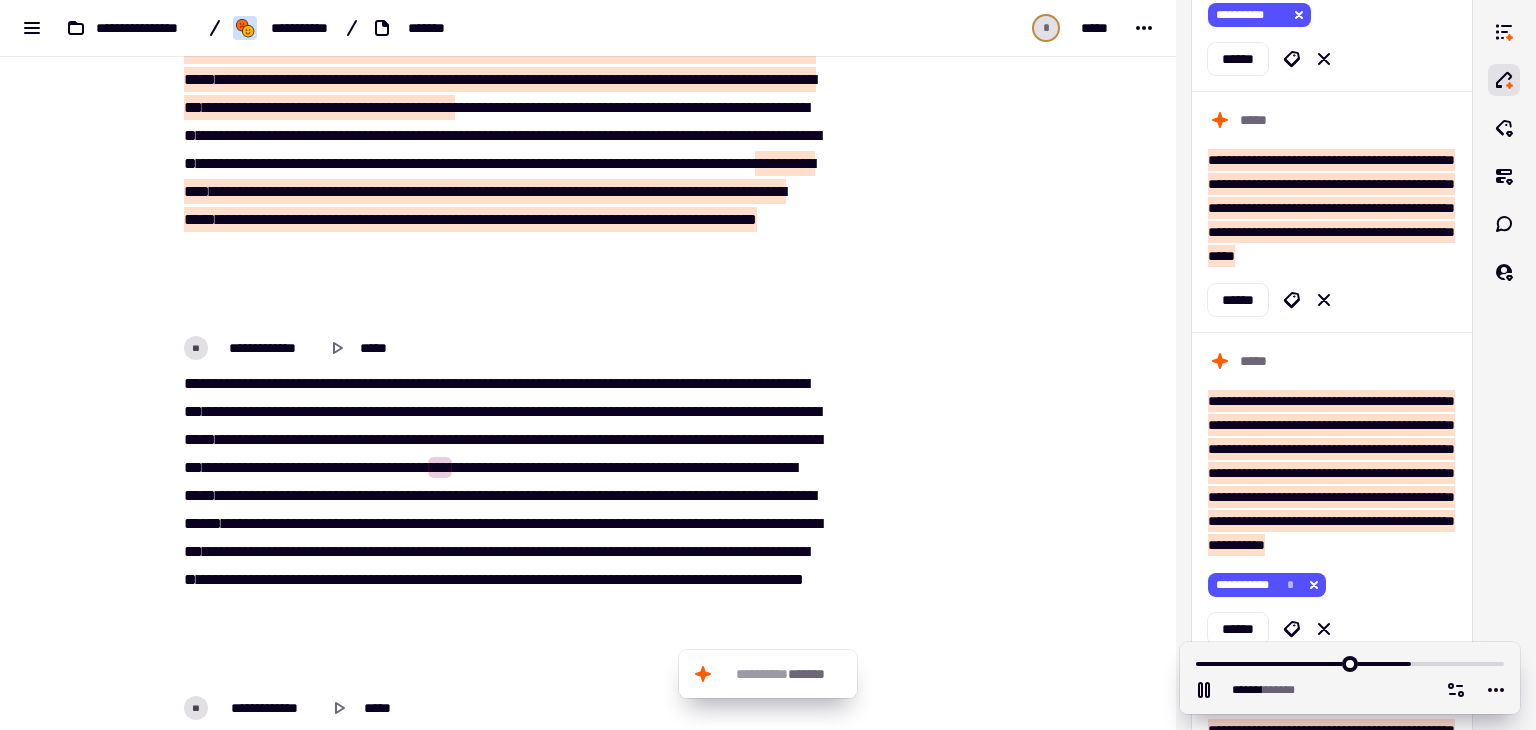 click on "***" at bounding box center [416, 467] 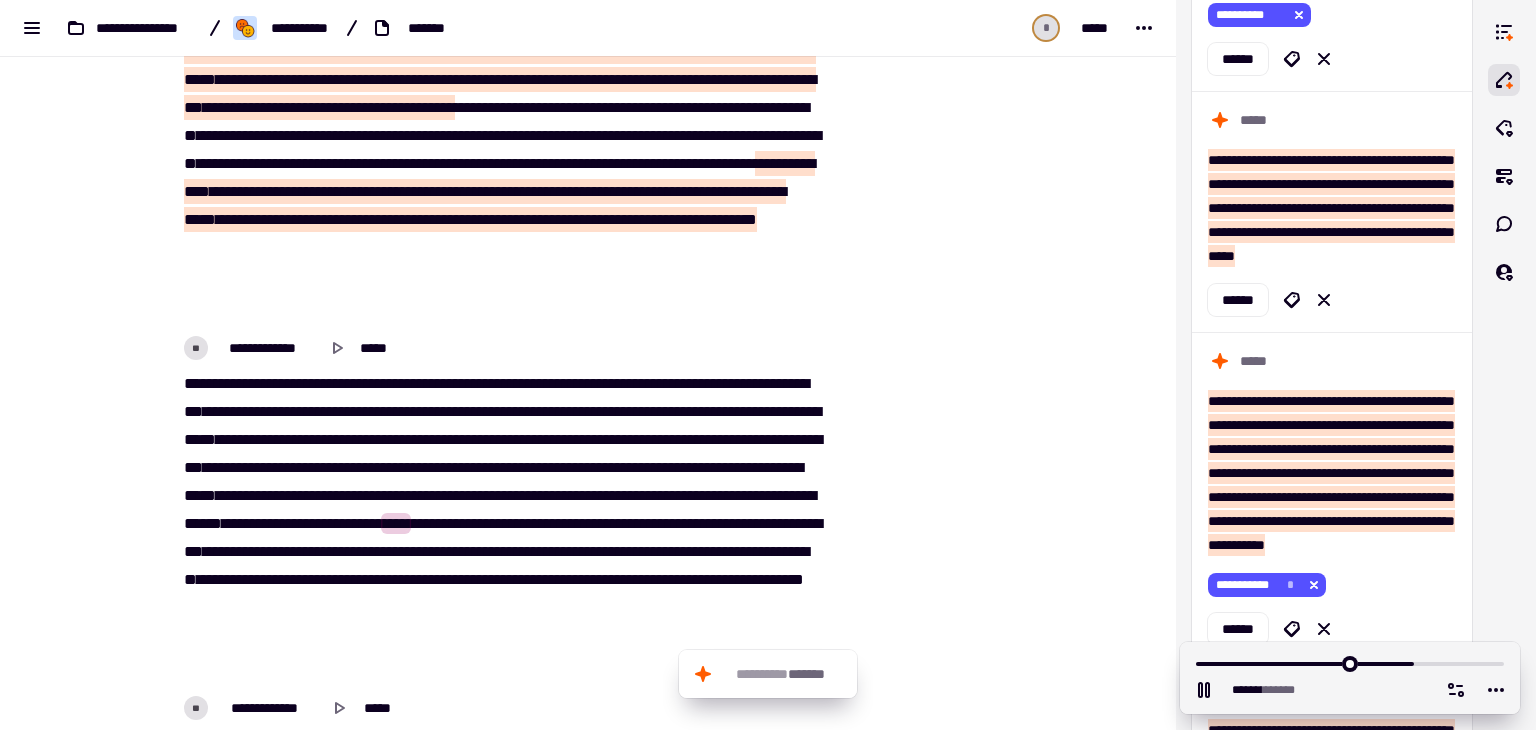 click on "***" at bounding box center (489, 495) 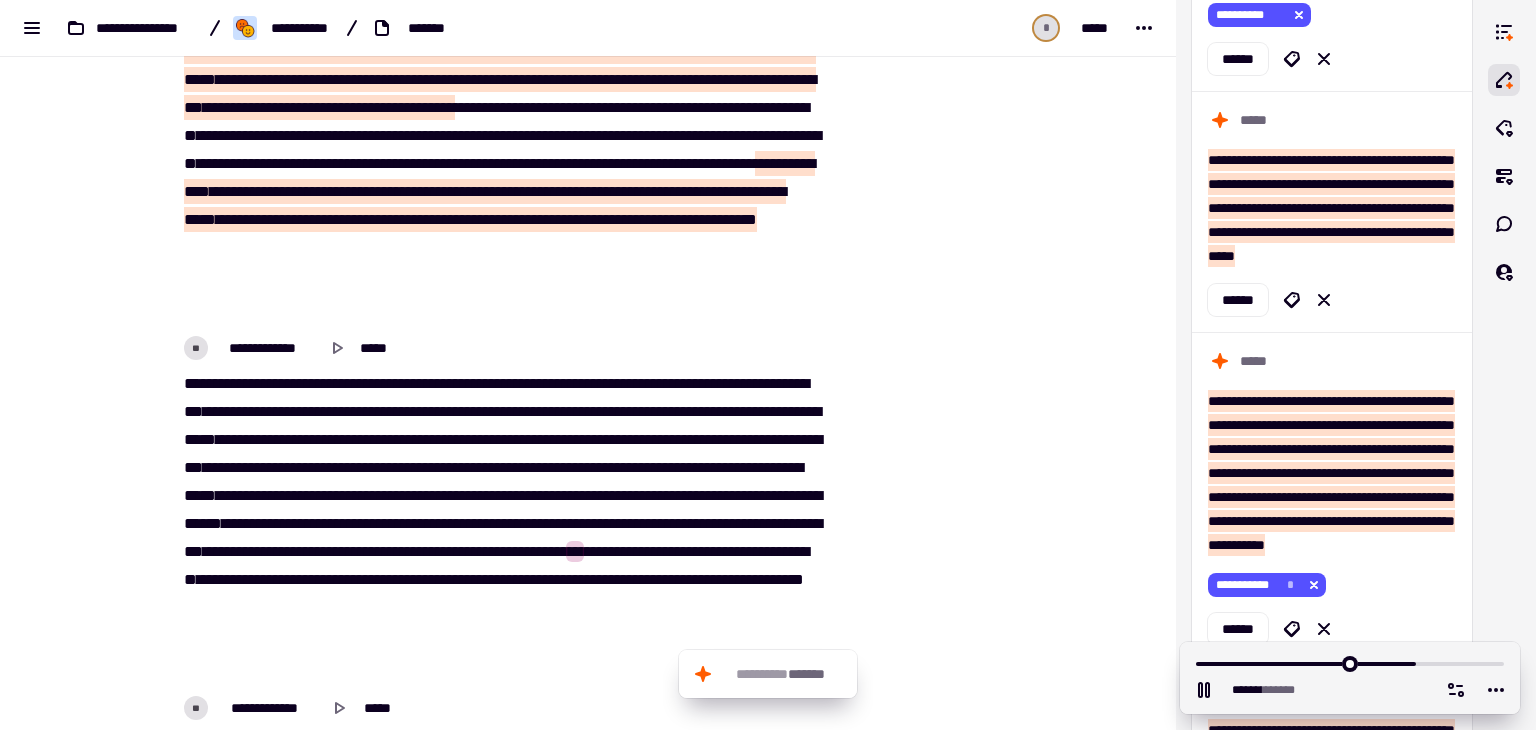 click on "***" at bounding box center [248, 551] 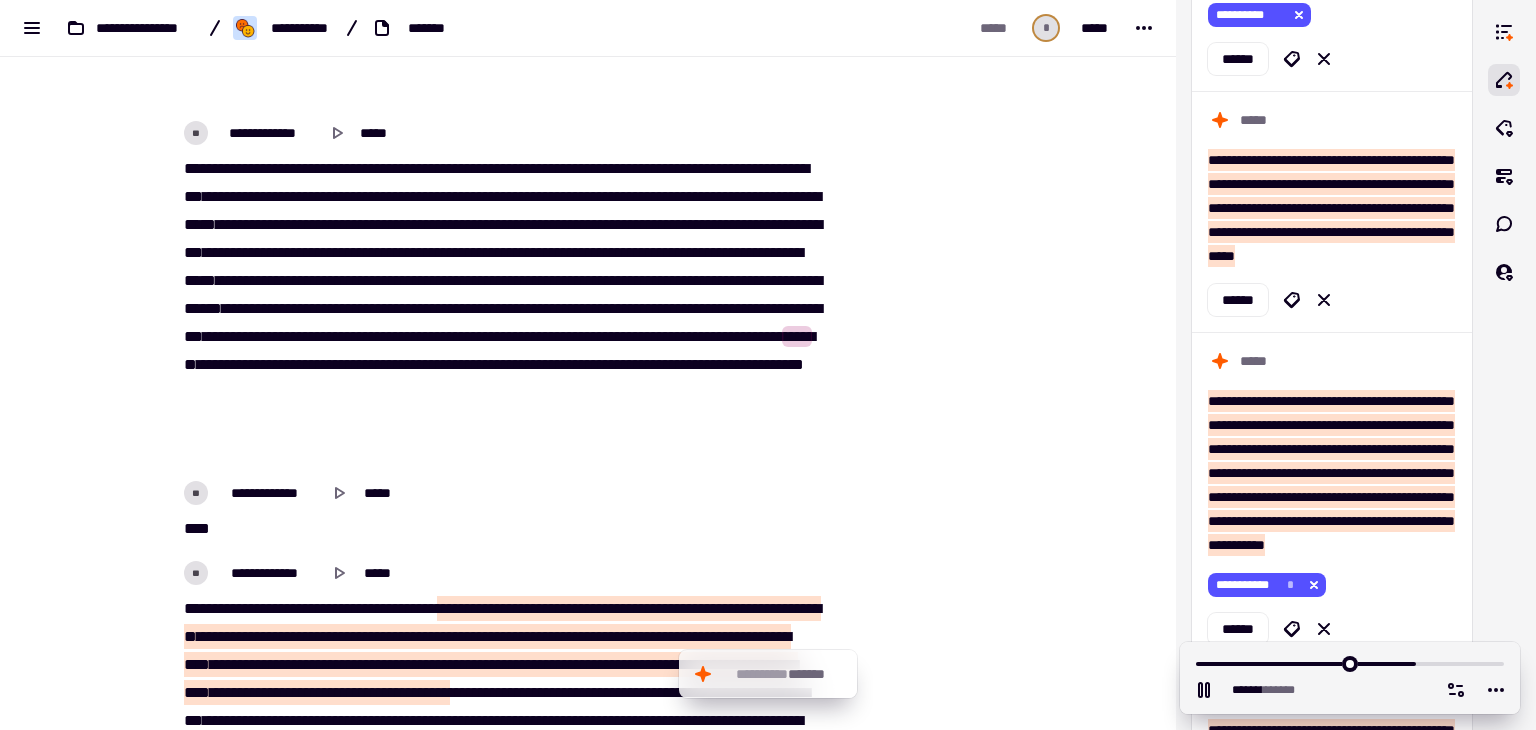 scroll, scrollTop: 7776, scrollLeft: 0, axis: vertical 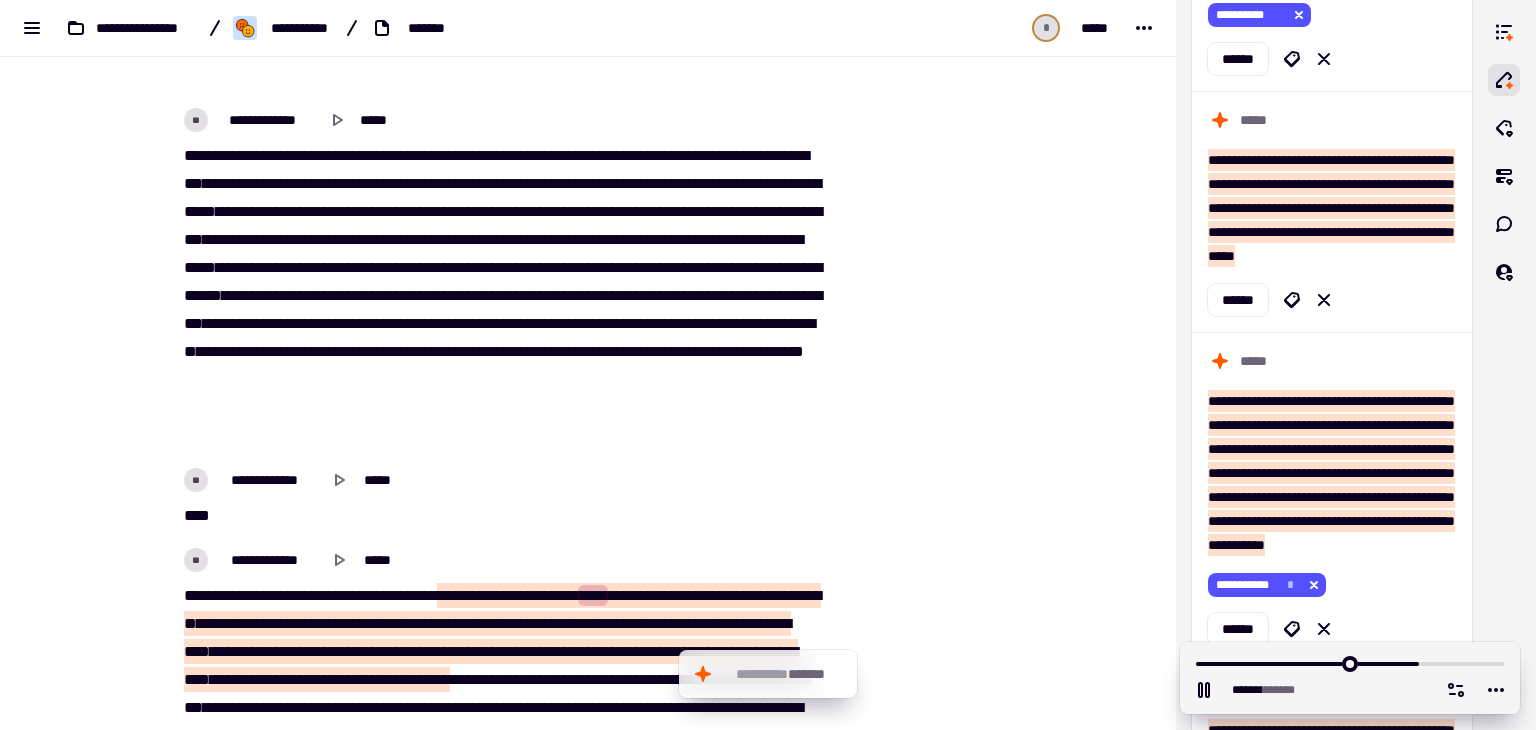 click on "**   ***   *****   ***   **   *****   *****   ****   ***   ****   ****   **   ********   ****   ***   ******   *****   ****   **   ****   **** * ***   ******   *****   ****   ****   ***   ****   *******   **   ***   *****   *****   ***   ******   *****   *****   *****   **   ****   *****   *****   *****   **   ******   **   **   **   ******   **   ***   ***   *****   ****   **   **   ****   ******   ***   ****   **   *****   *****   ***   ***   *****   ****   ****   ****   **   **   ***** * ***   *** * ****   **   ****   *****   ***   ***   ****   *****   ****   **   ****   ****   *****   **   *******   ***   ****   *****   **   ****   ***   ****   ****   **   ******   *****   *******   ***   *****   **   ********   *****   ******   *****   ***   ***   *****   **   **   ****   ***   *****   ****   **   *****   *** * ****   ******   ********   ***   ****   **   *****   ***   ****   ****   ***   ****   **   *****   *****   *******   **   **   ****   *******   **   ****   **   ** * **   ****   **   *****   **" at bounding box center (500, 296) 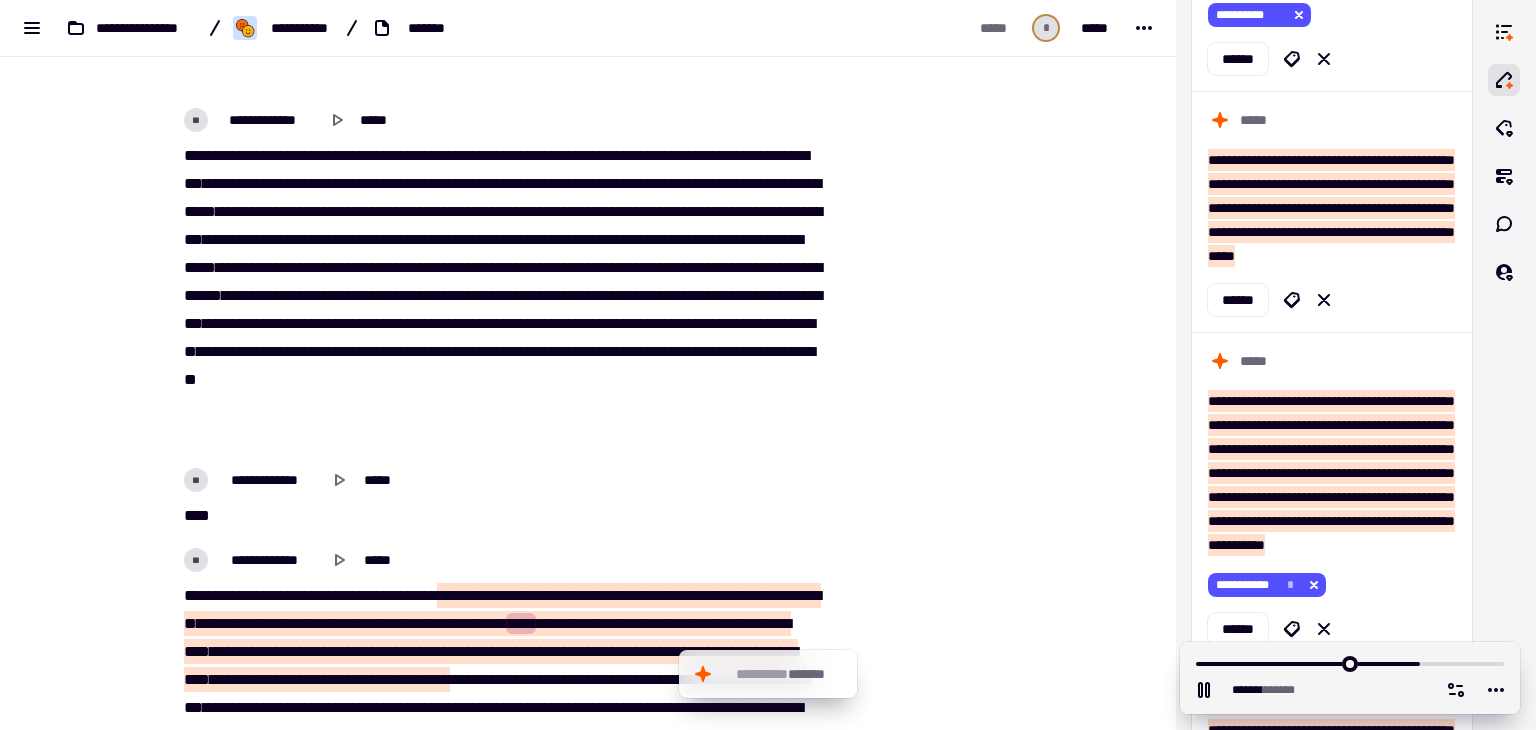 click on "*** *" at bounding box center [500, 516] 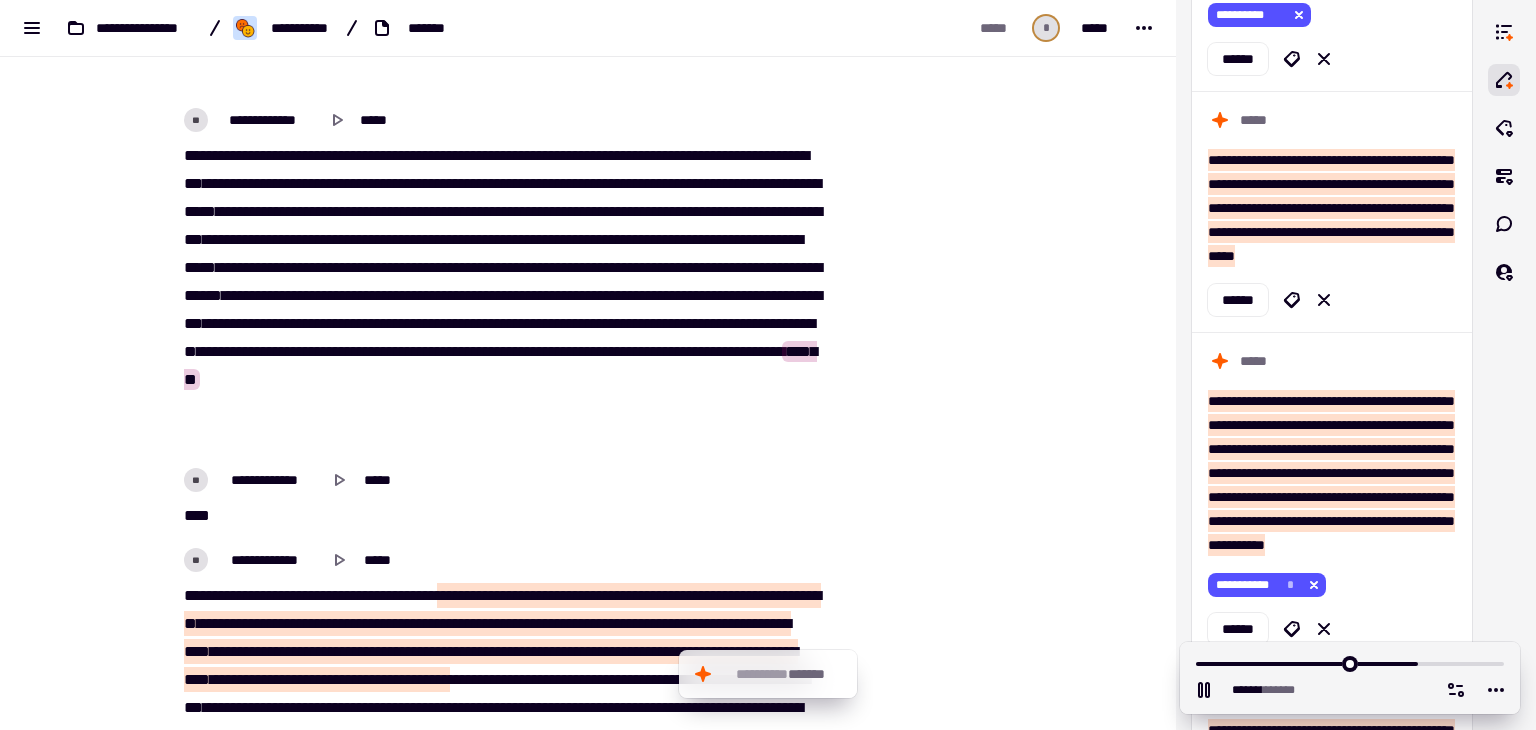 click on "*** *" at bounding box center (500, 516) 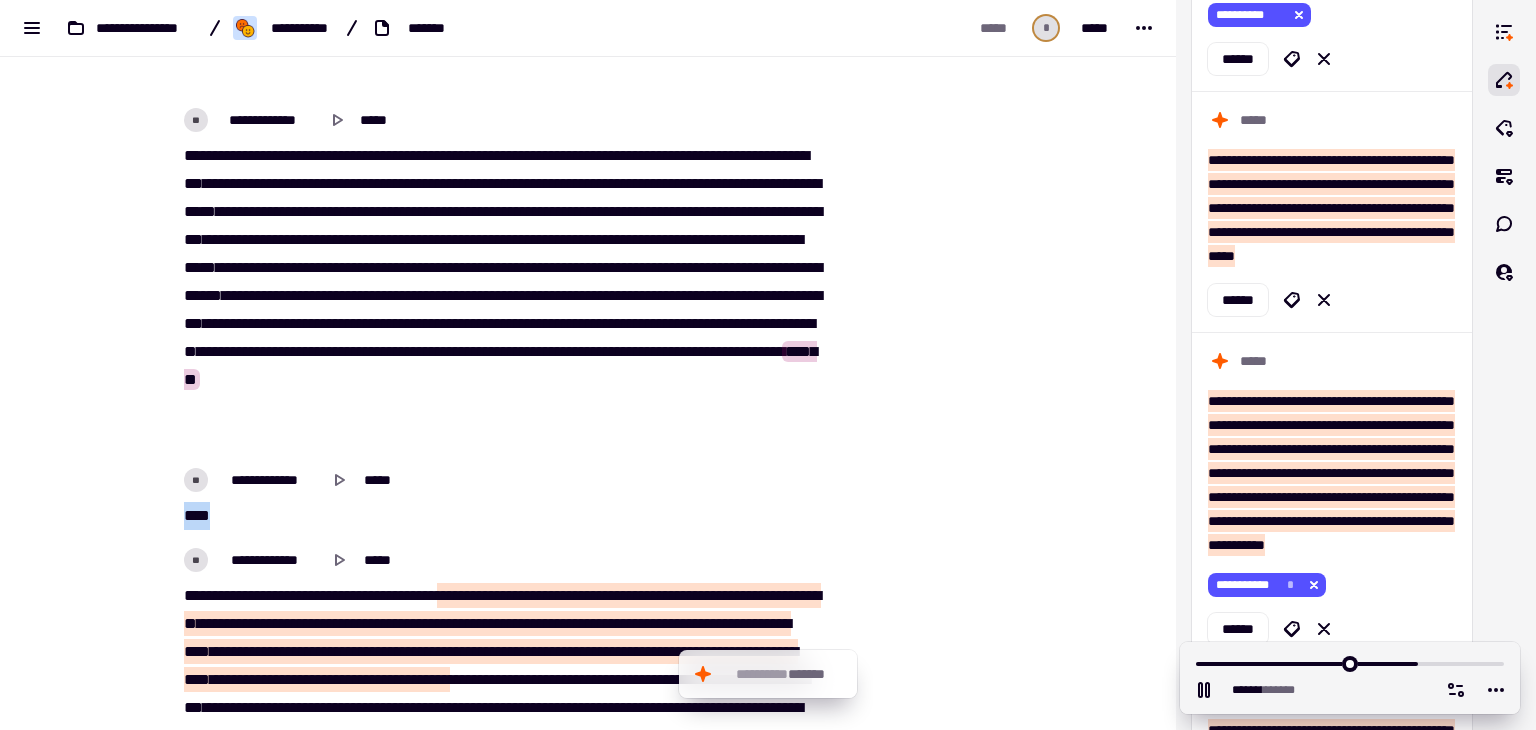 click on "***" at bounding box center [197, 515] 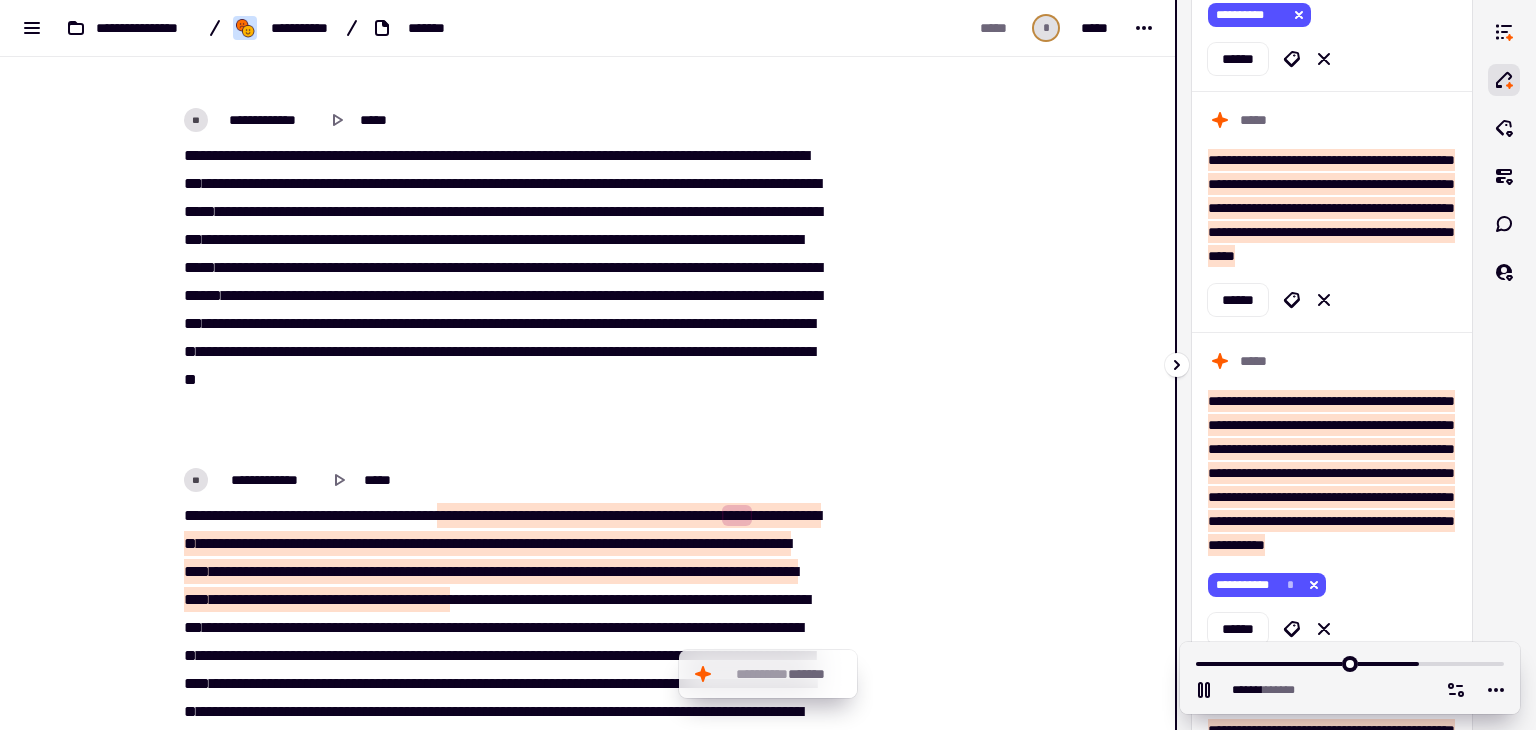 click at bounding box center [1180, 365] 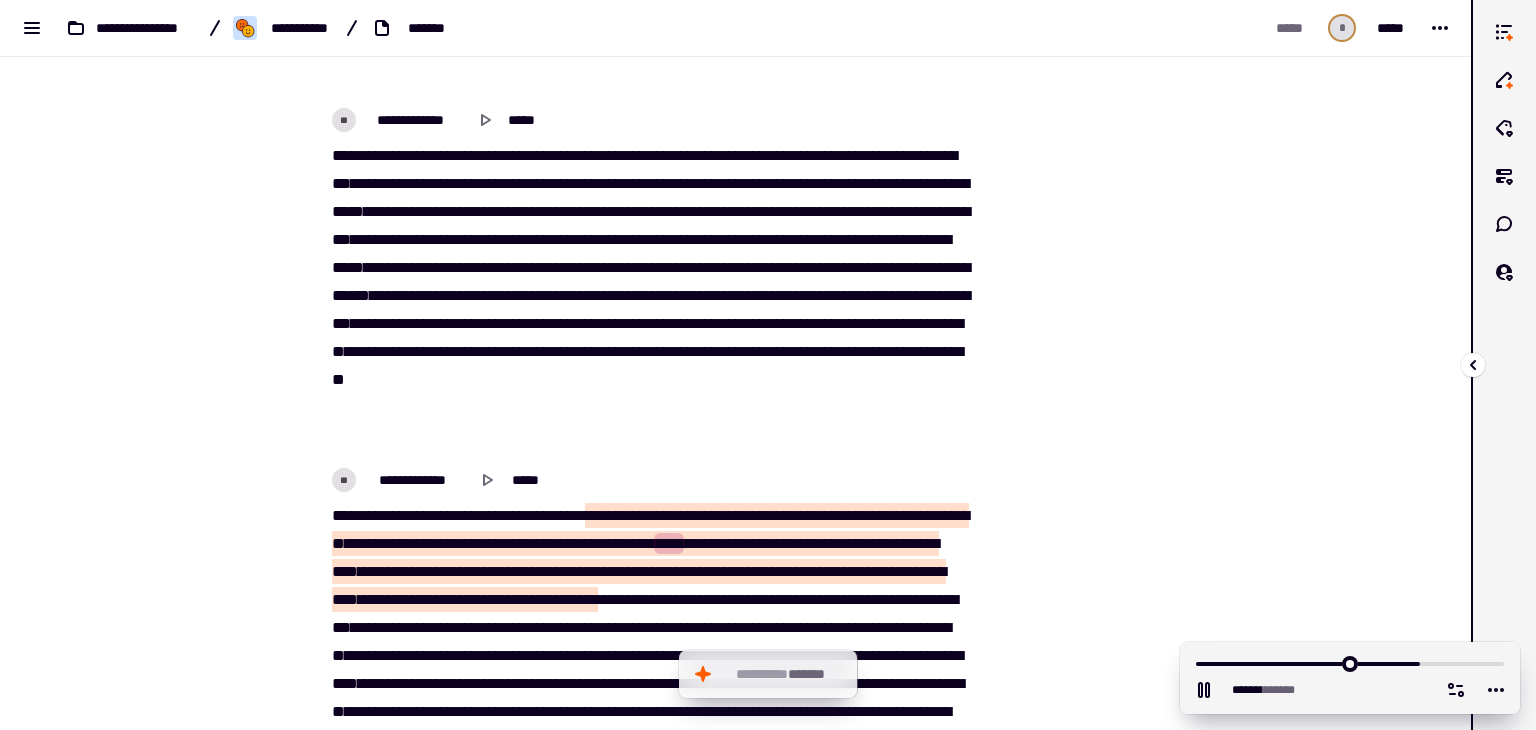 click 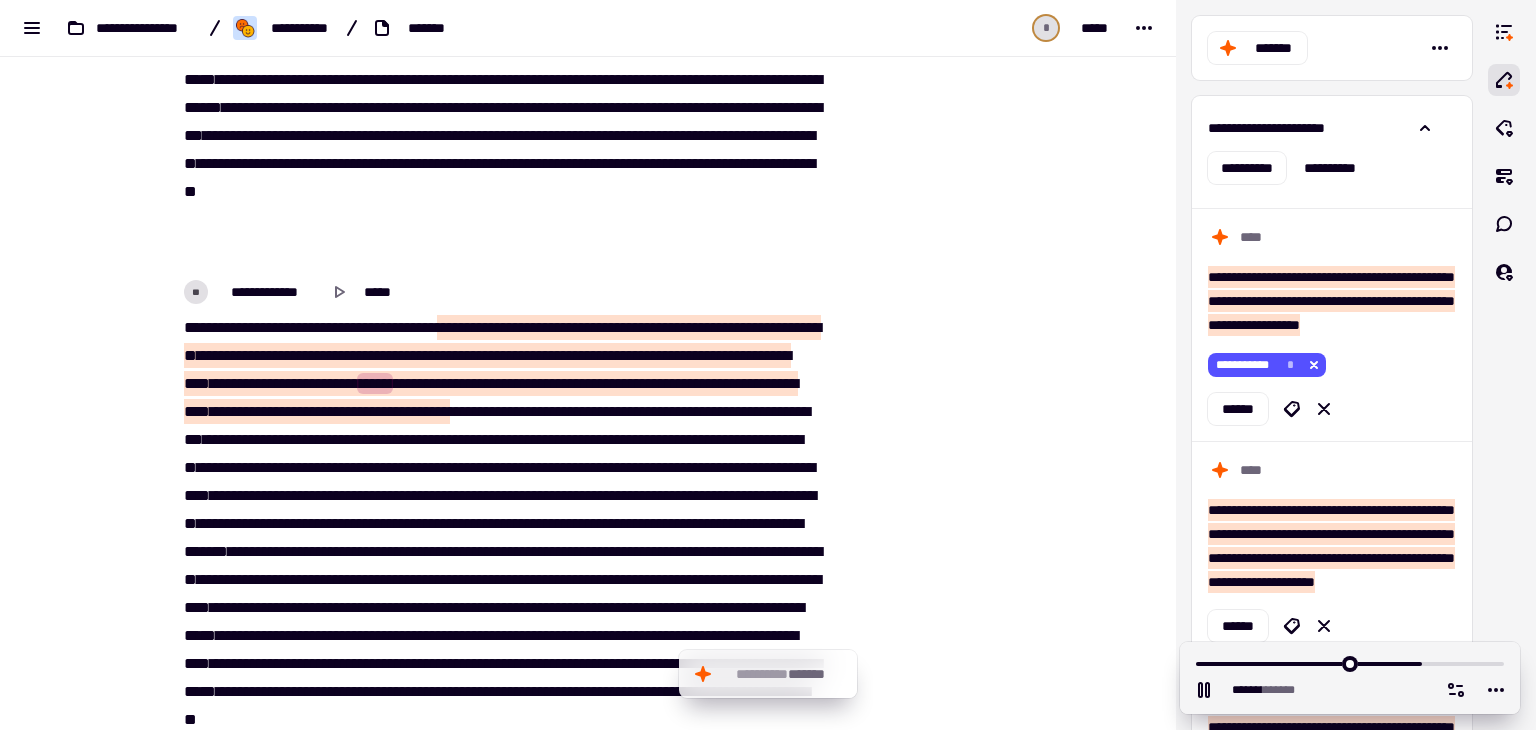 scroll, scrollTop: 8078, scrollLeft: 0, axis: vertical 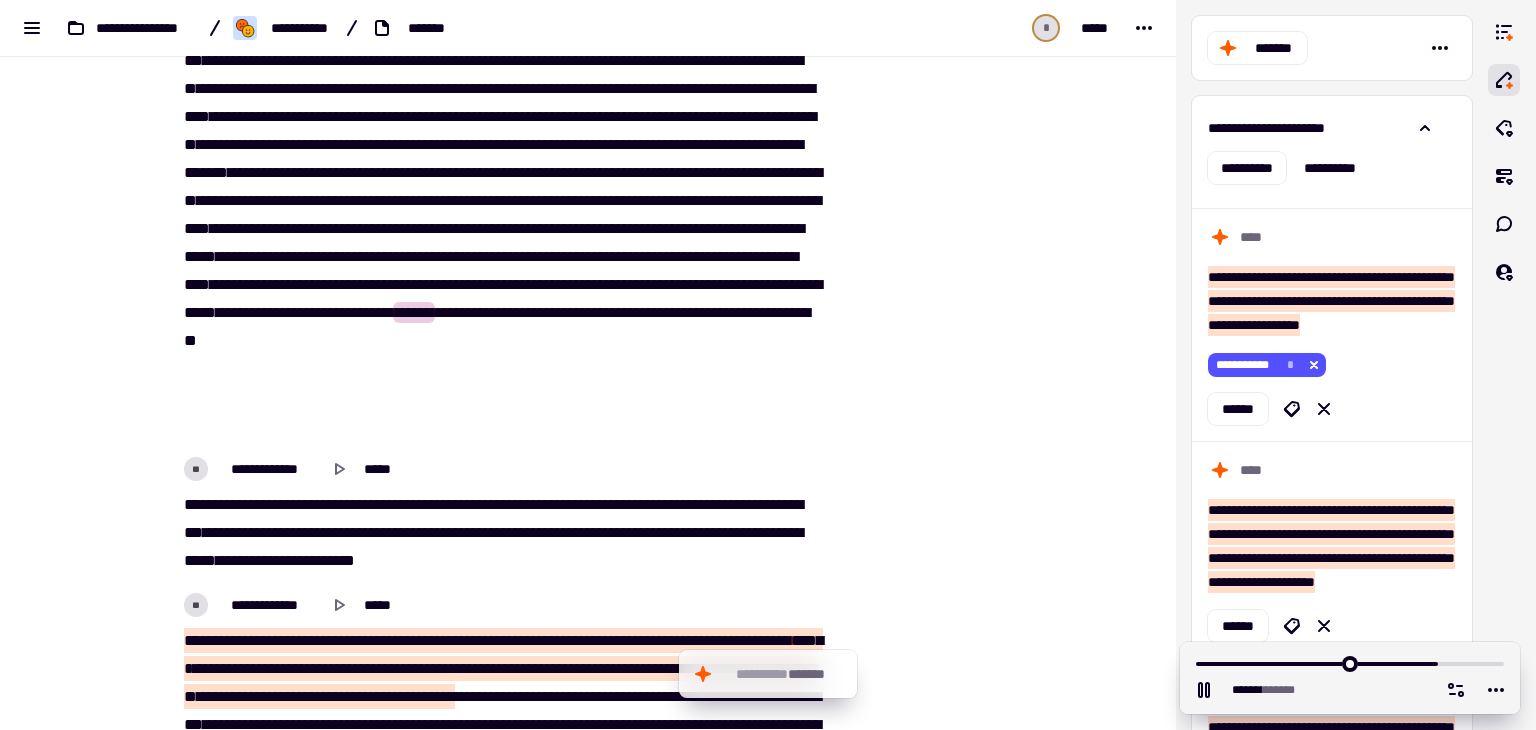 click on "******" at bounding box center [528, 312] 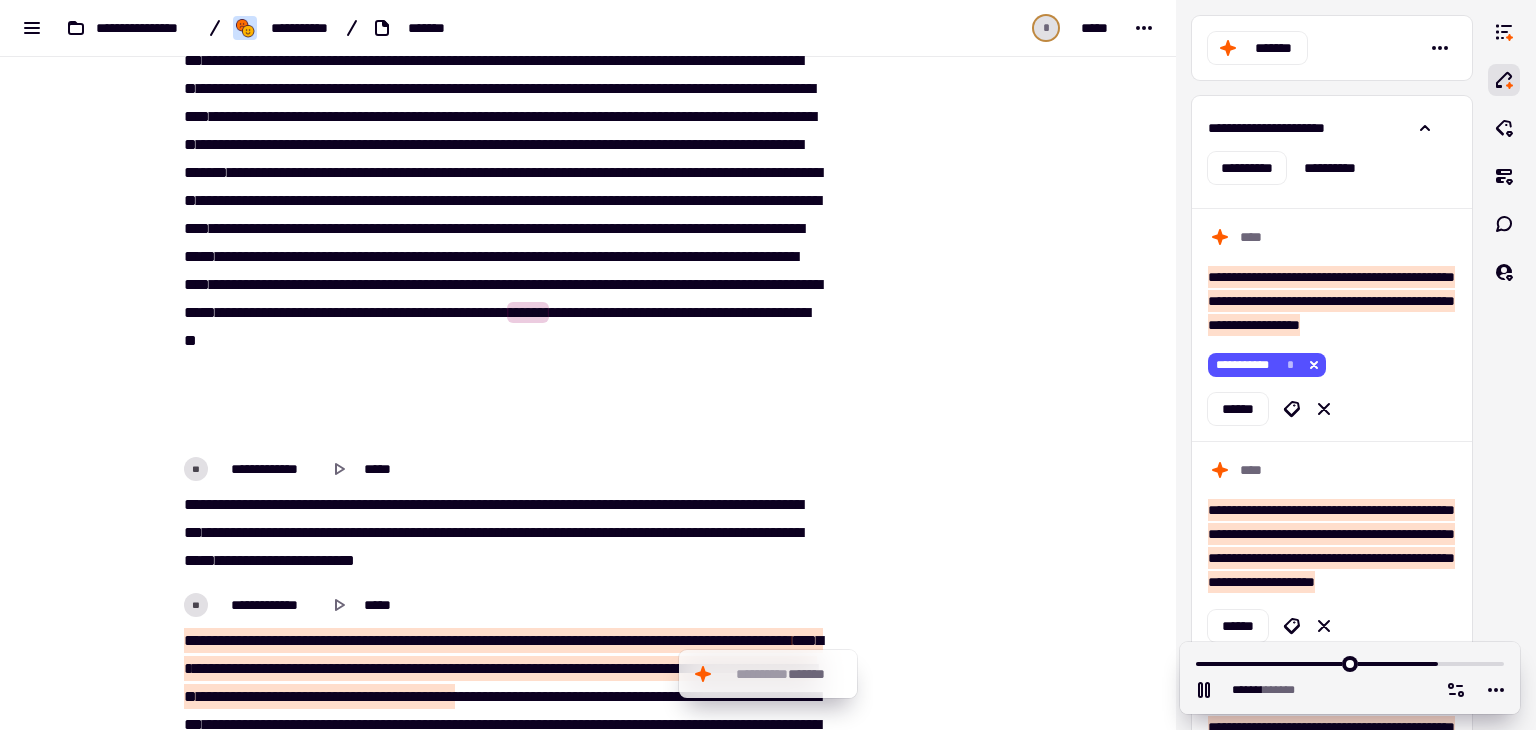 click on "****" at bounding box center (366, 312) 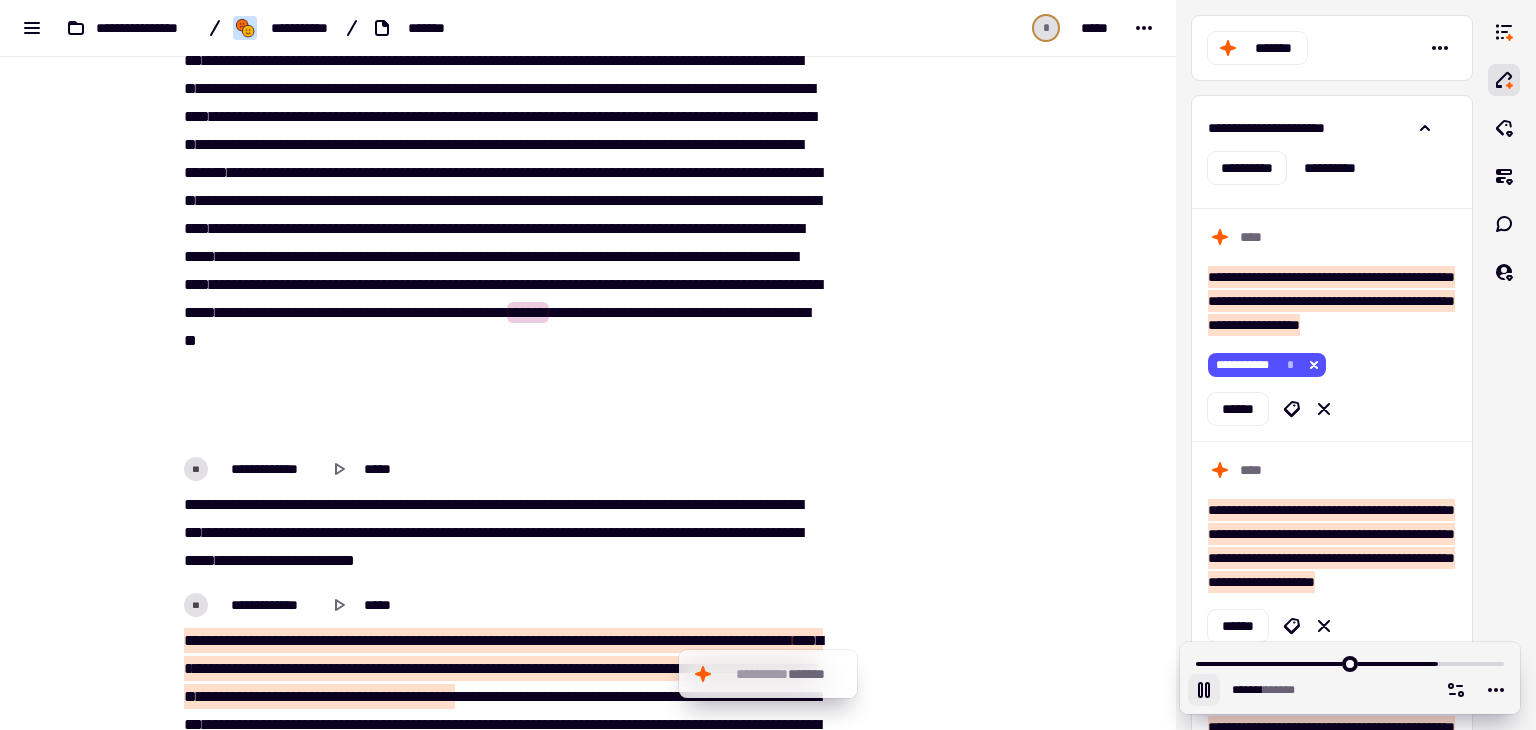 click 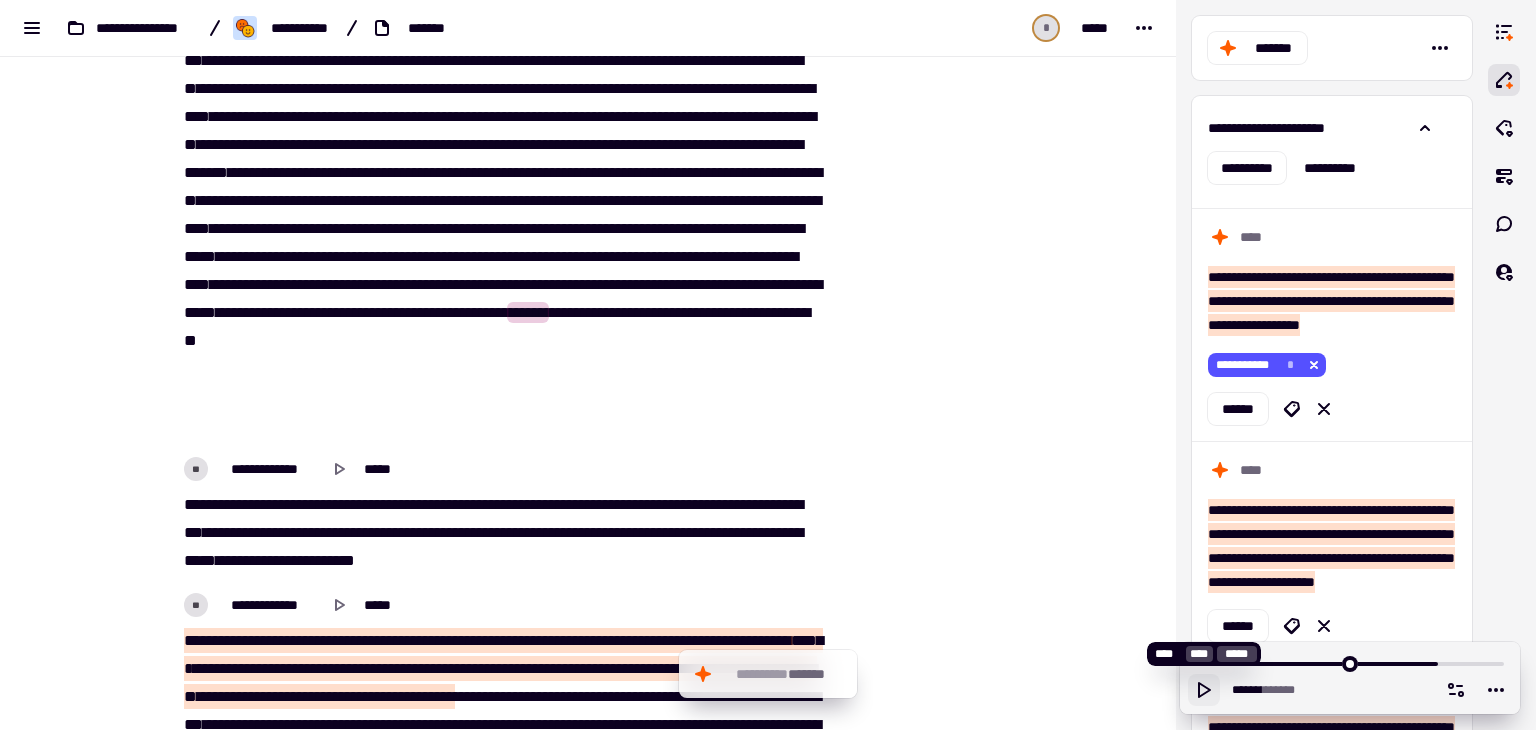 click 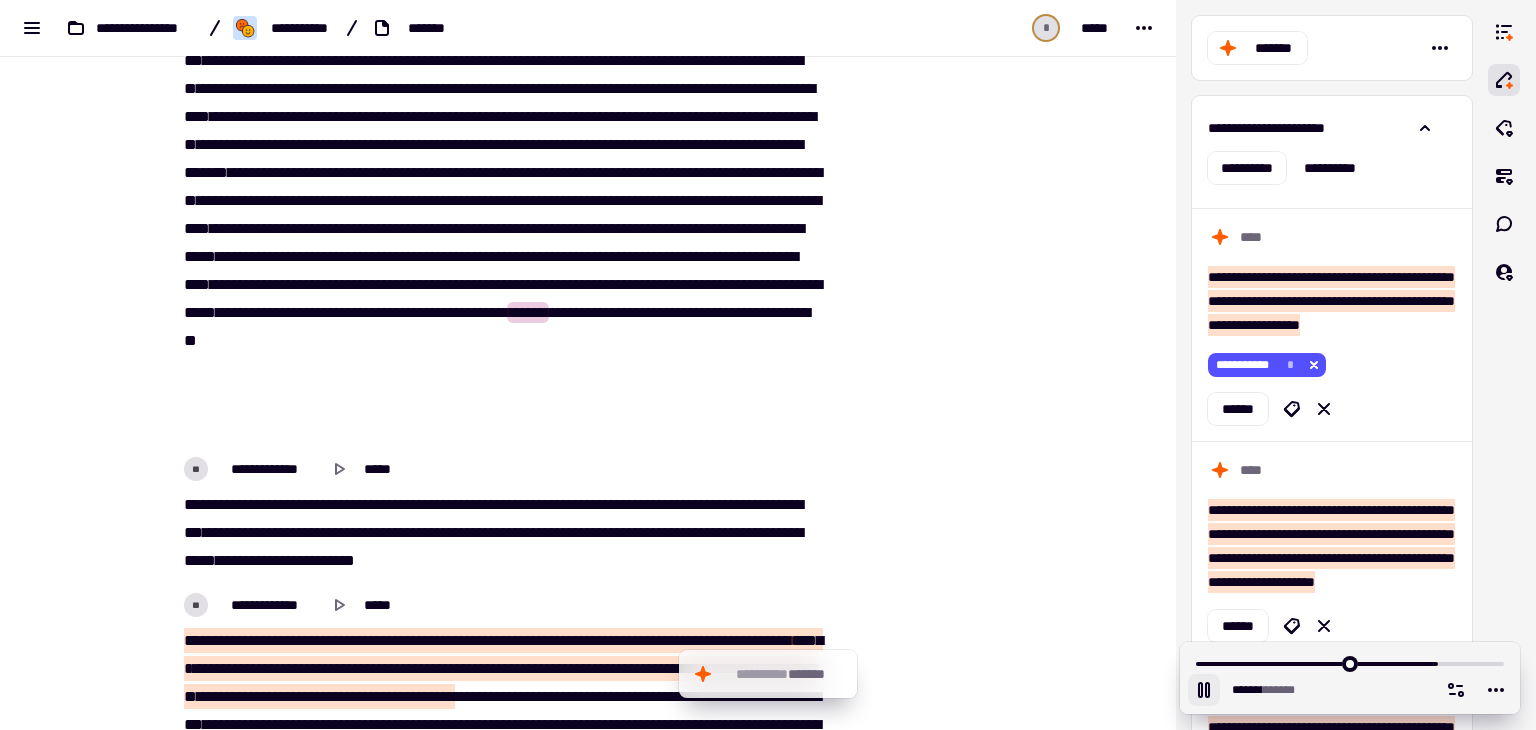 click on "******" at bounding box center [528, 312] 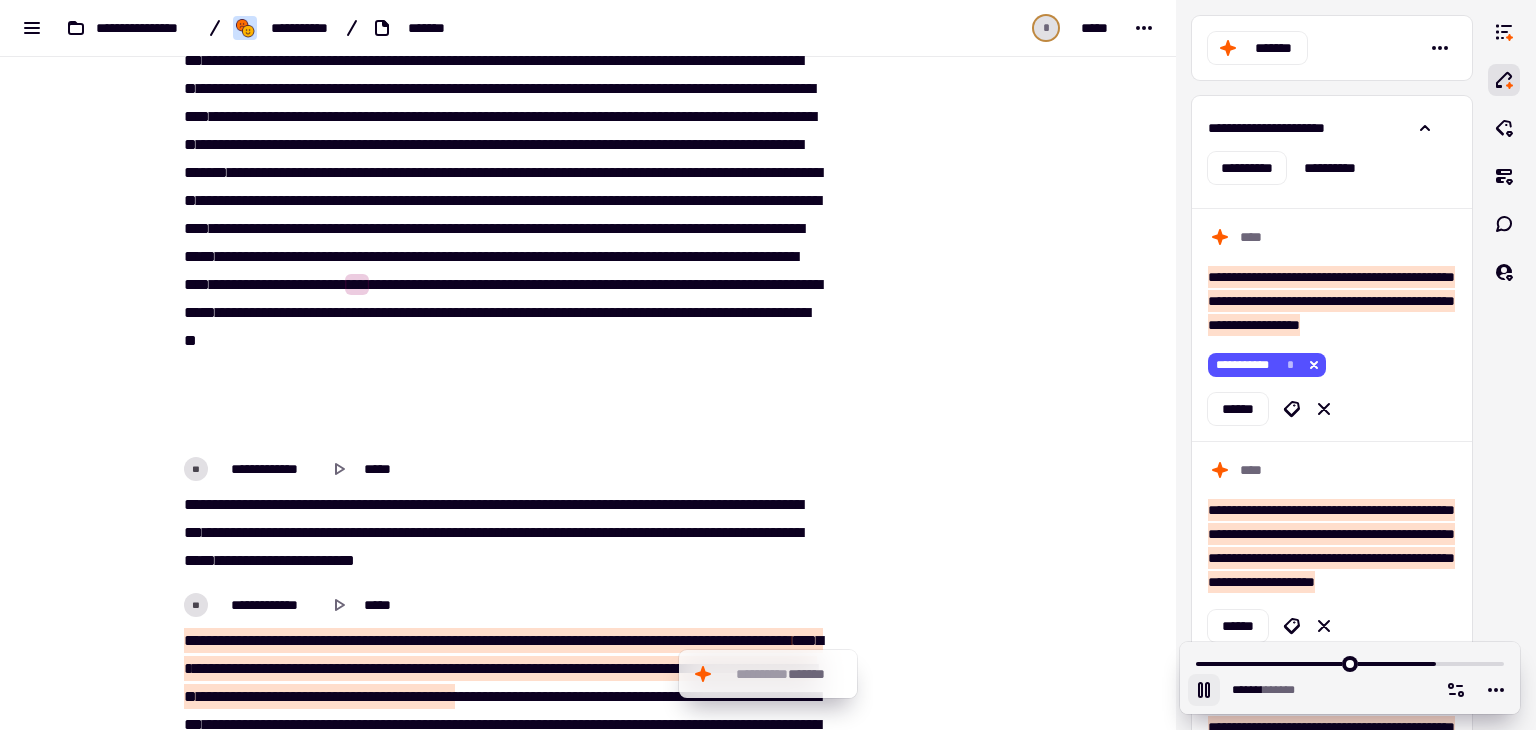 click on "***" at bounding box center [357, 284] 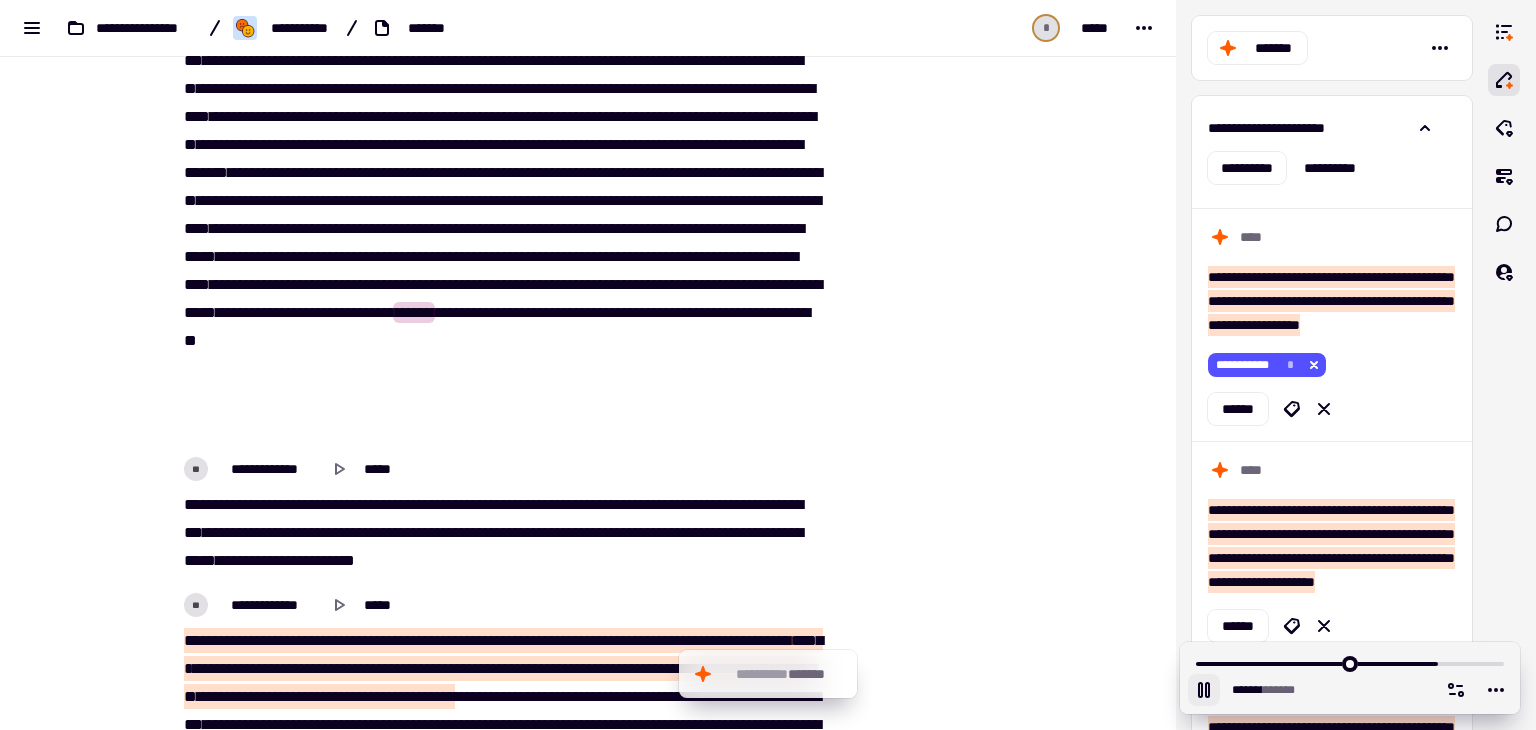 click on "******" at bounding box center [528, 312] 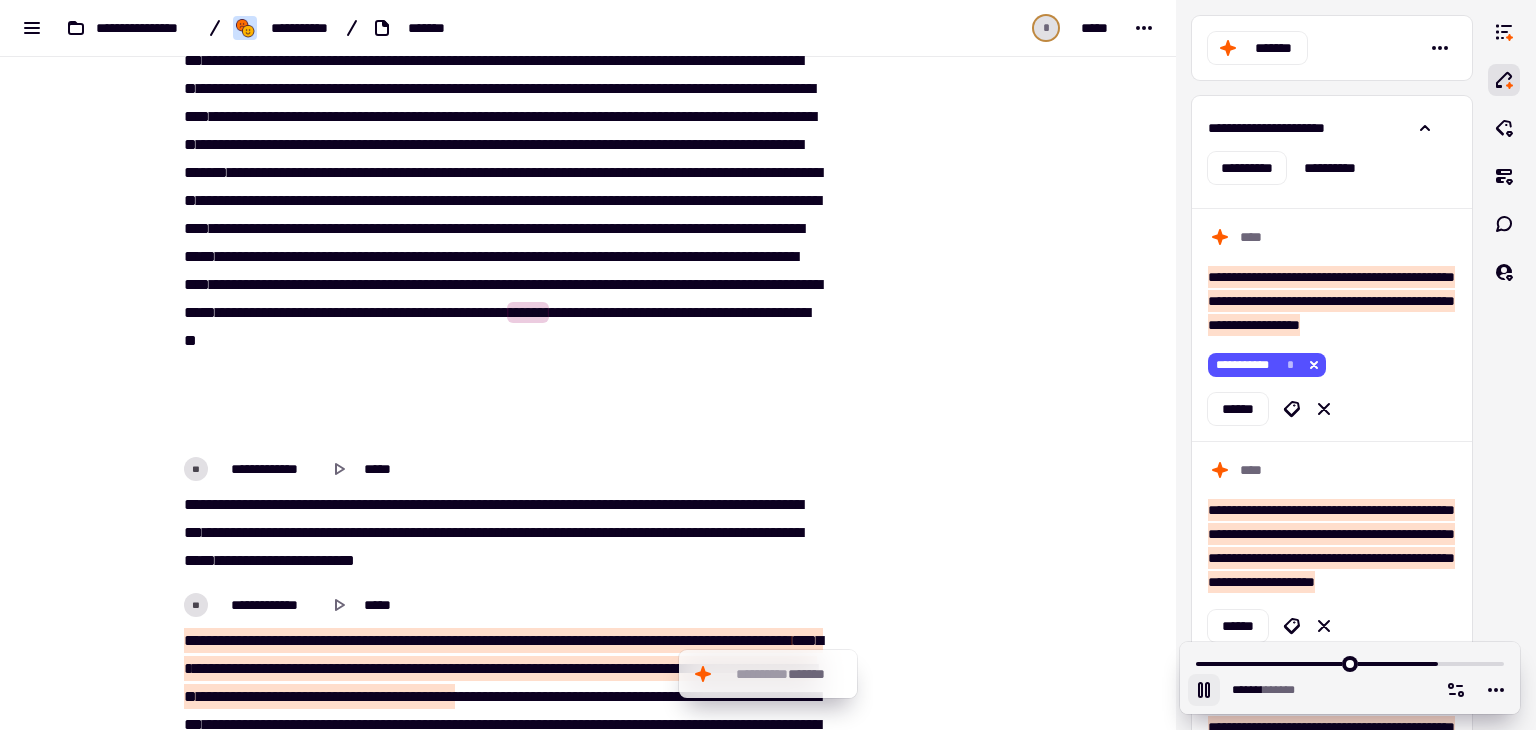 click on "******" at bounding box center (528, 312) 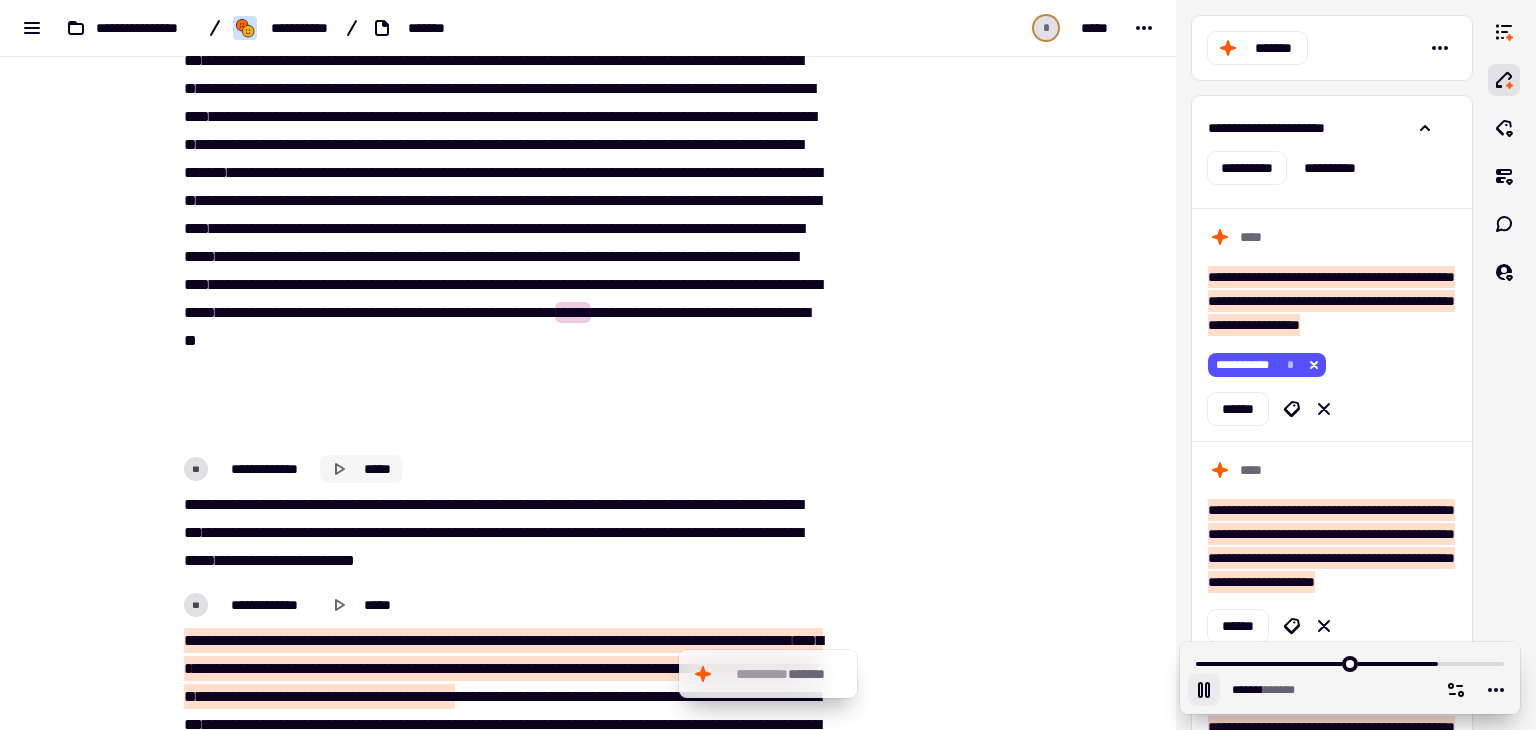 click 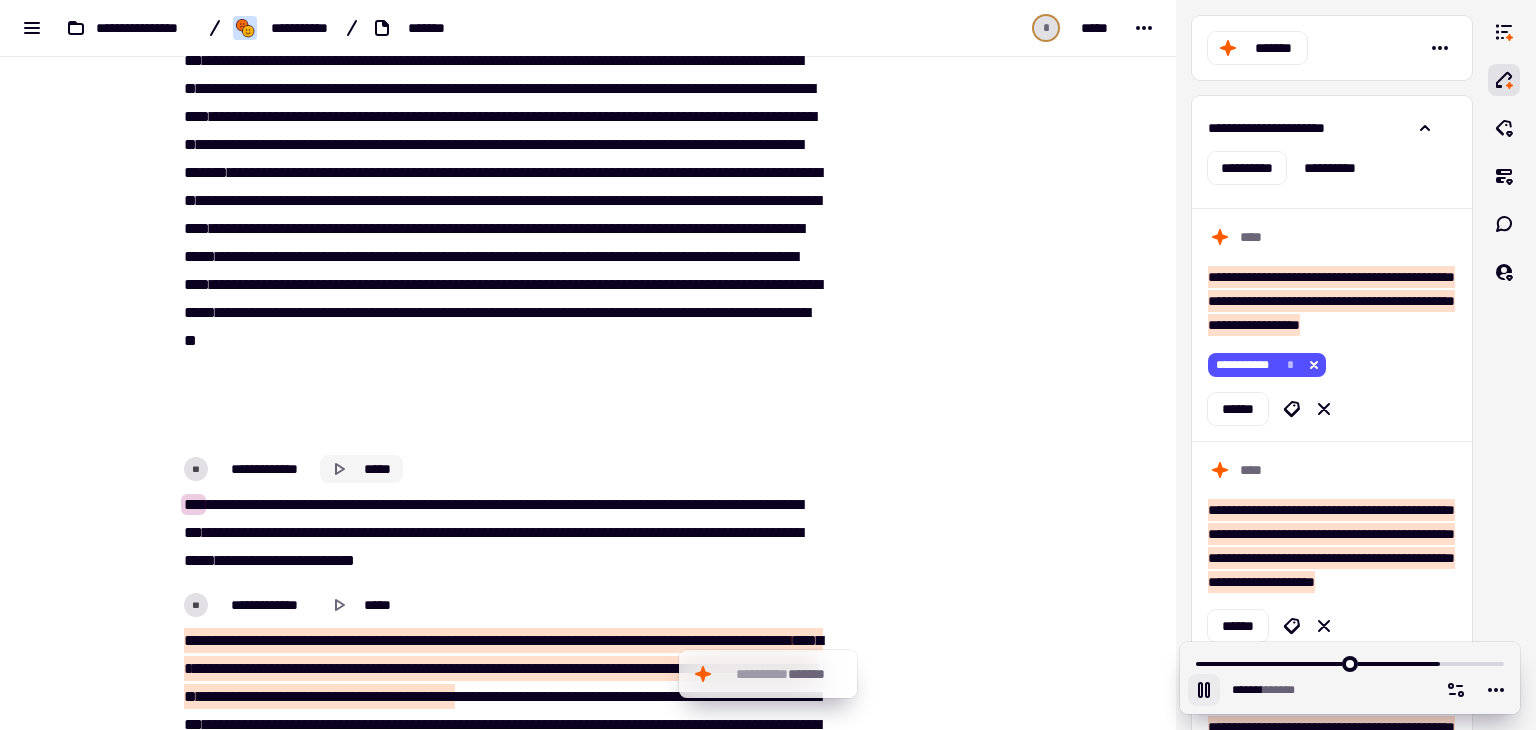 type on "*******" 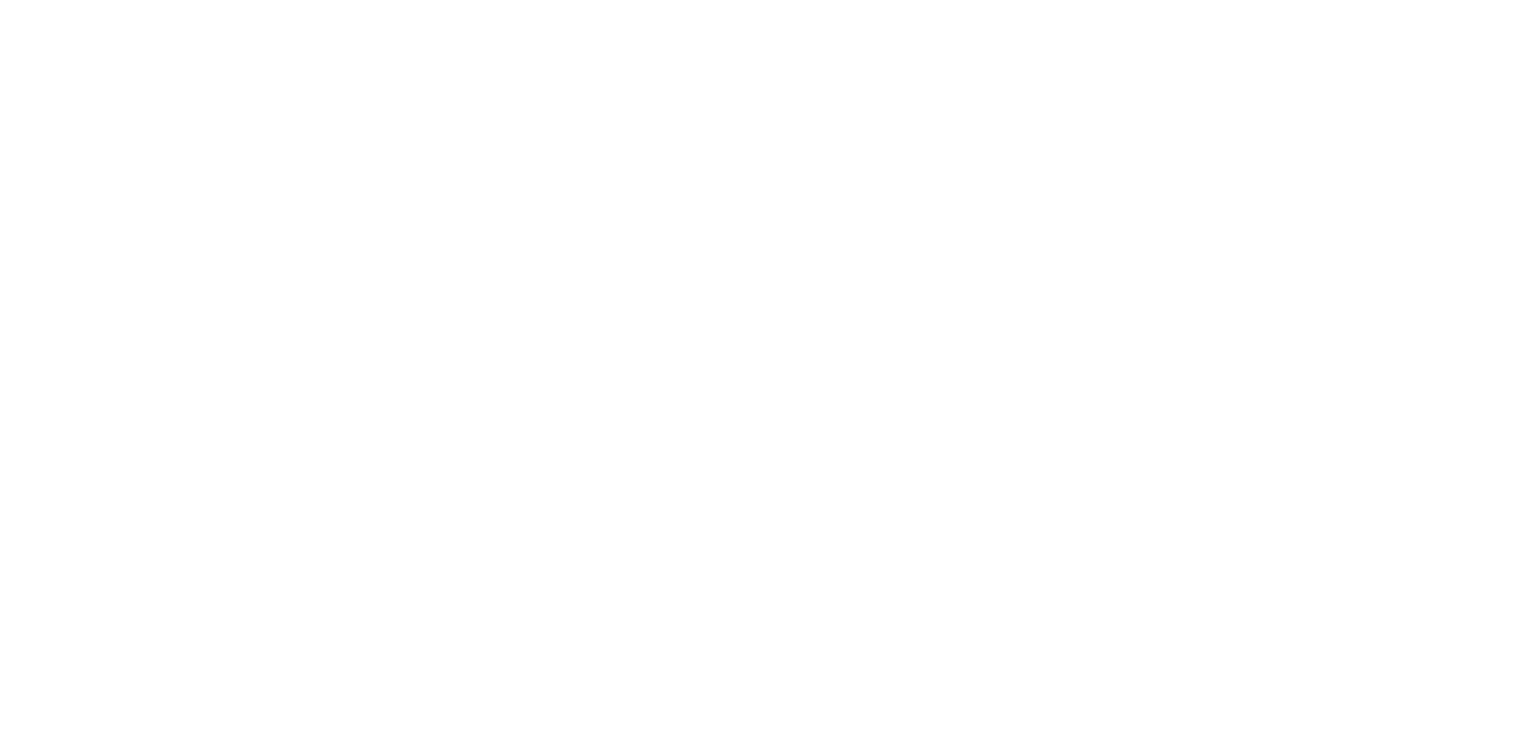 scroll, scrollTop: 0, scrollLeft: 0, axis: both 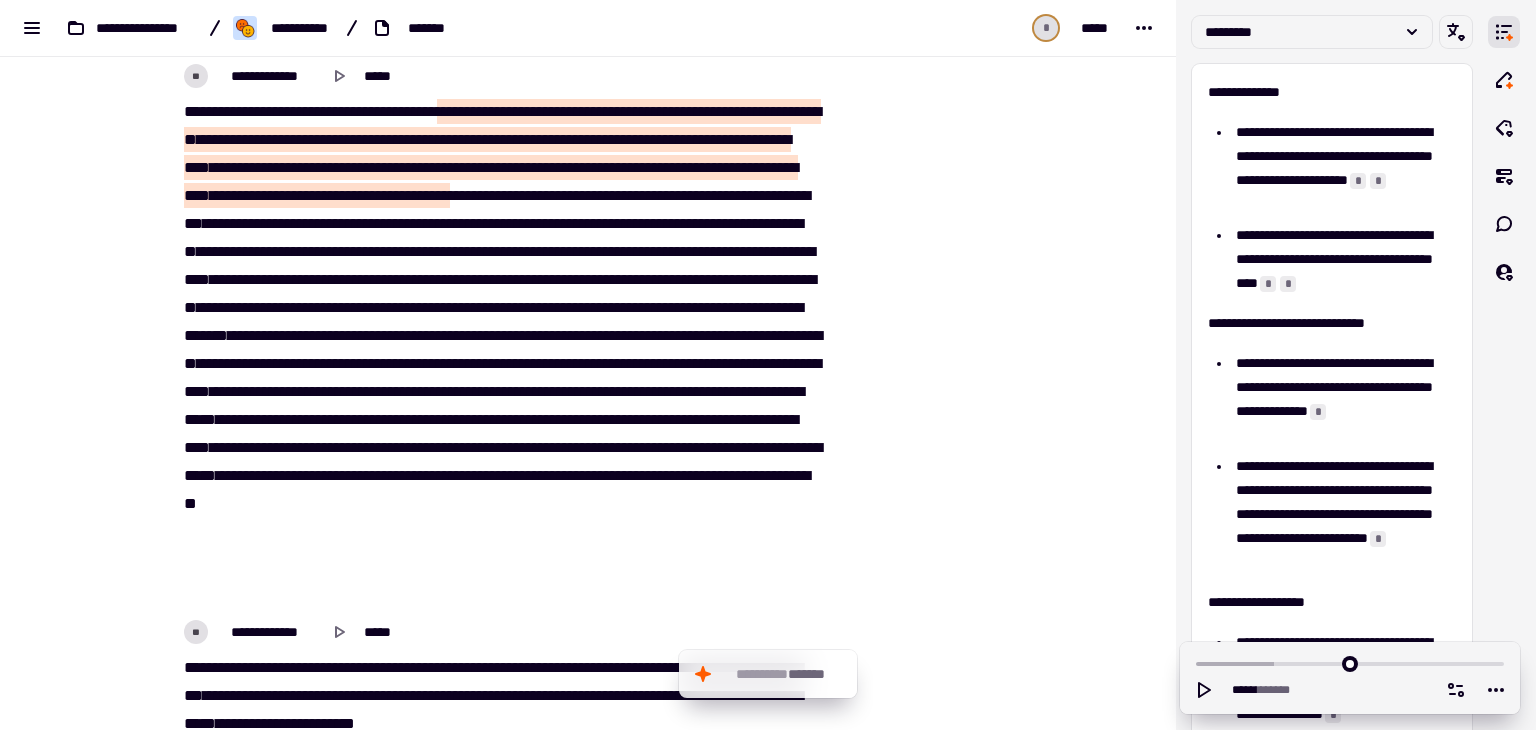 click on "****" at bounding box center [726, 447] 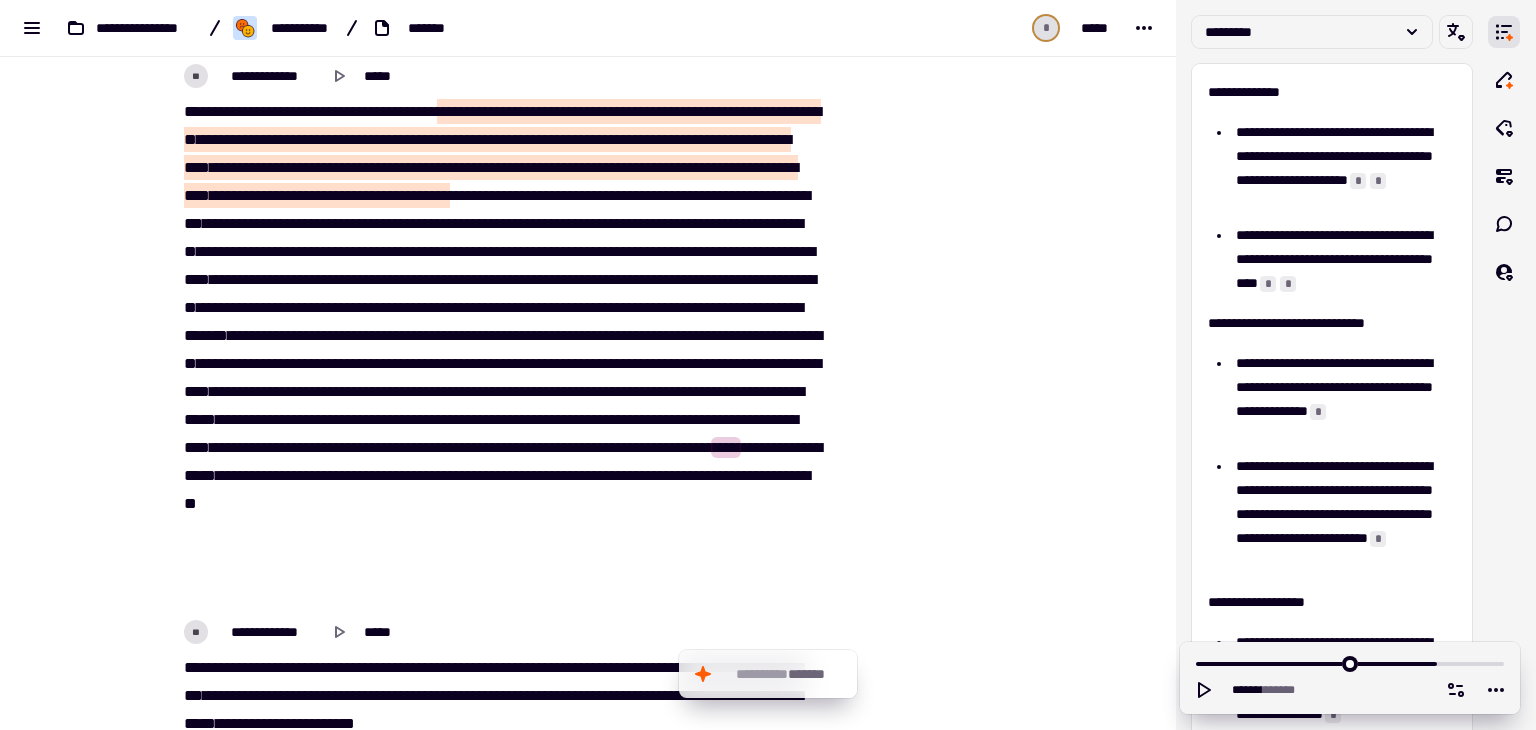 click on "****" at bounding box center (726, 447) 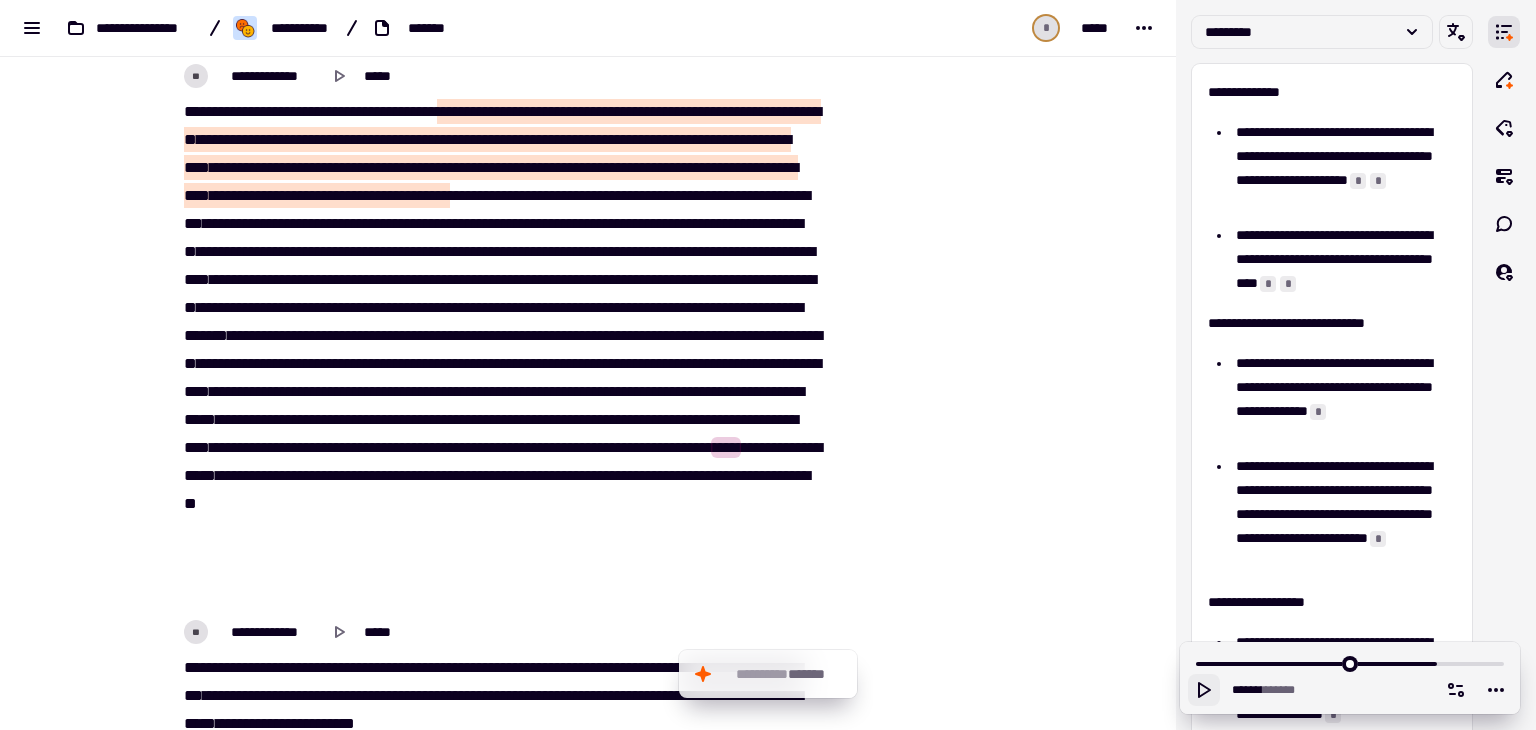 click 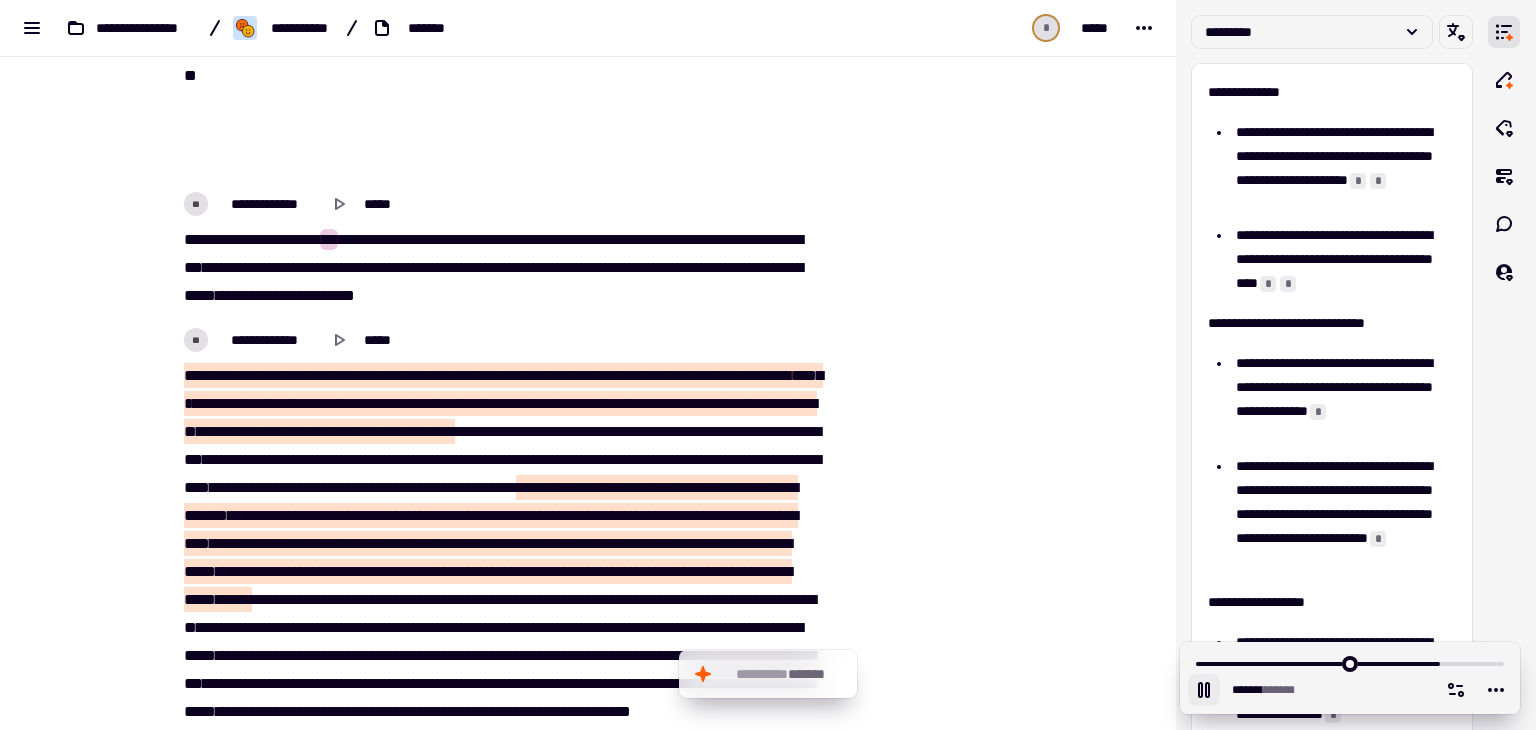scroll, scrollTop: 8620, scrollLeft: 0, axis: vertical 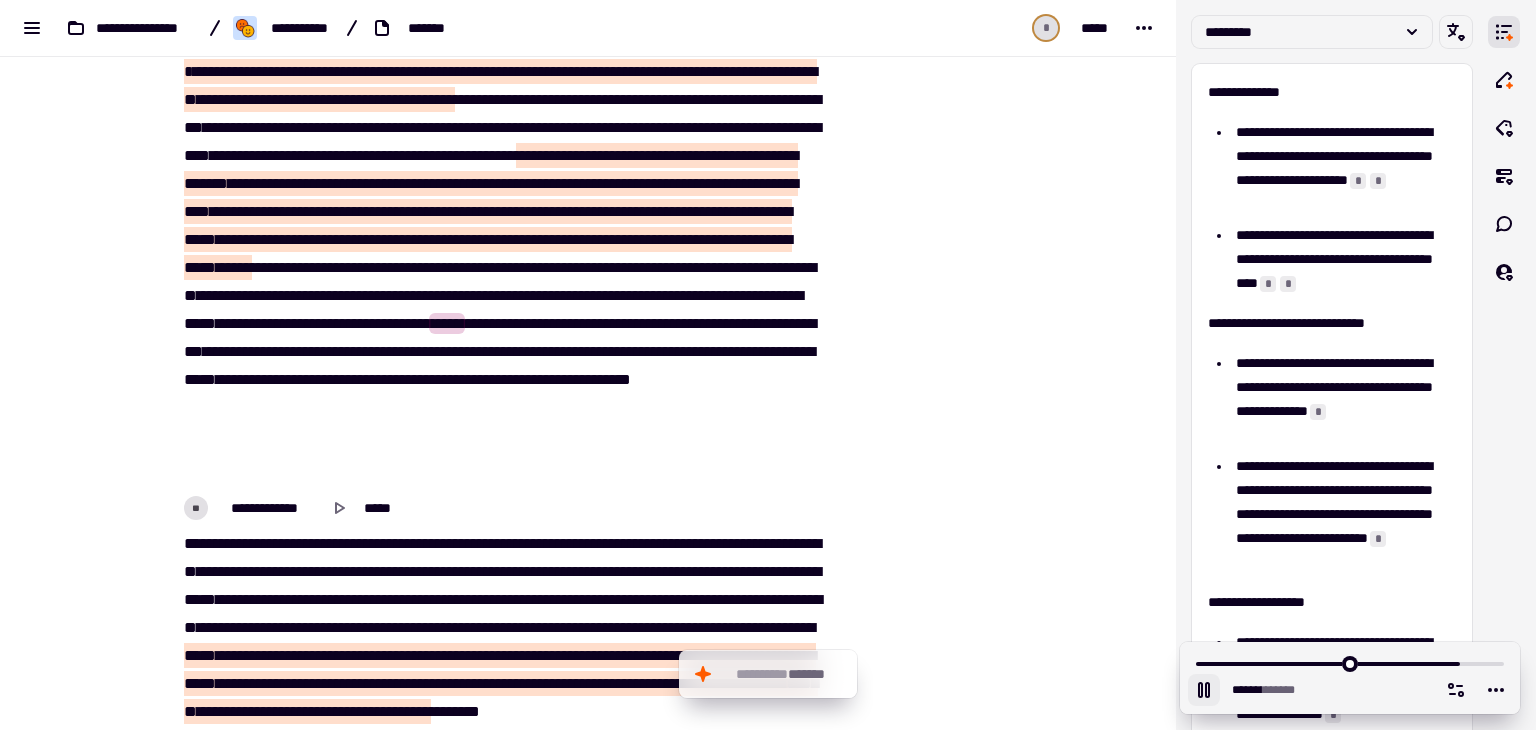 click on "*******" at bounding box center (332, 295) 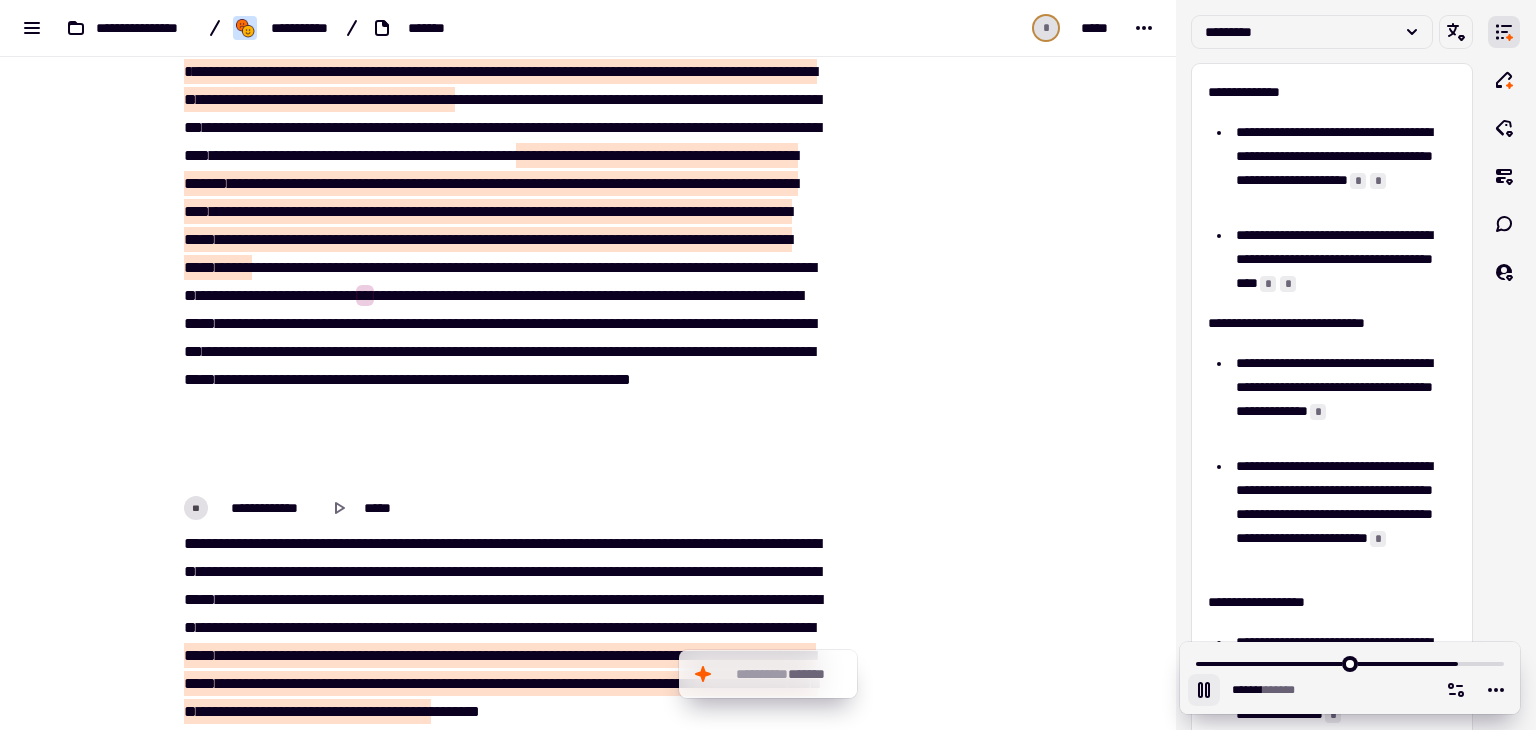 type on "*******" 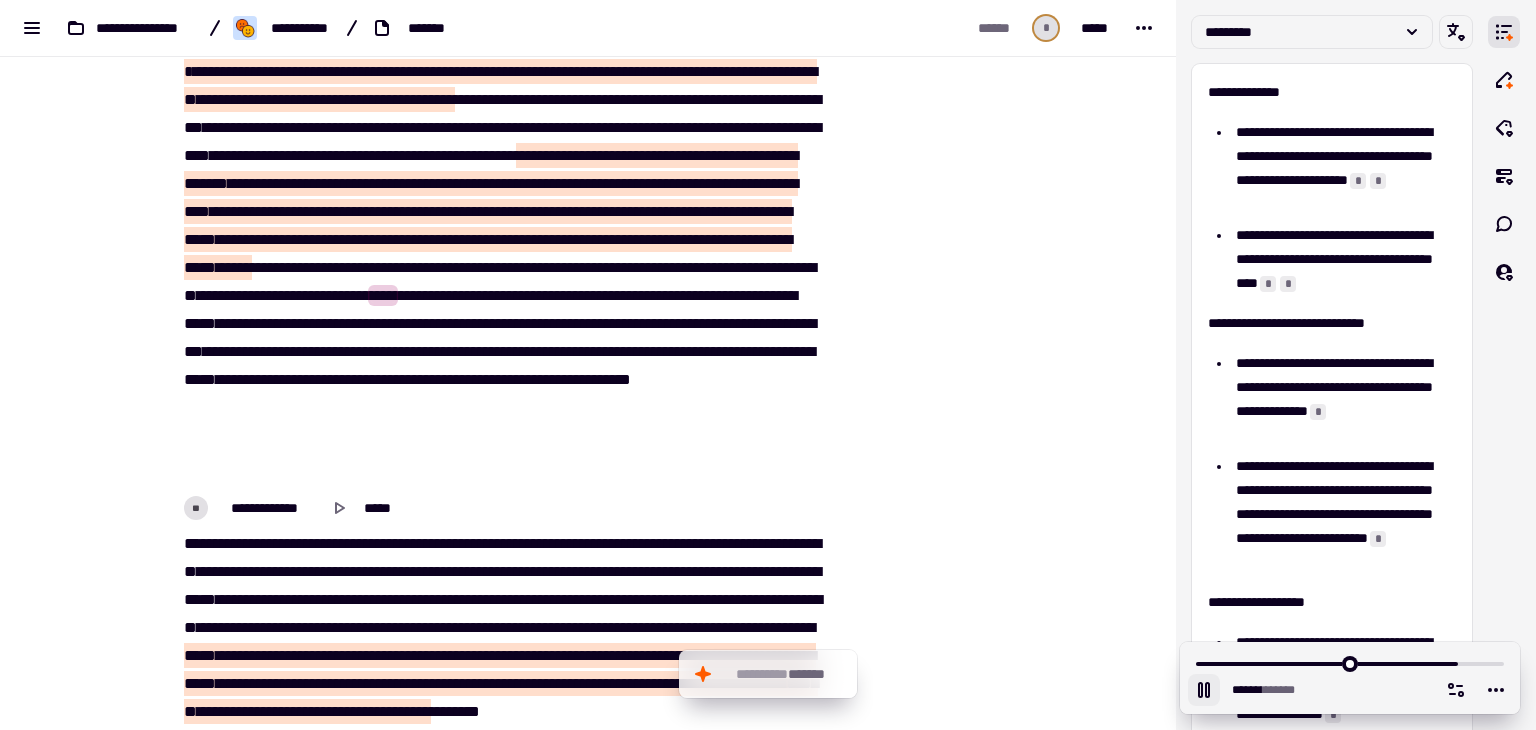 type 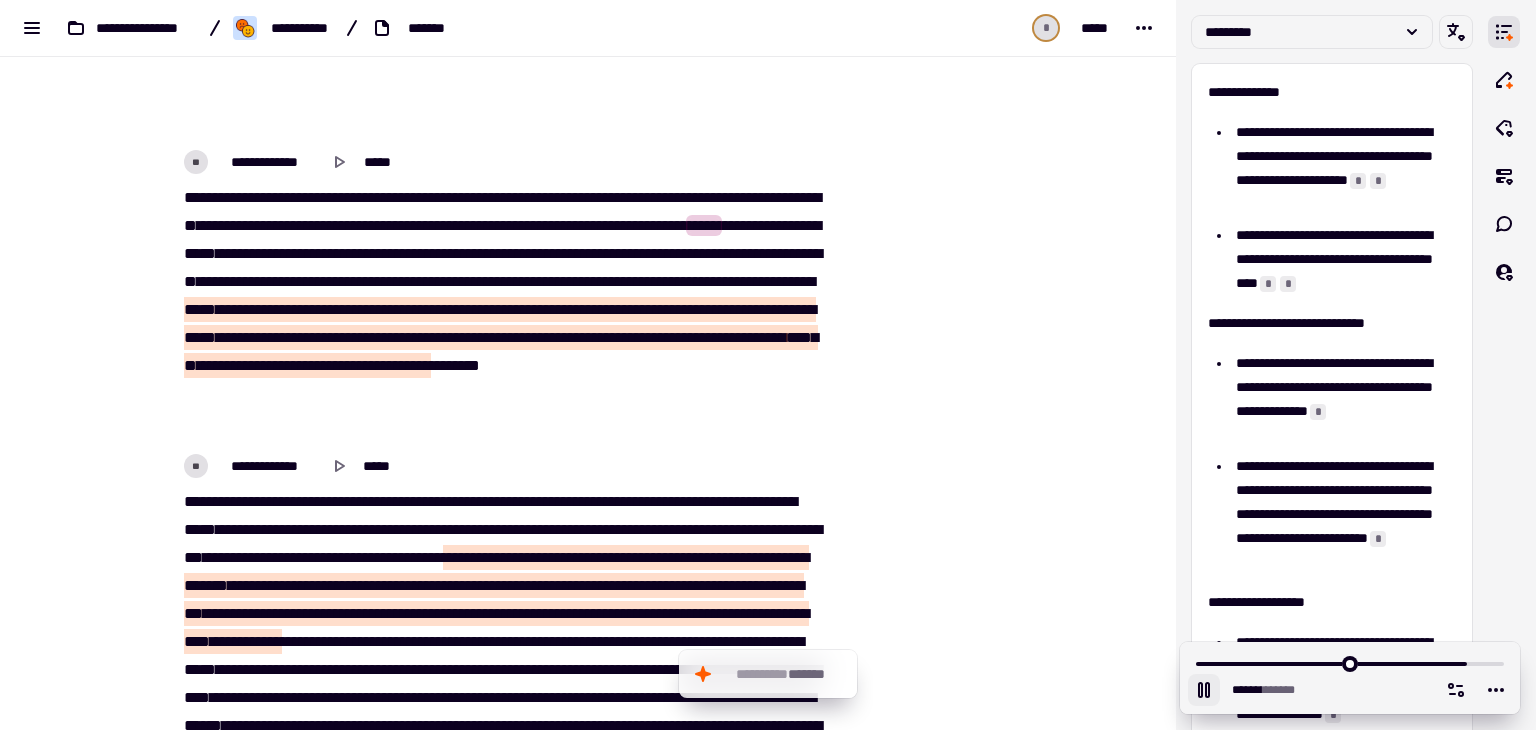 scroll, scrollTop: 9300, scrollLeft: 0, axis: vertical 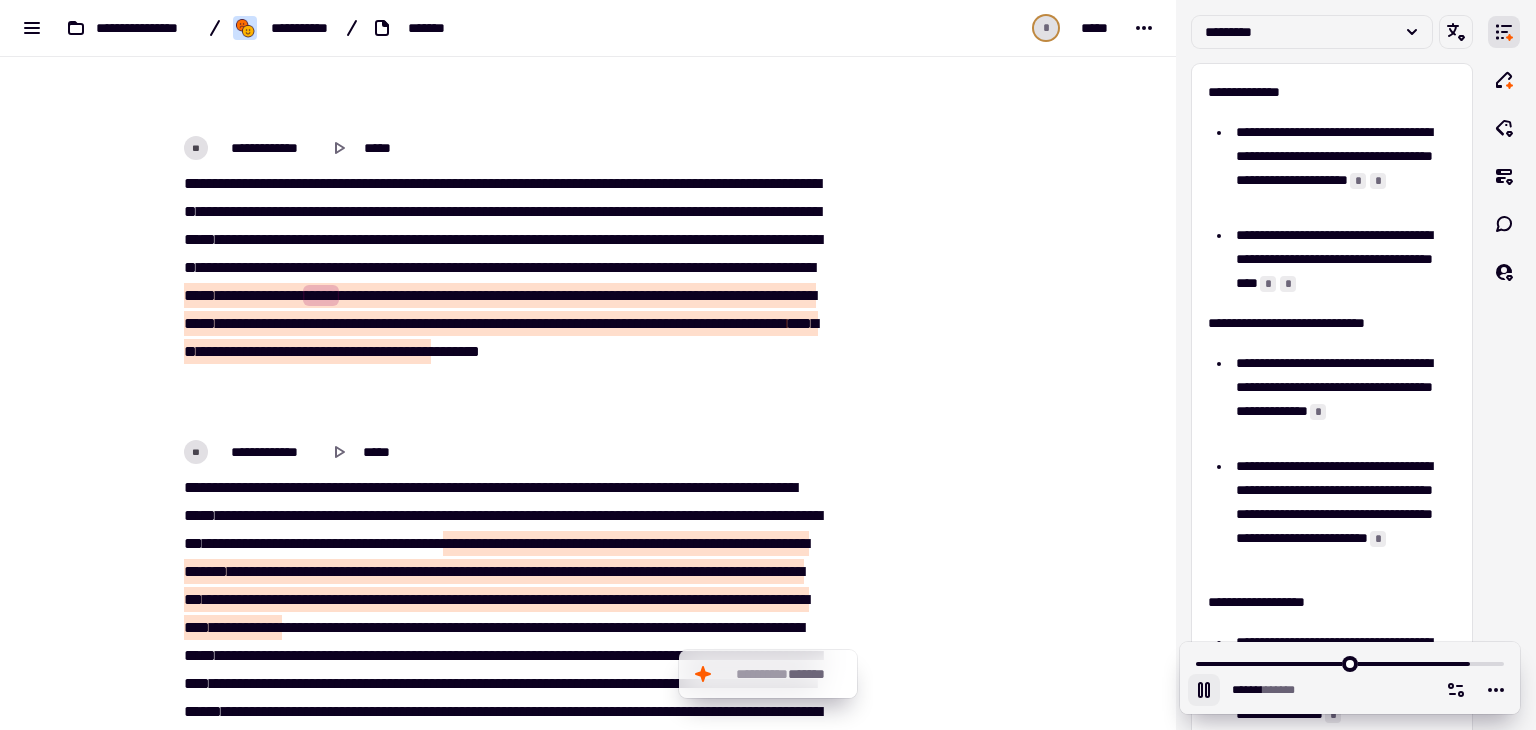 click on "*****" at bounding box center (801, 239) 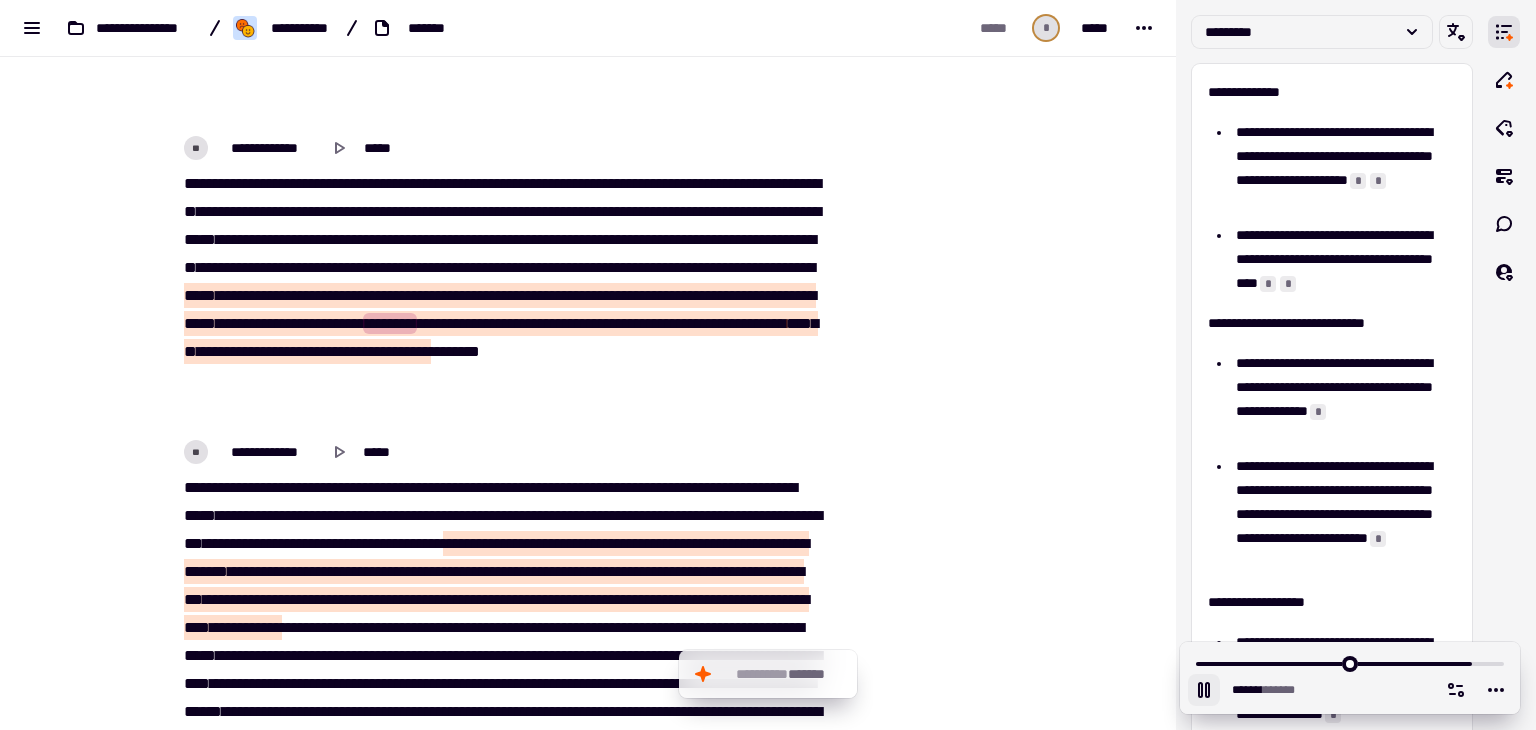 click on "****" at bounding box center [564, 295] 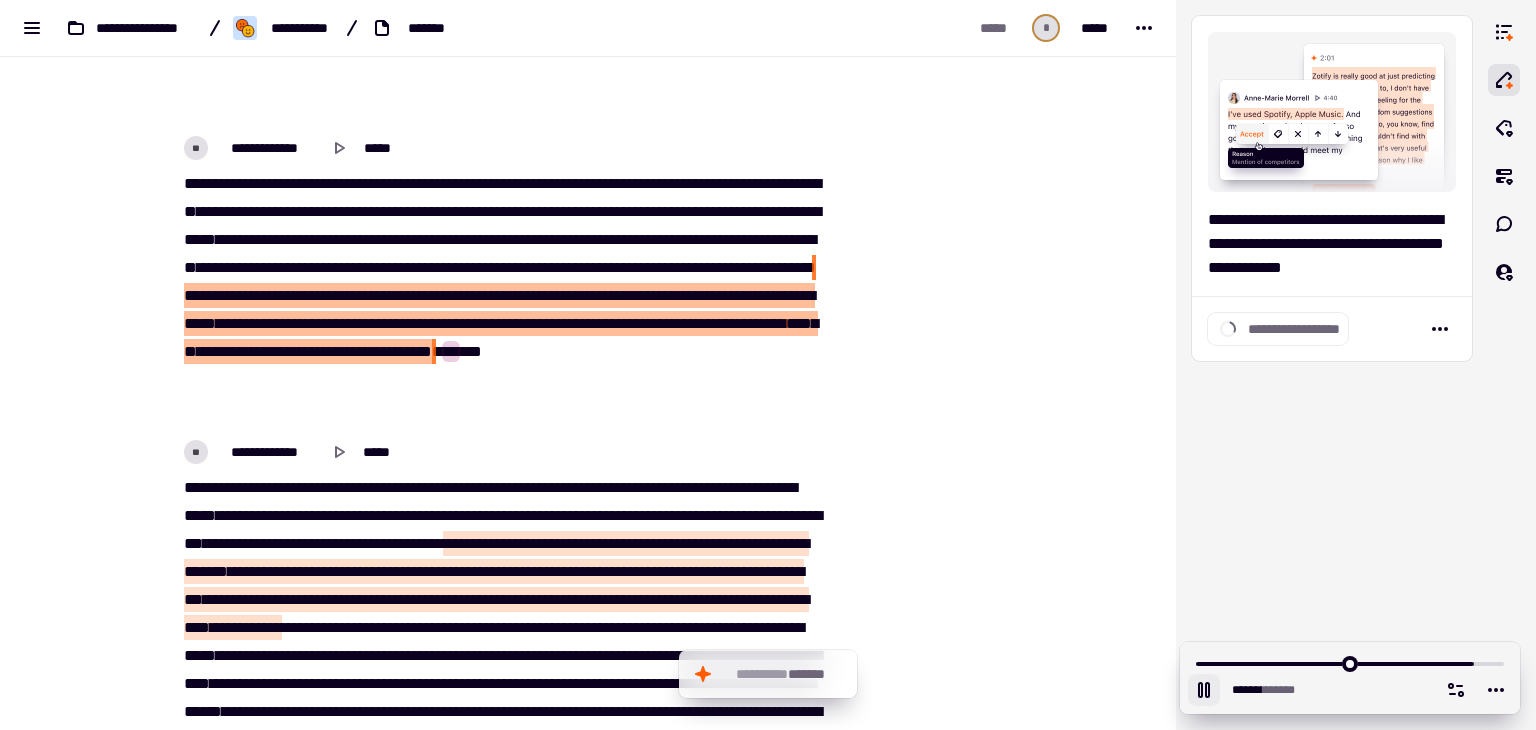 click on "****" at bounding box center (563, 295) 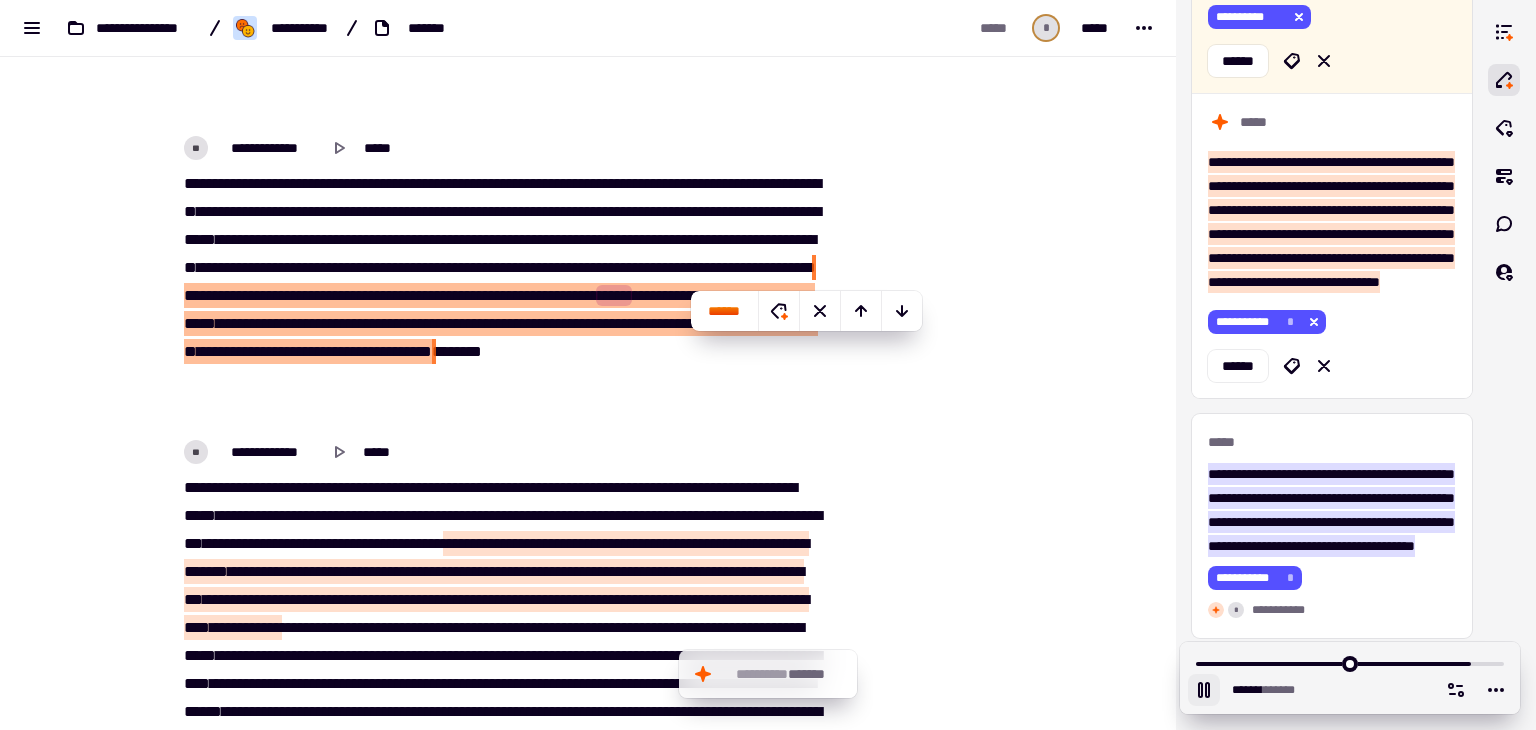 scroll, scrollTop: 4514, scrollLeft: 0, axis: vertical 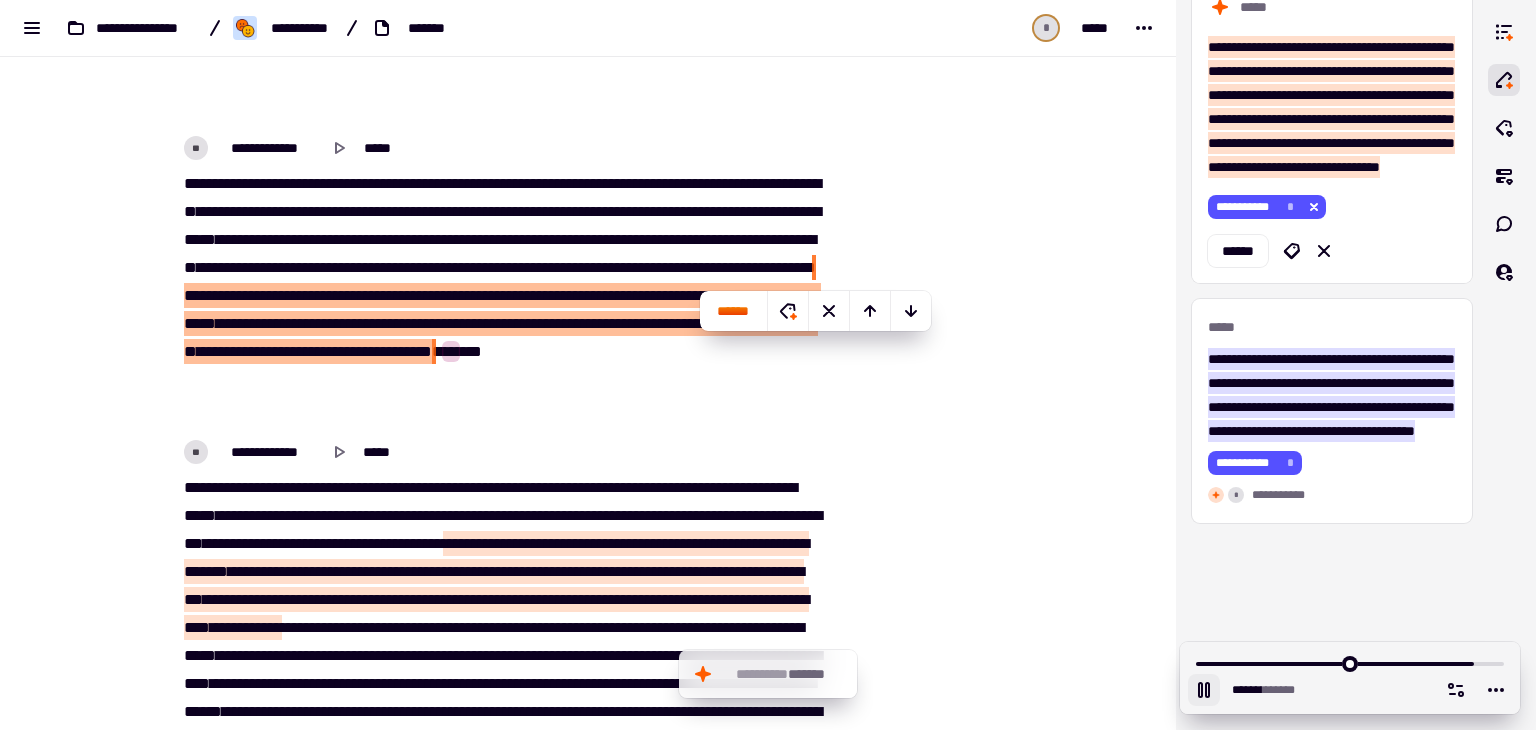 click on "*****" at bounding box center (566, 295) 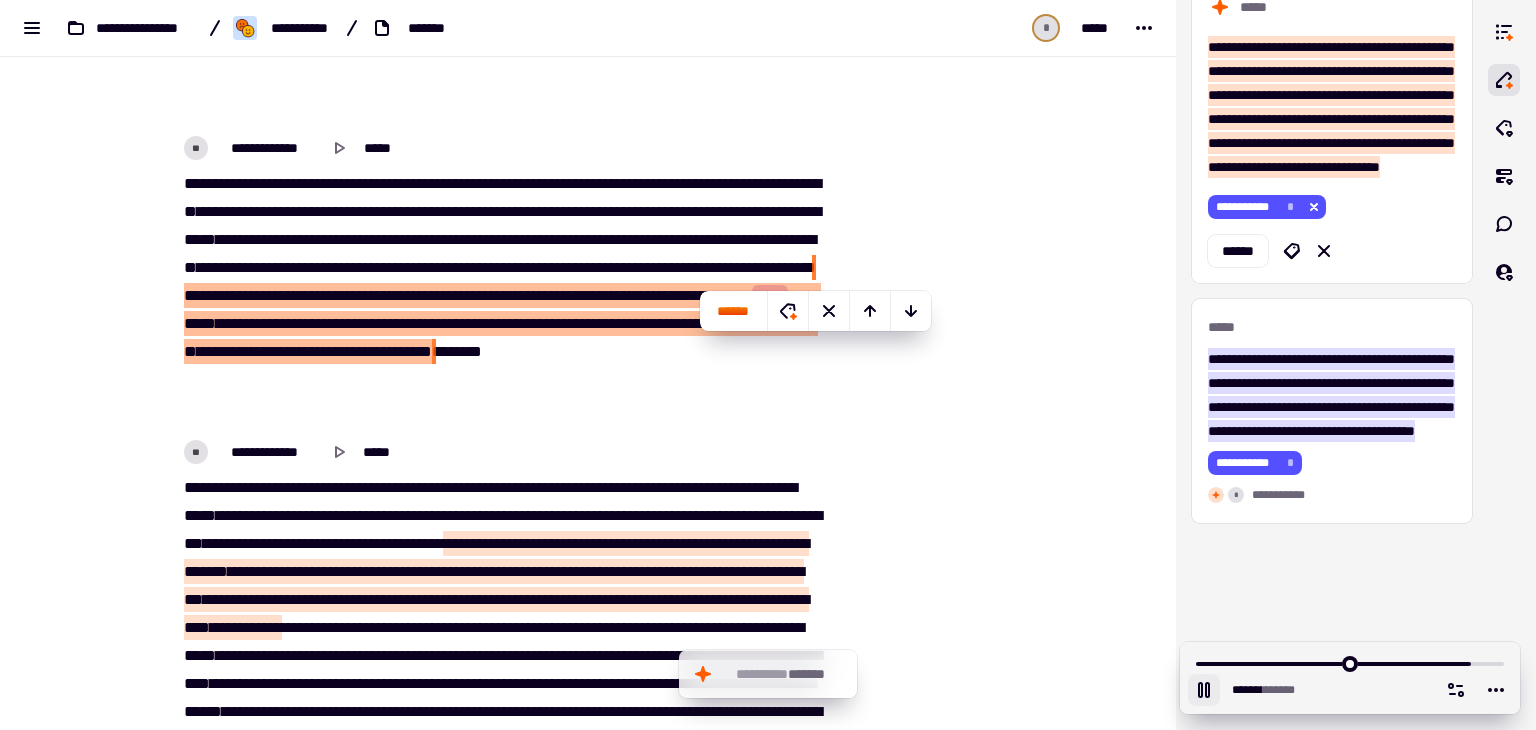 click on "**********" at bounding box center [500, 452] 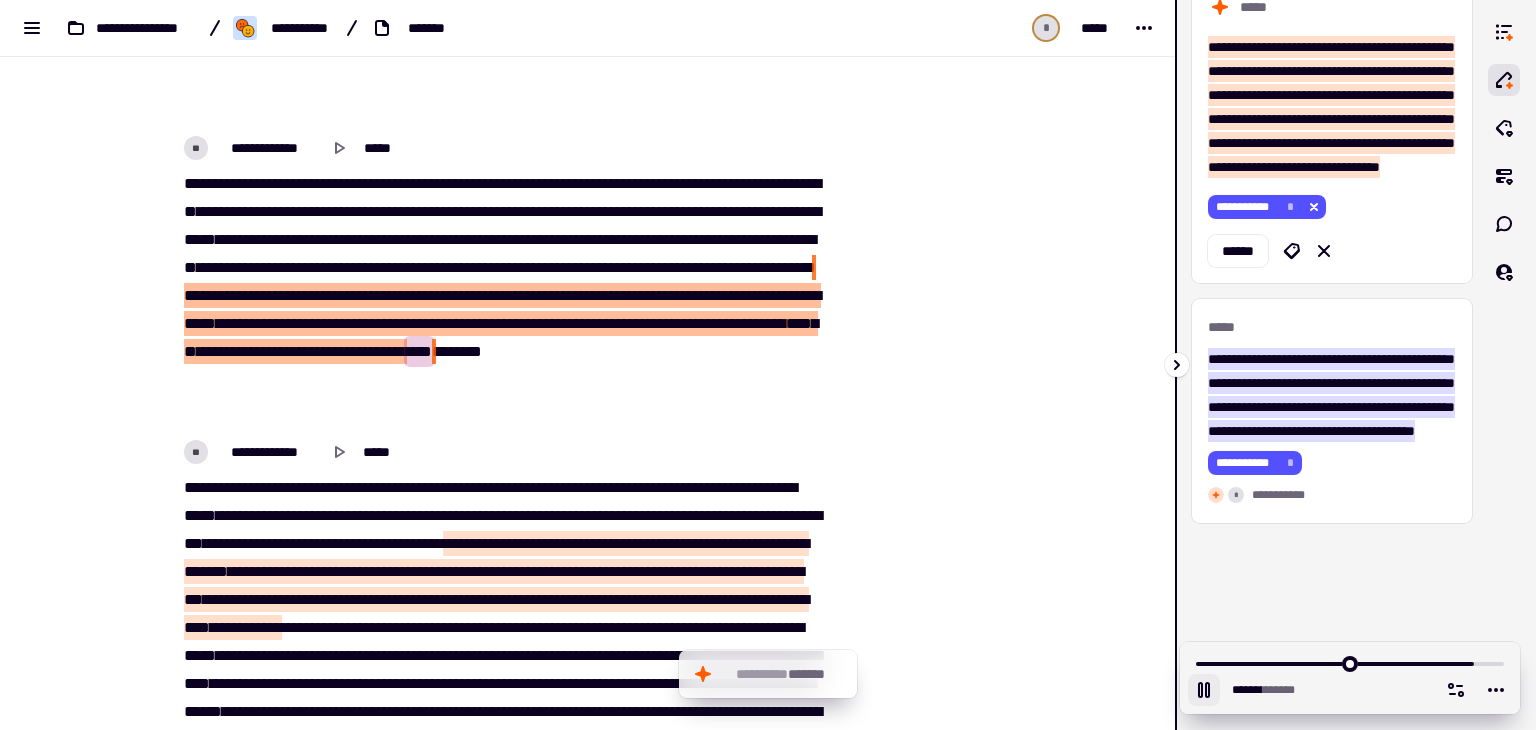 click at bounding box center (1180, 365) 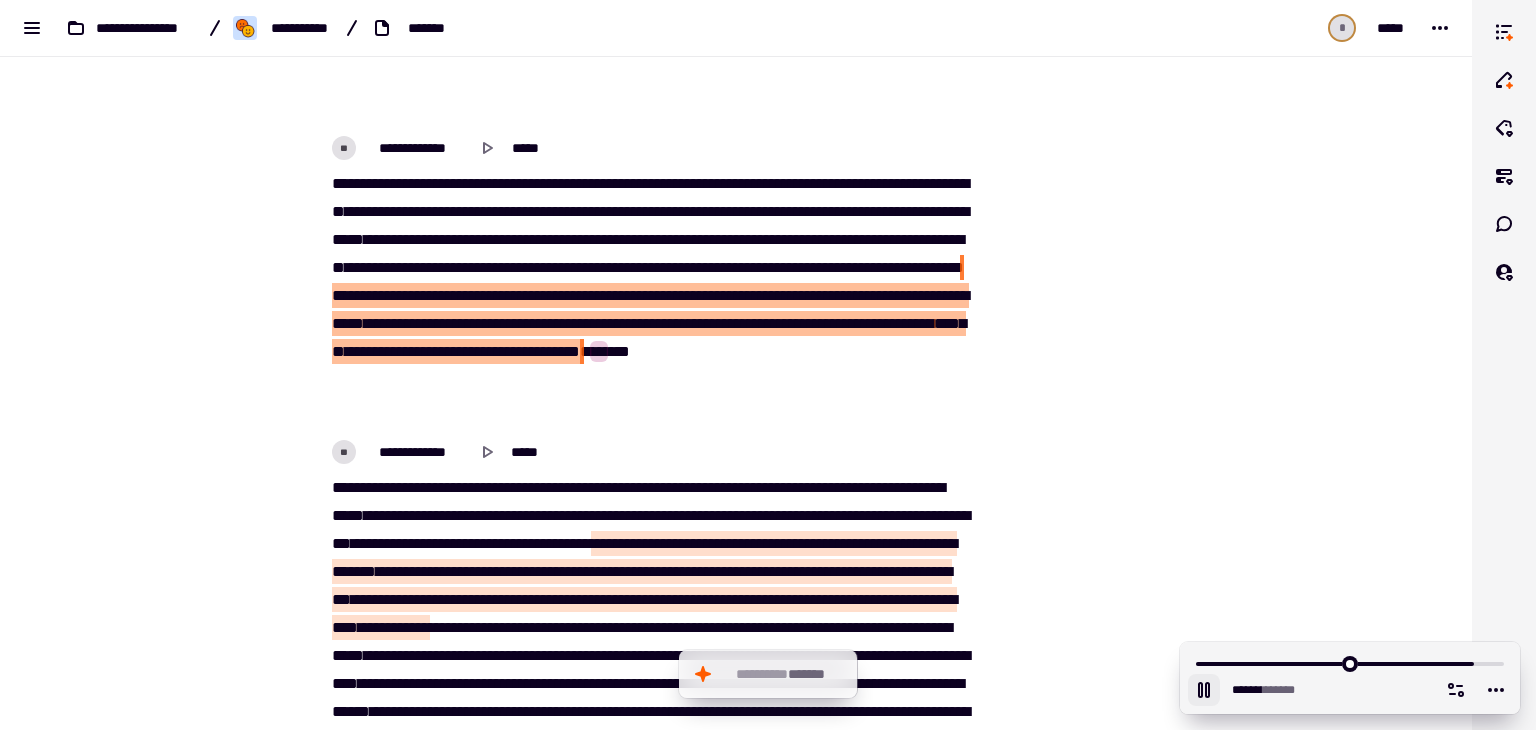 scroll, scrollTop: 9334, scrollLeft: 0, axis: vertical 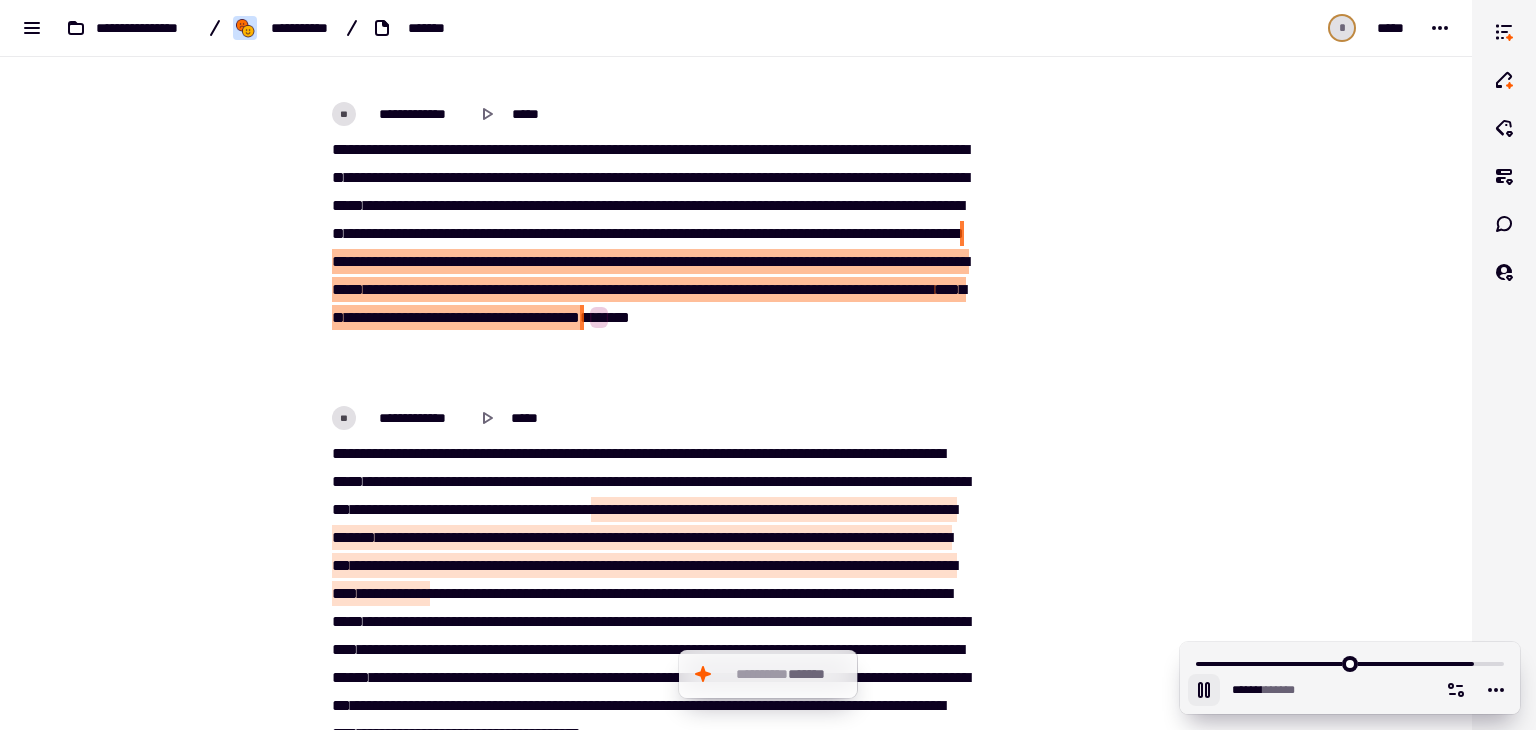 click on "**********" at bounding box center (1082, -3789) 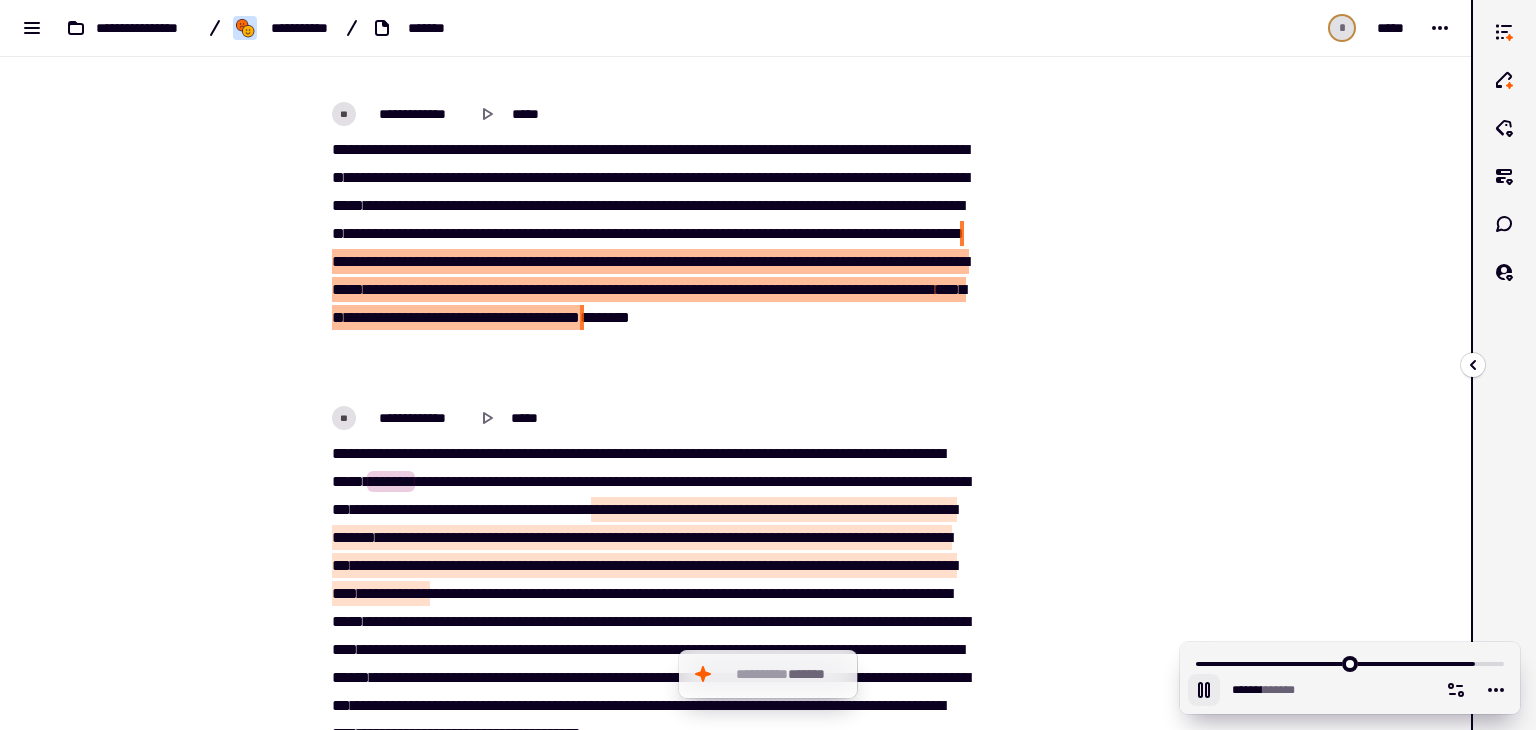 click 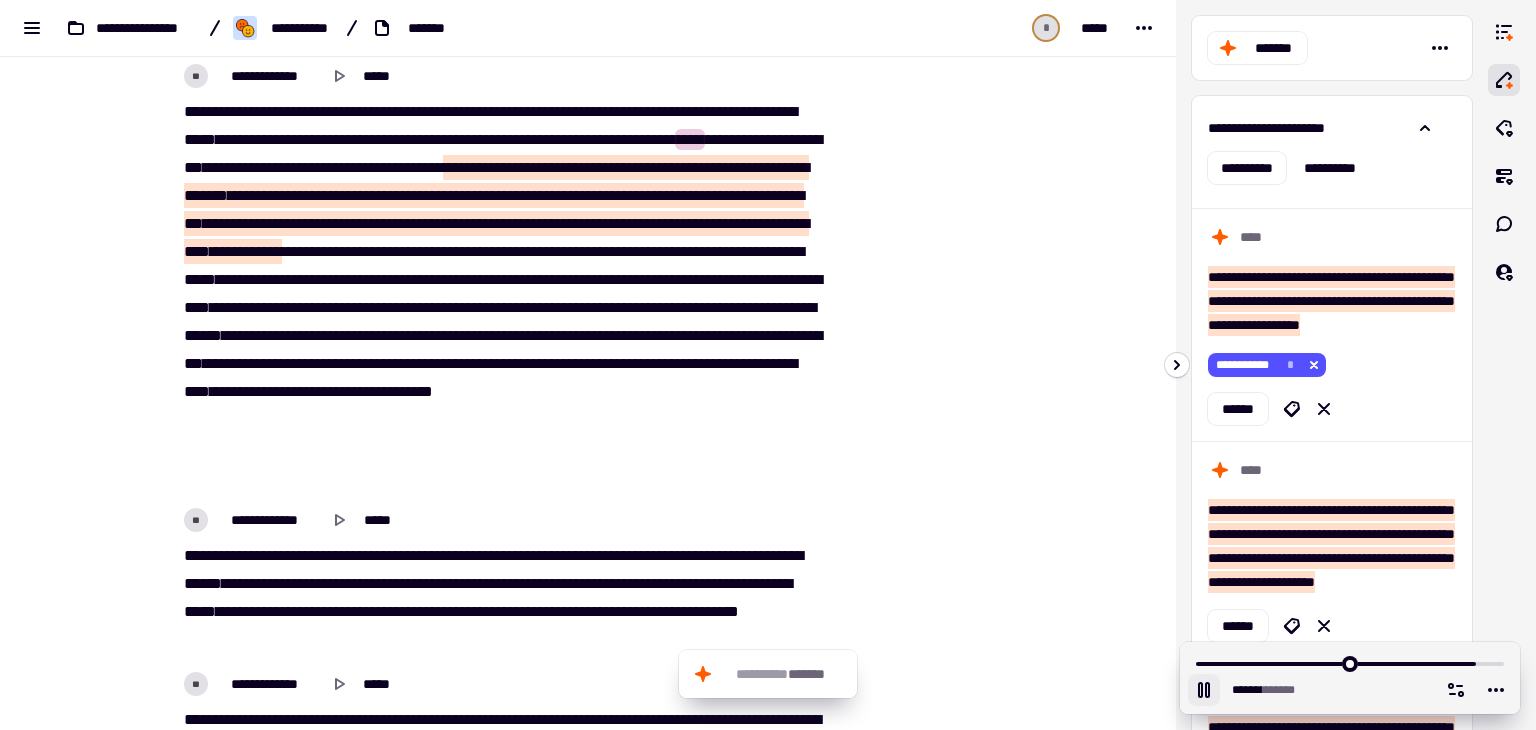 scroll, scrollTop: 9774, scrollLeft: 0, axis: vertical 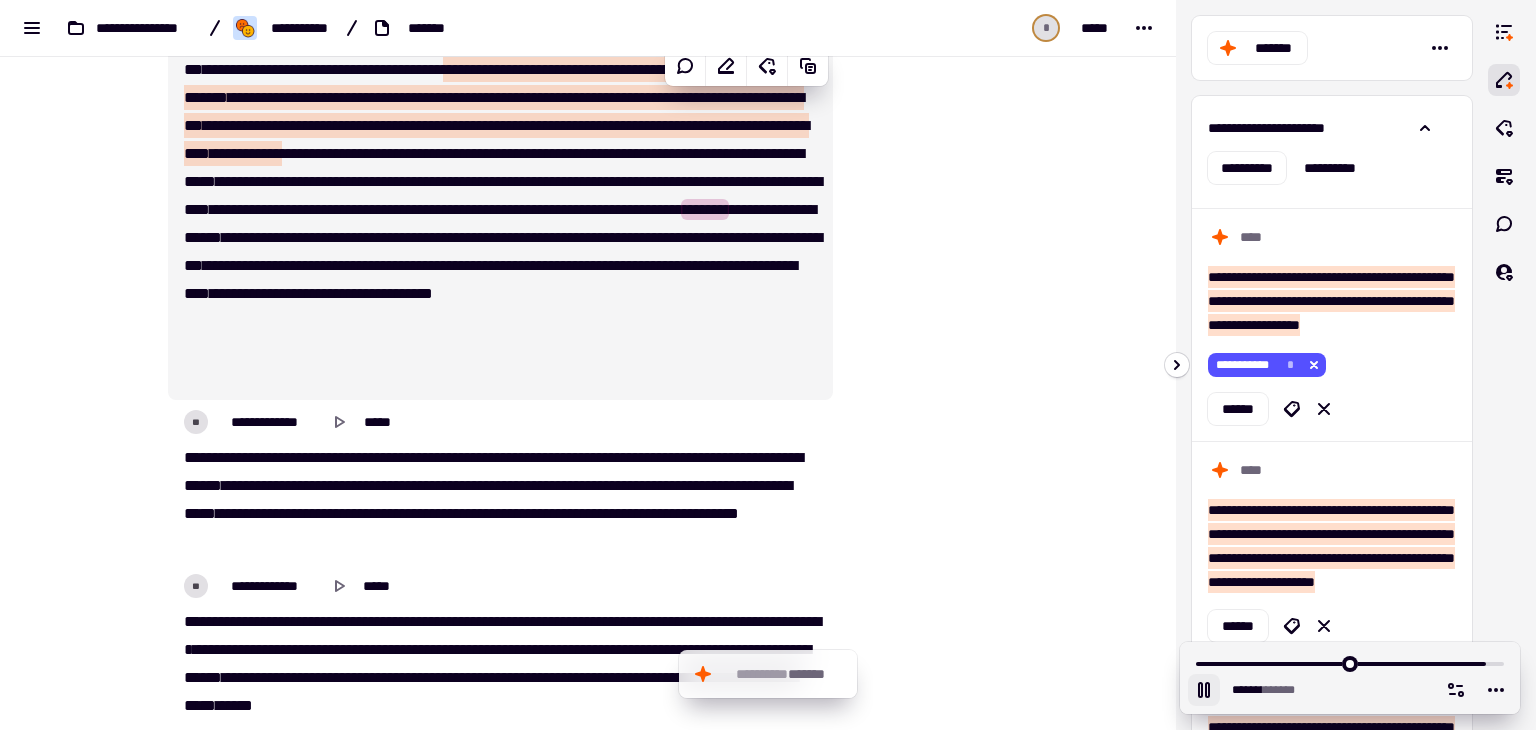 click on "******" at bounding box center (366, 209) 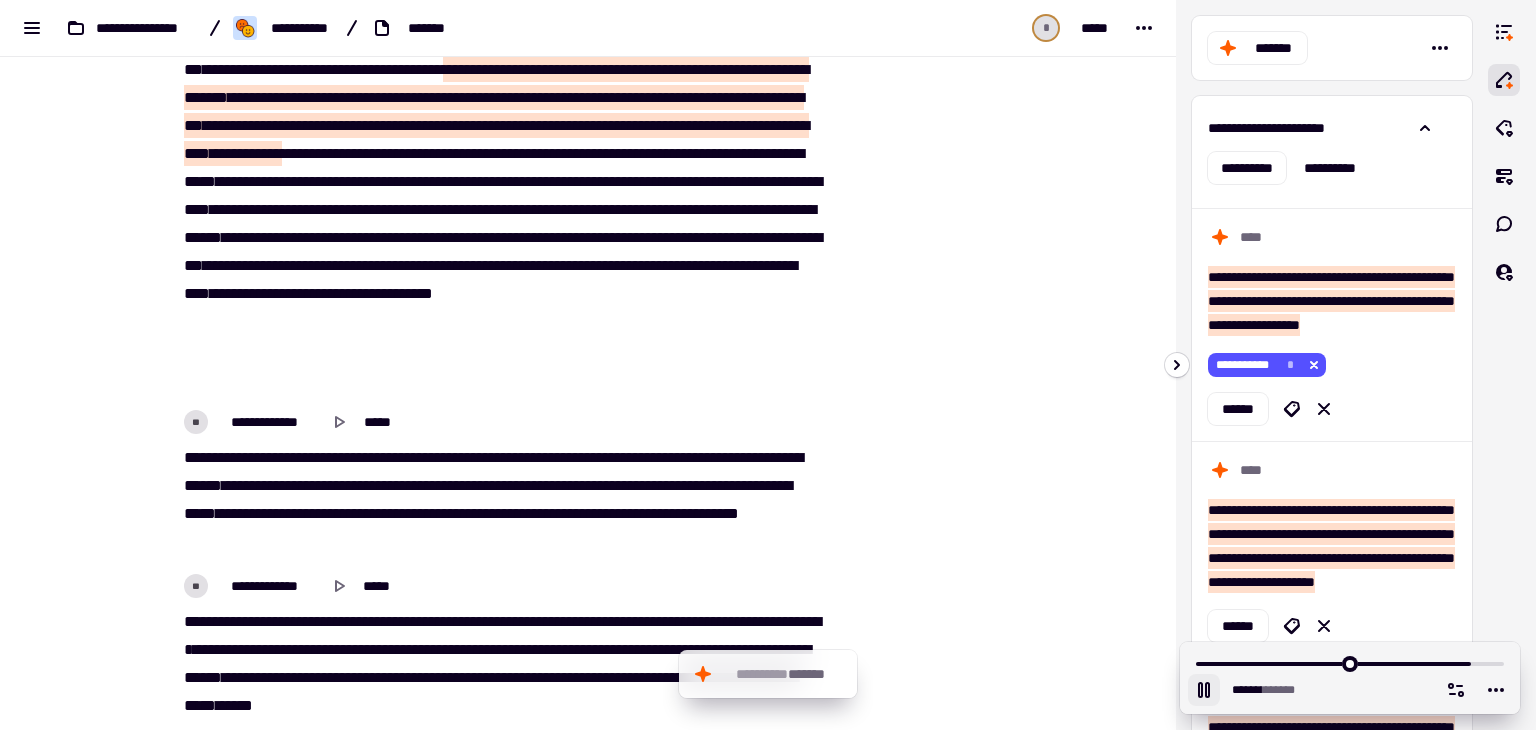 click on "******" at bounding box center (366, 209) 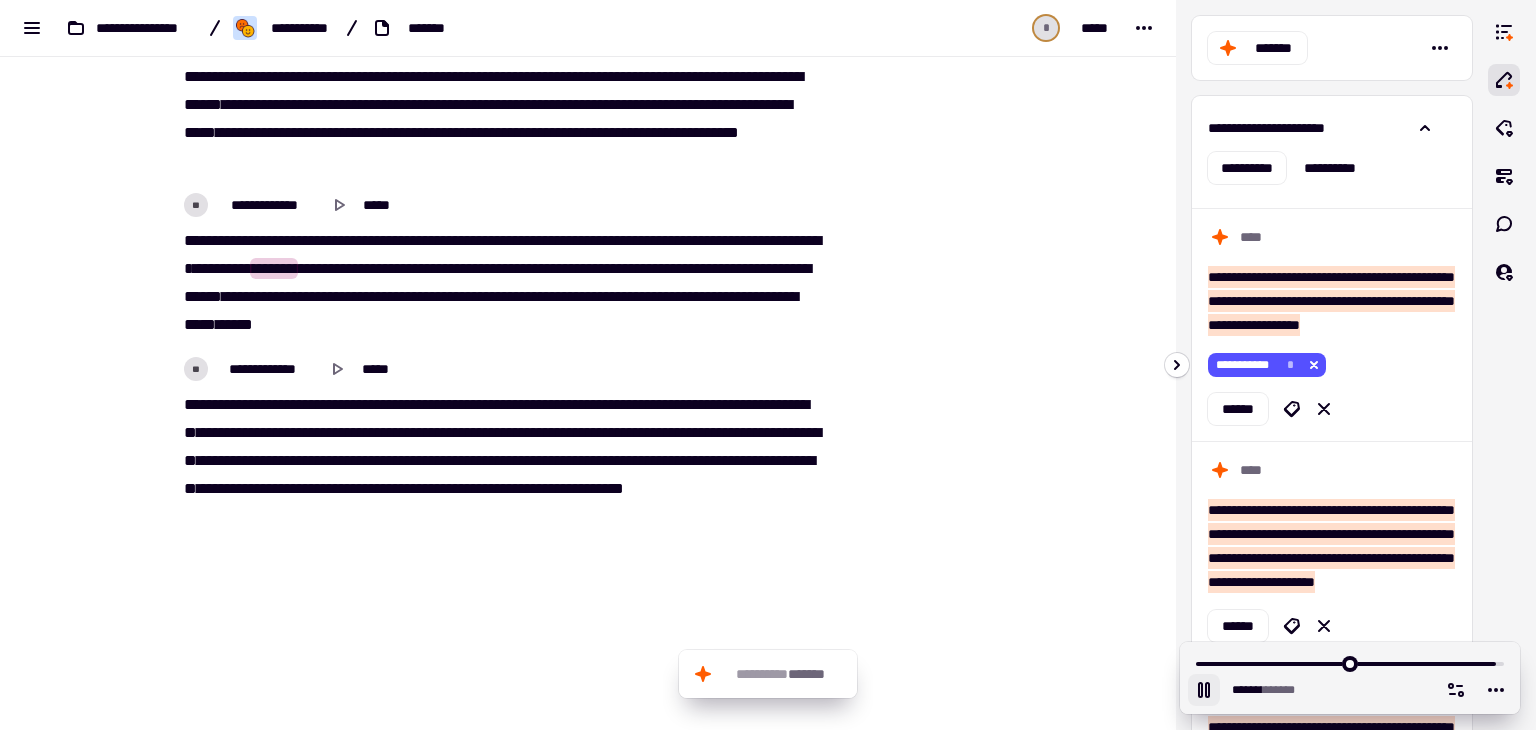 scroll, scrollTop: 10174, scrollLeft: 0, axis: vertical 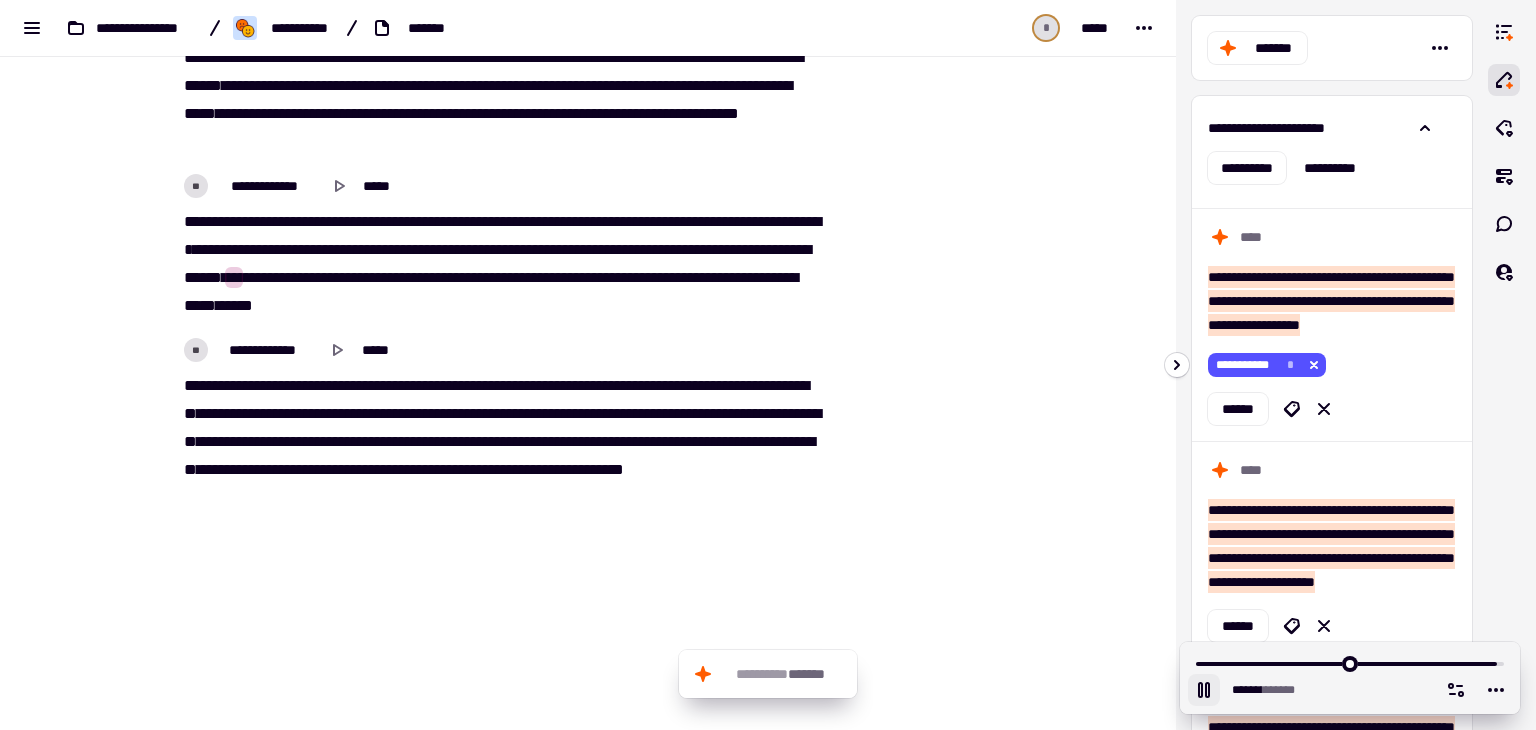 click on "****" at bounding box center (475, 249) 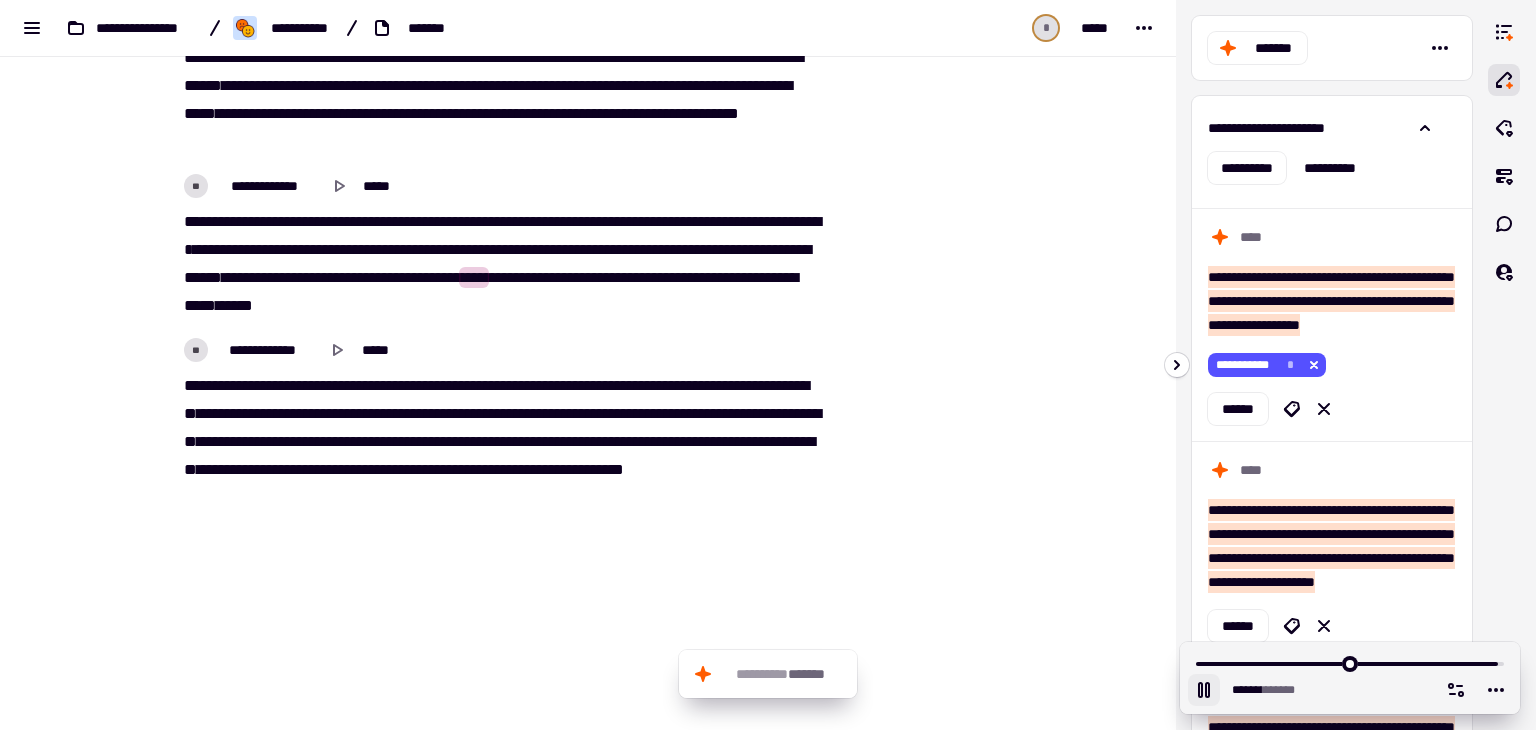 click on "**********" at bounding box center (500, 246) 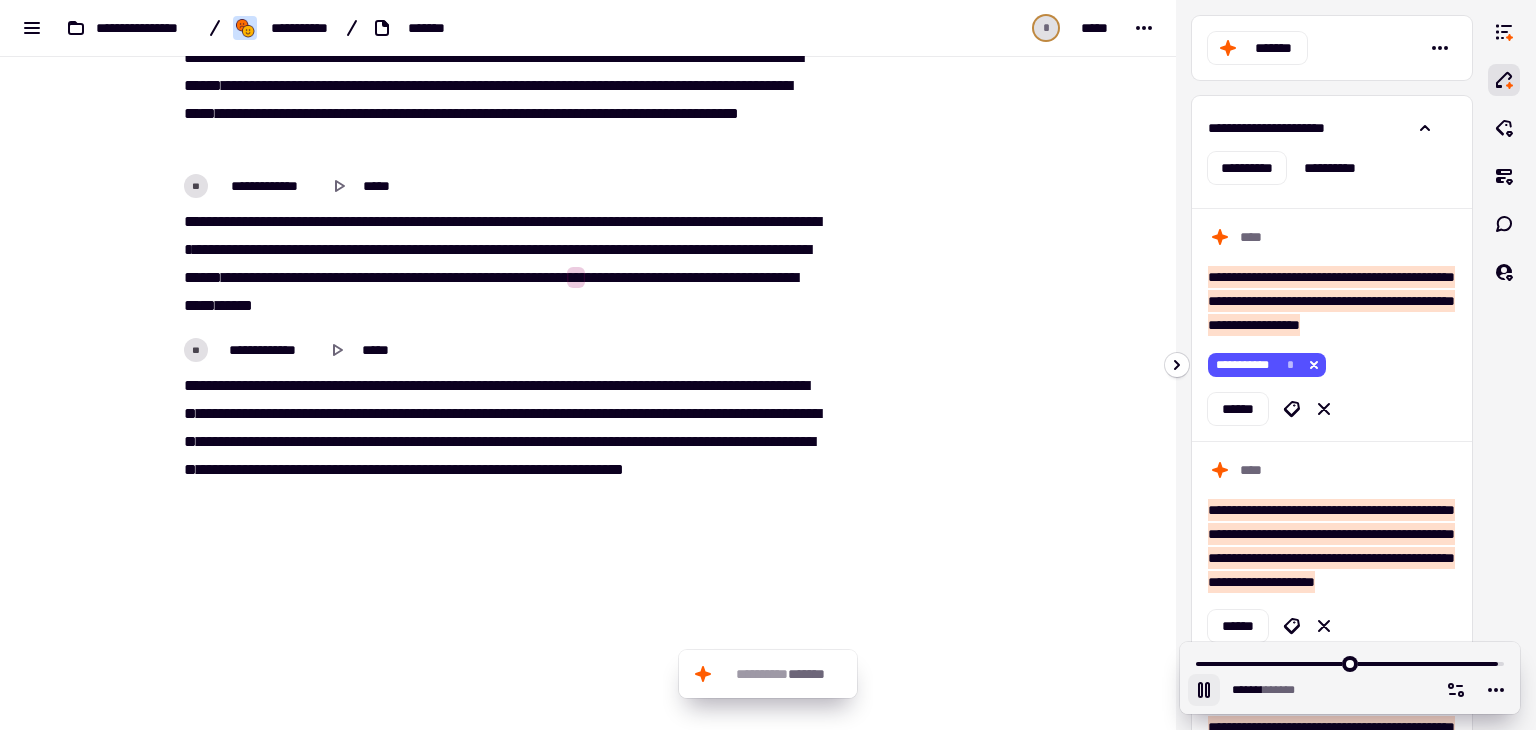 click on "***" at bounding box center [332, 221] 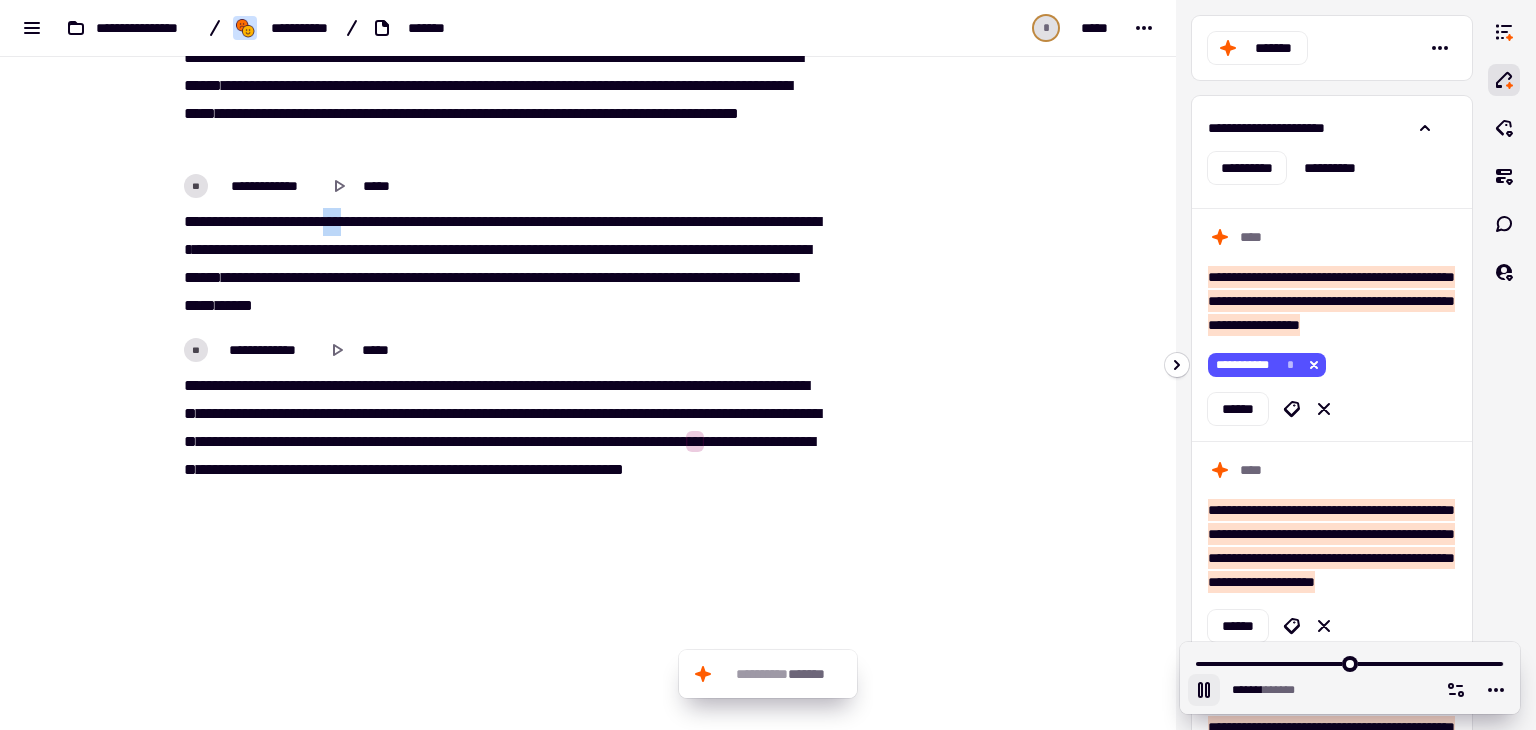 click on "*******" at bounding box center [740, 385] 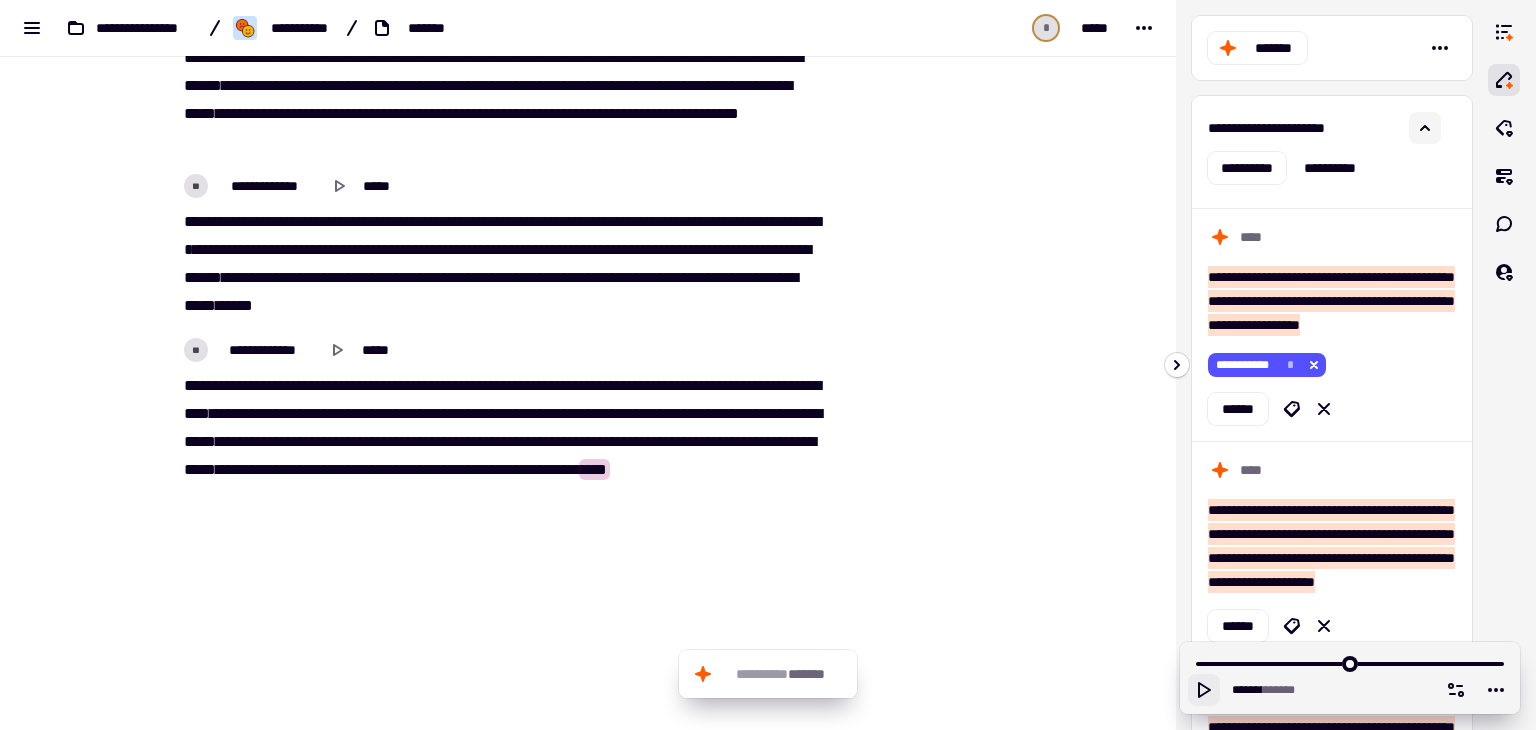 click 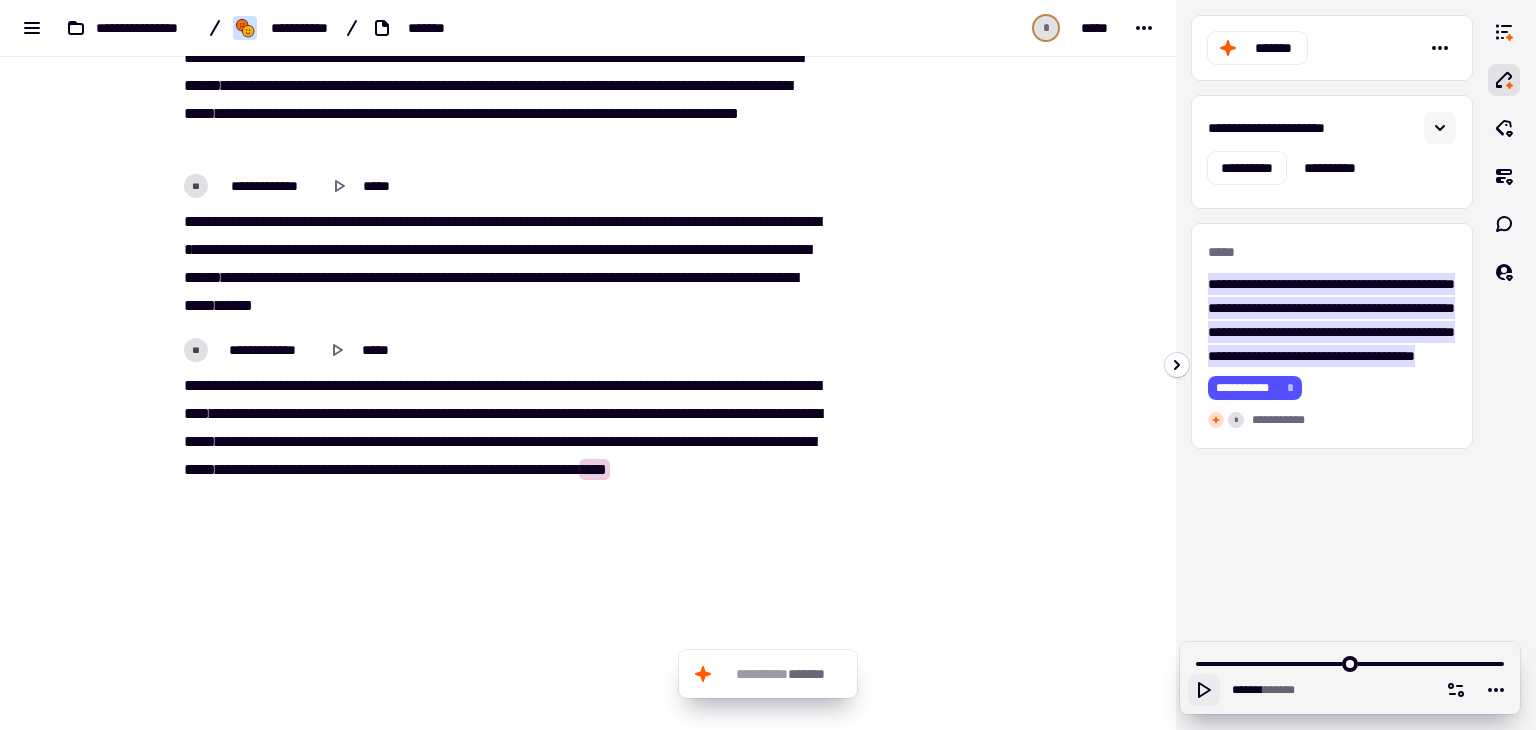 click on "**********" at bounding box center [1332, 128] 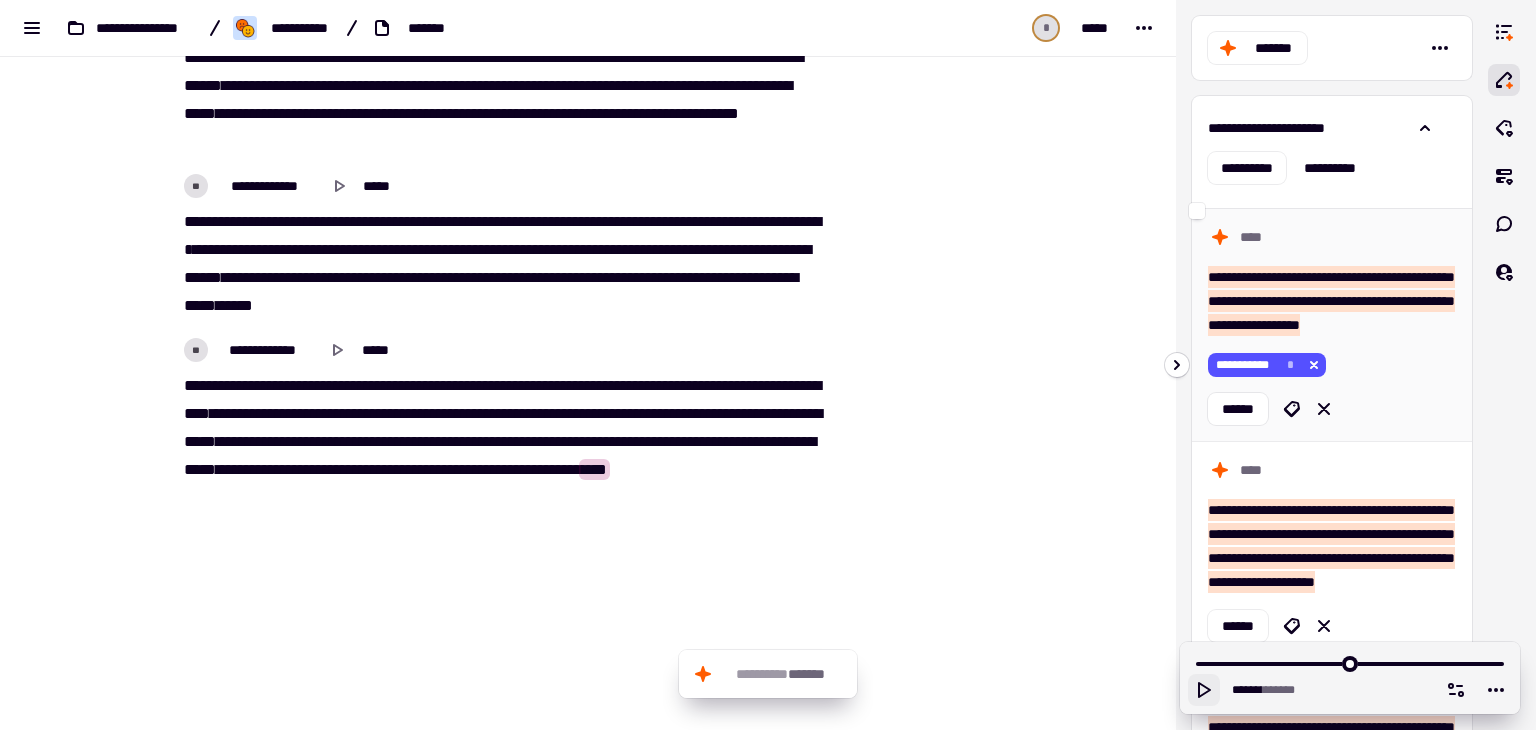 click on "**********" at bounding box center [1331, 301] 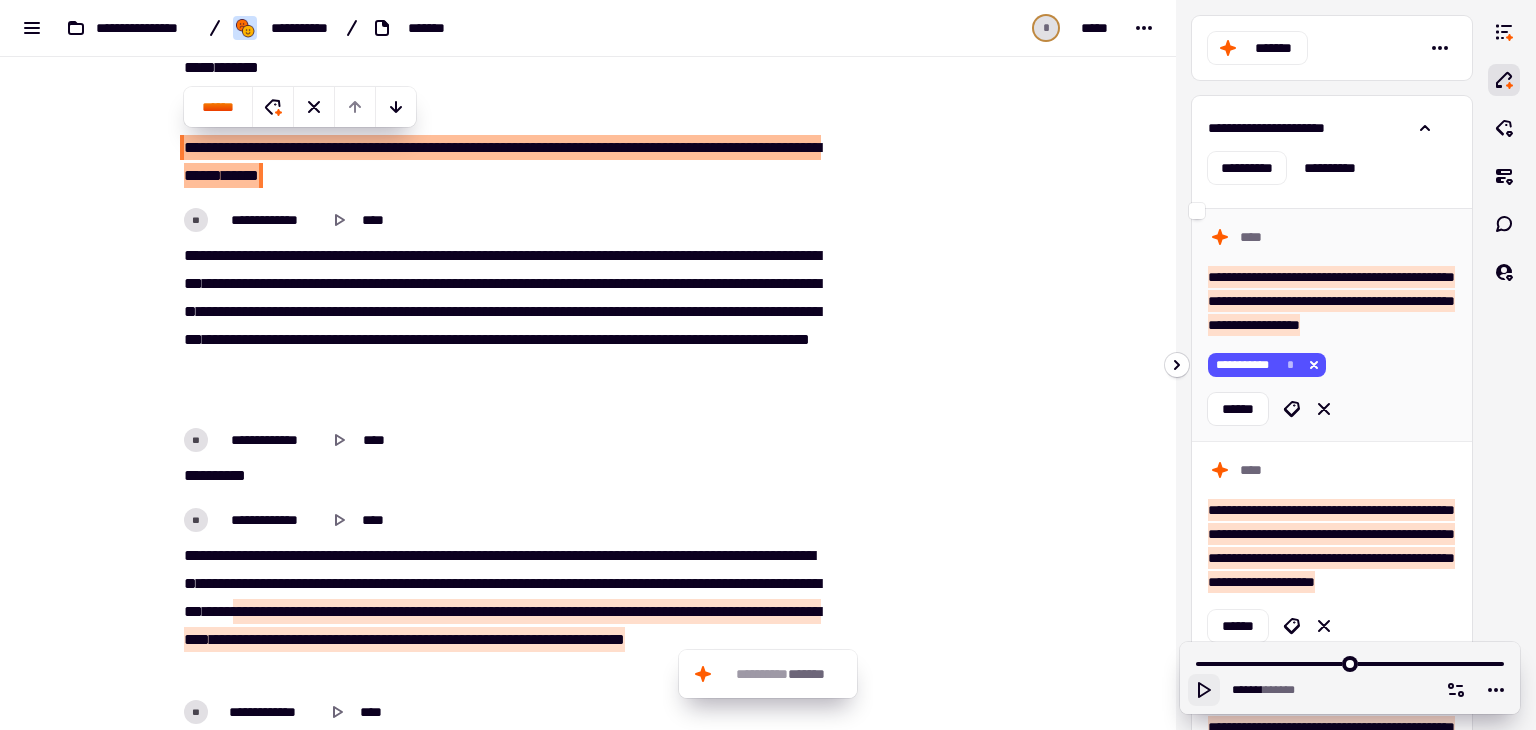 scroll, scrollTop: 993, scrollLeft: 0, axis: vertical 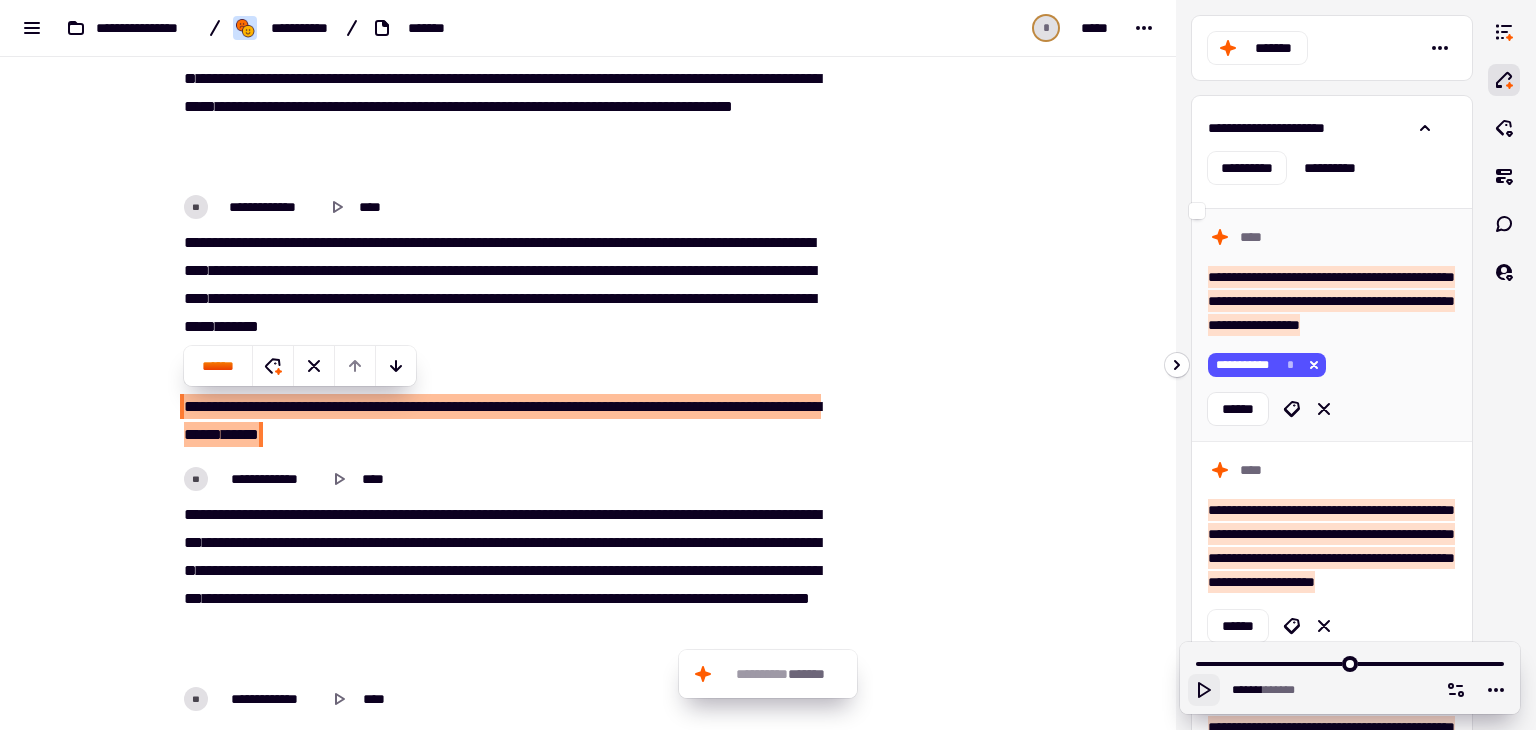 click on "**********" at bounding box center [1331, 301] 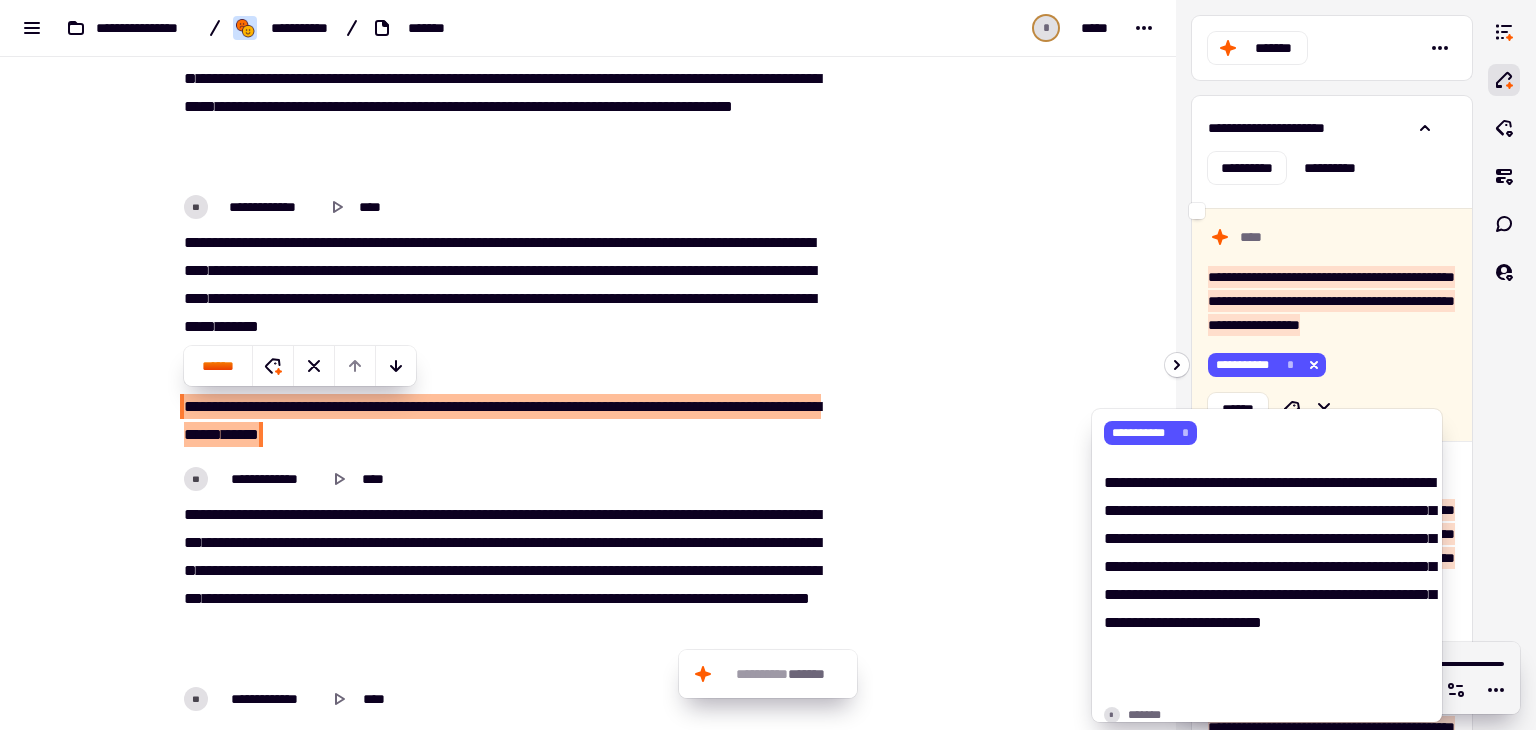 click on "**********" at bounding box center (1263, 433) 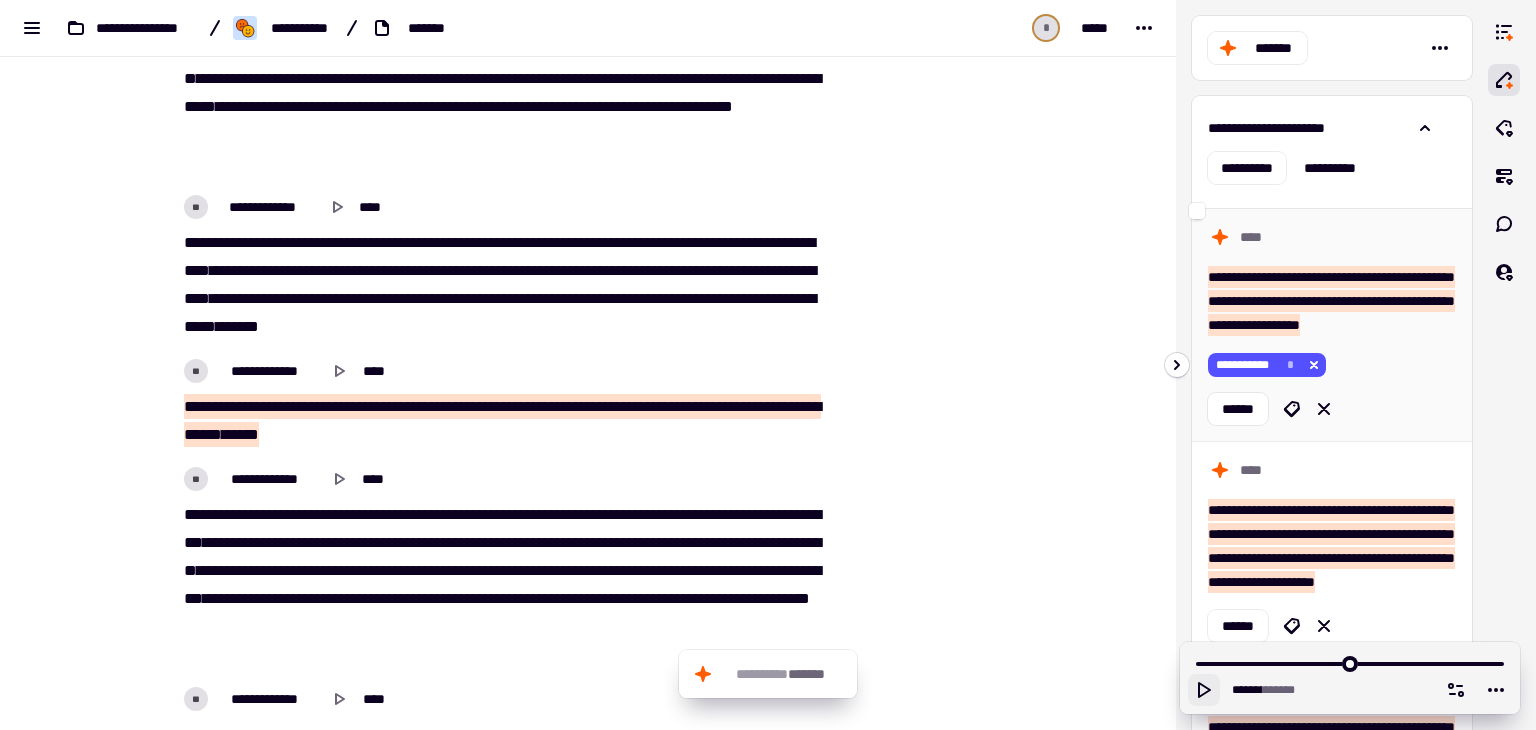 click on "**********" at bounding box center (1332, 357) 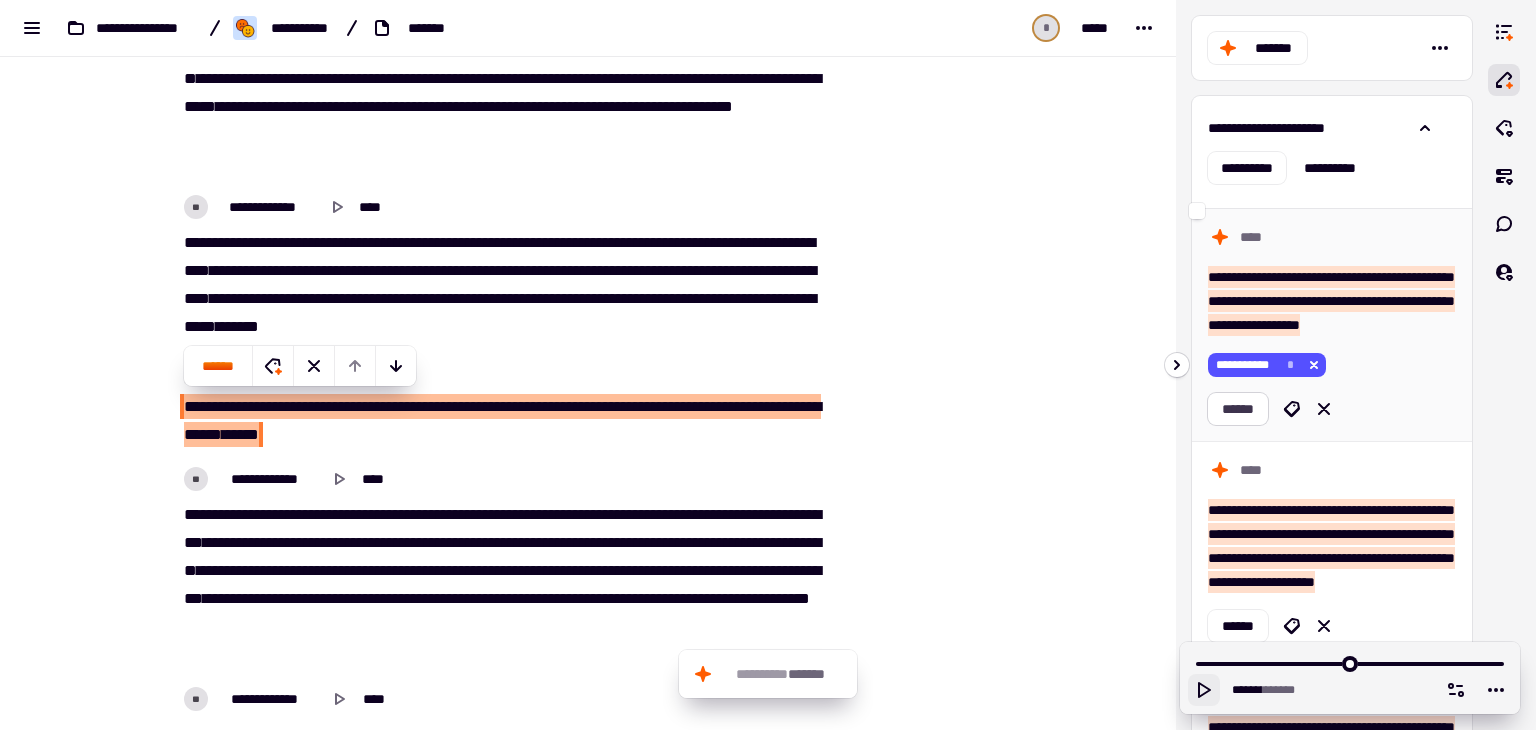 click on "******" 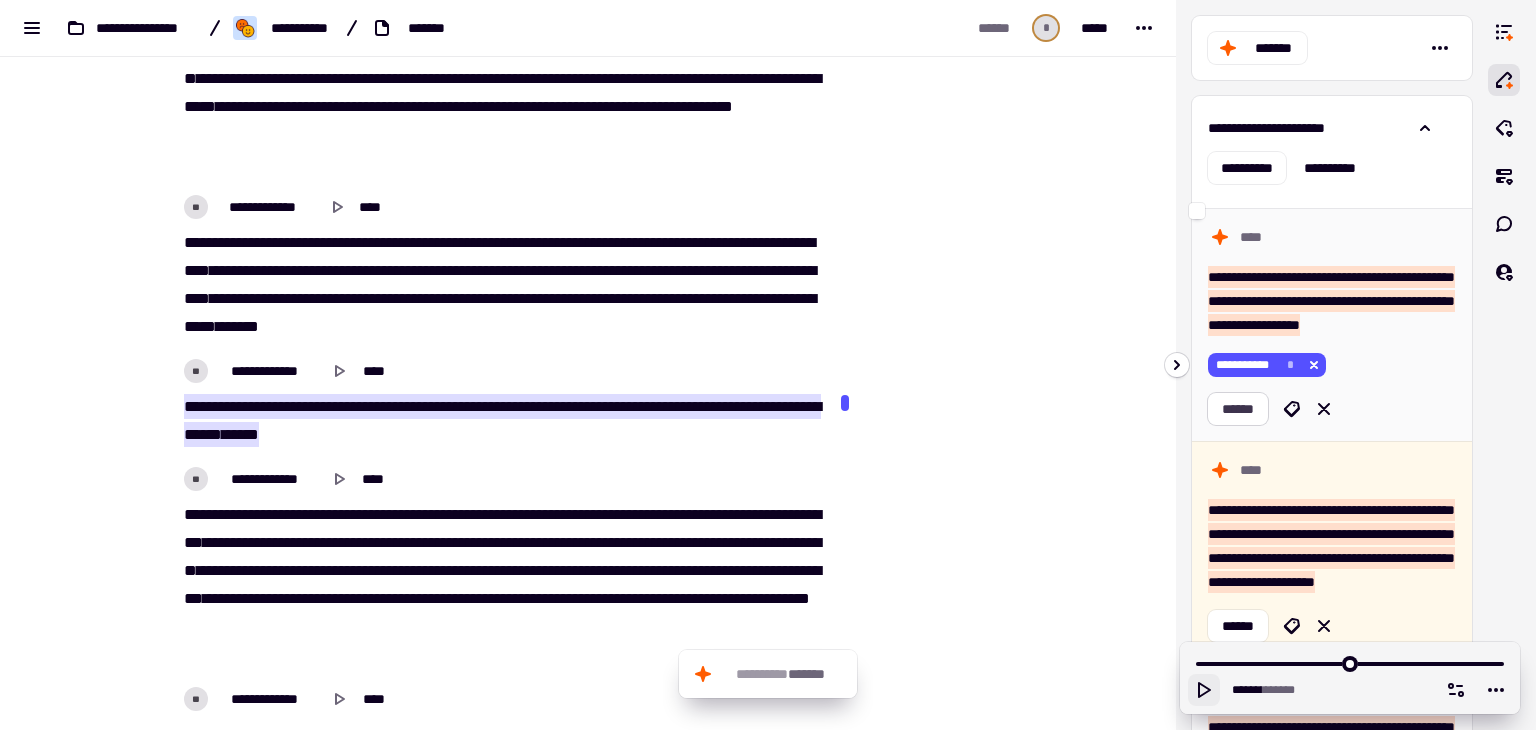 scroll, scrollTop: 1422, scrollLeft: 0, axis: vertical 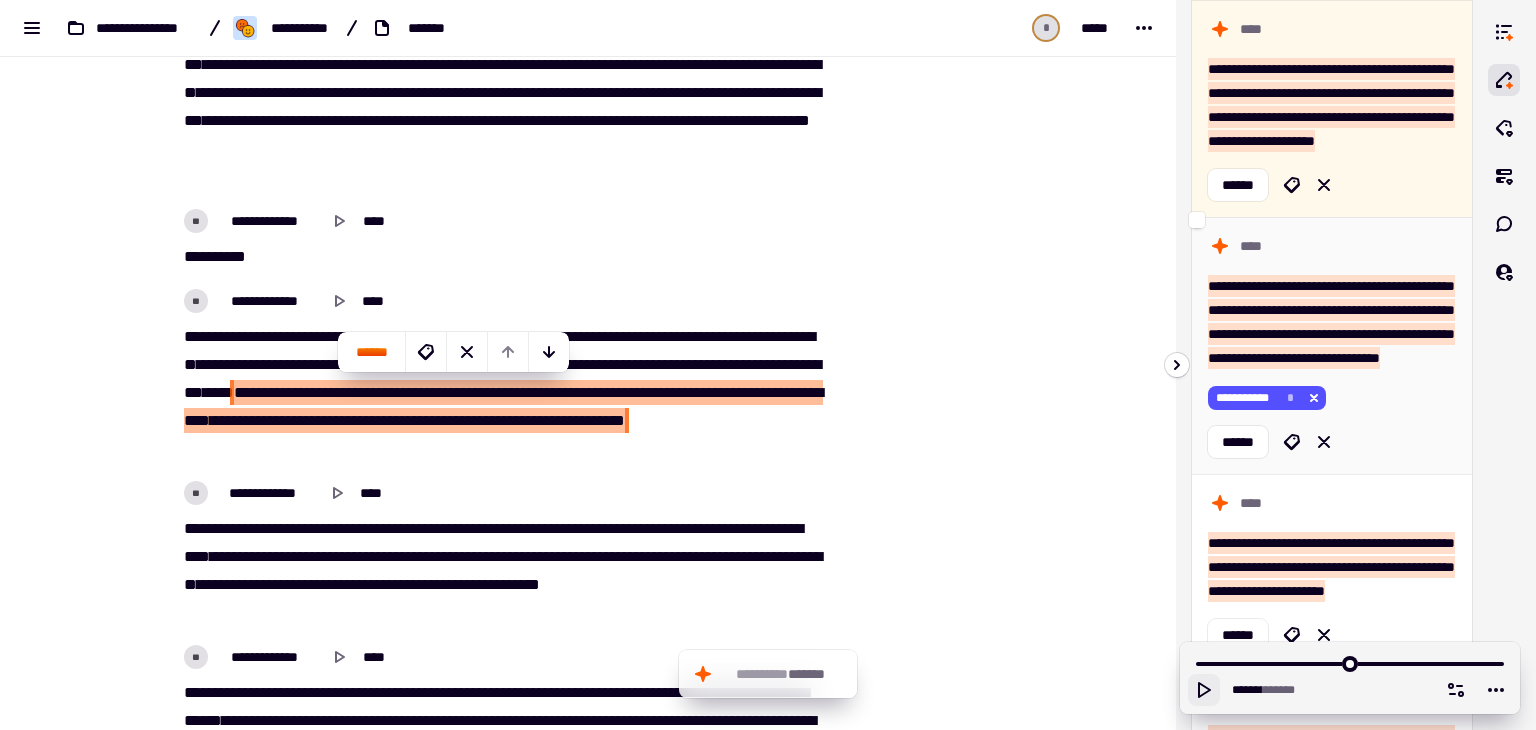 click on "**********" at bounding box center (1331, 322) 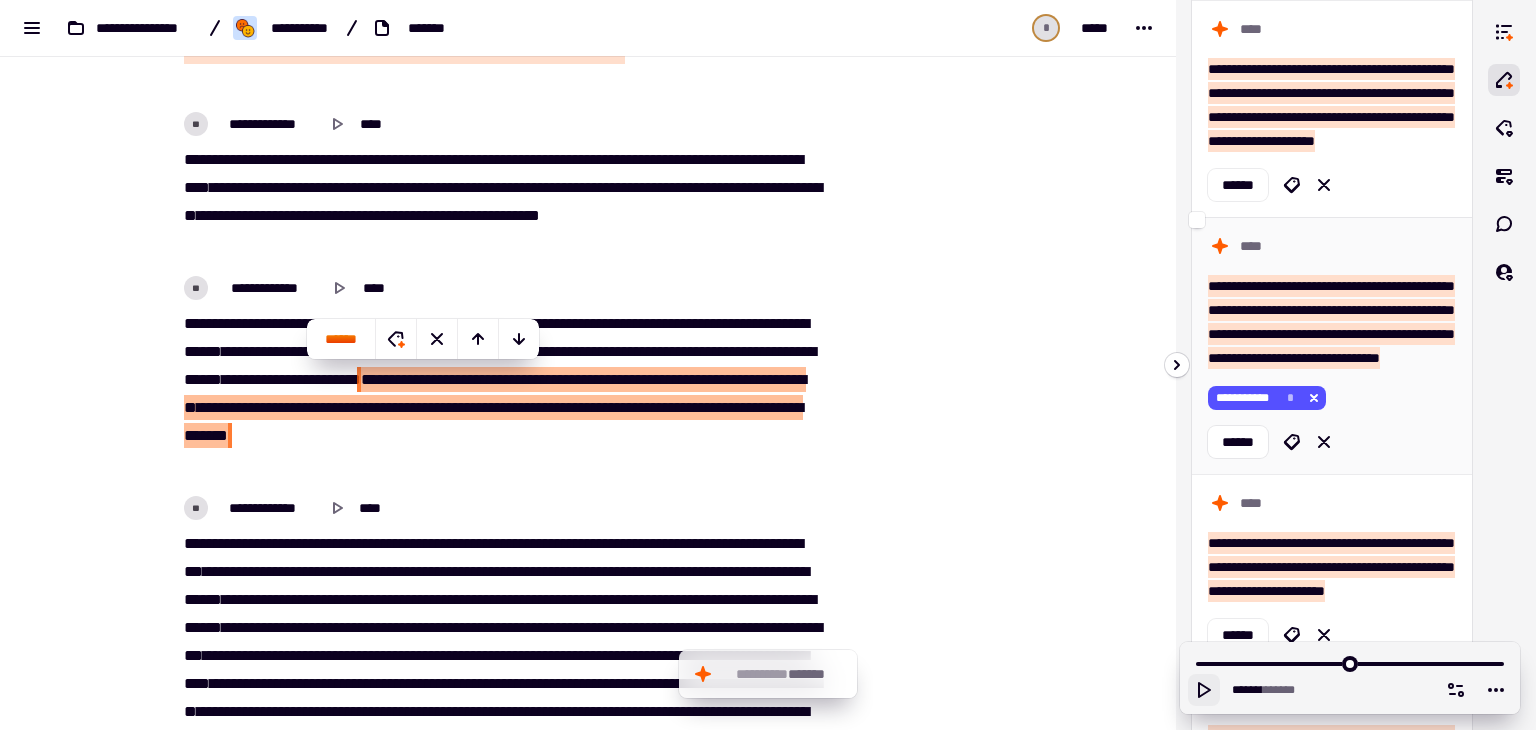 scroll, scrollTop: 1841, scrollLeft: 0, axis: vertical 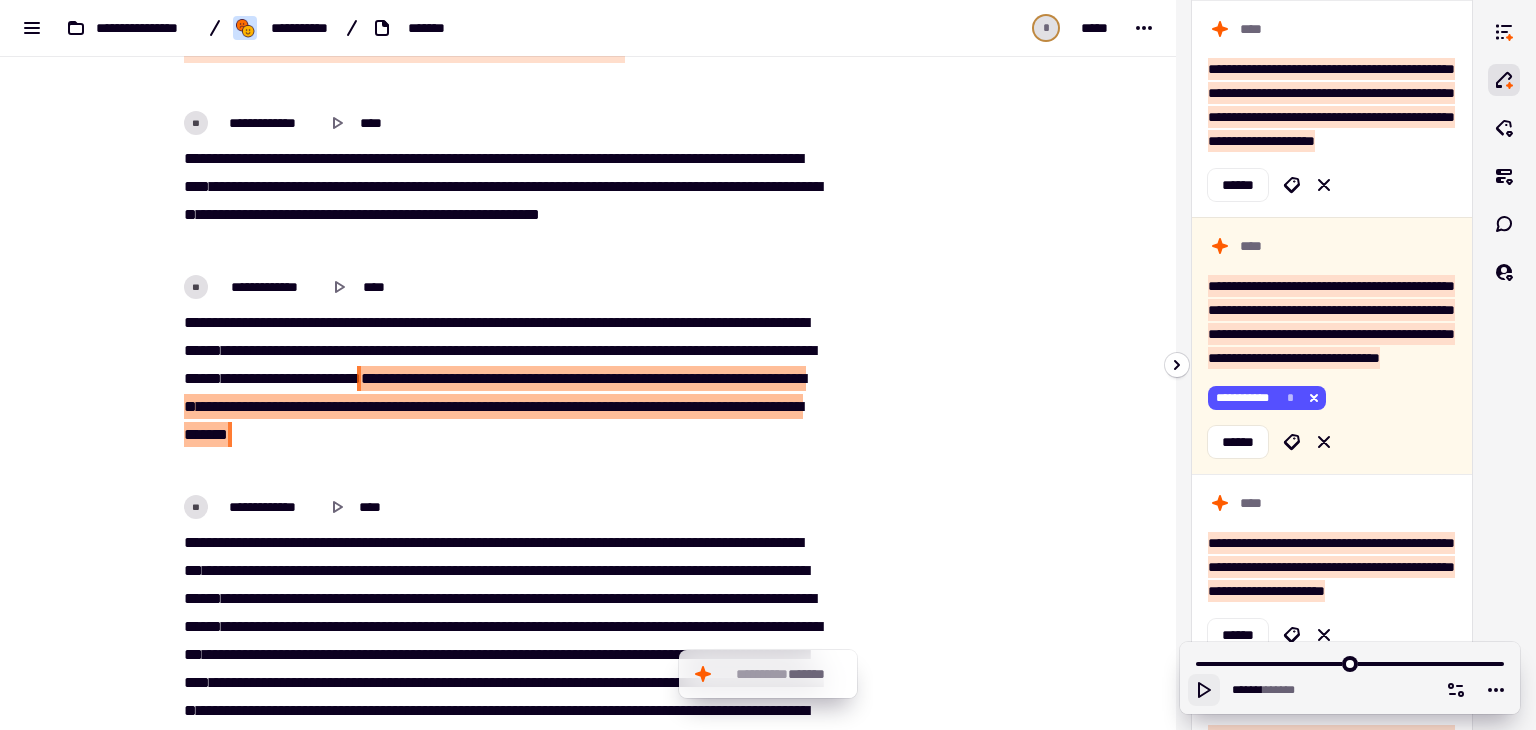 click on "***" at bounding box center (791, 378) 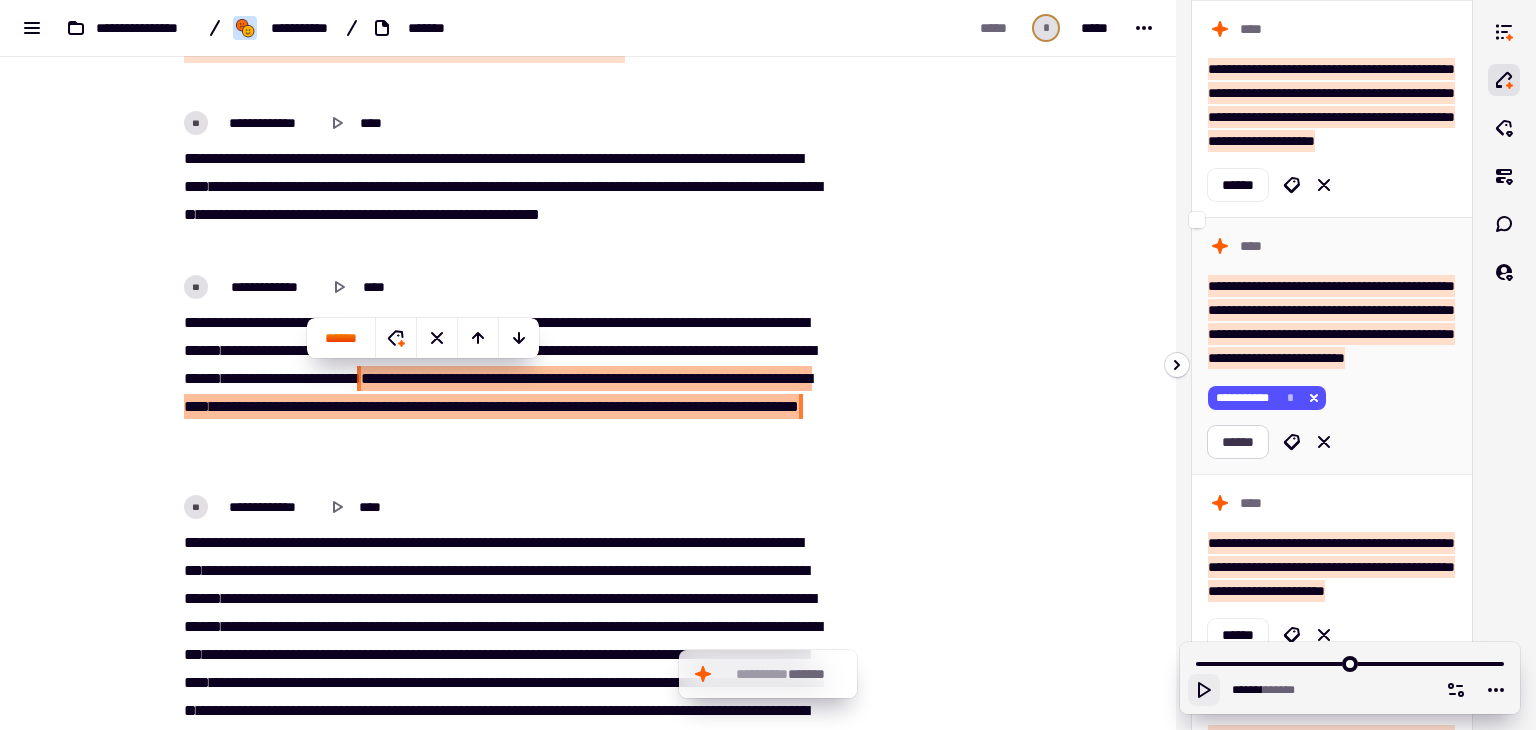 click on "******" 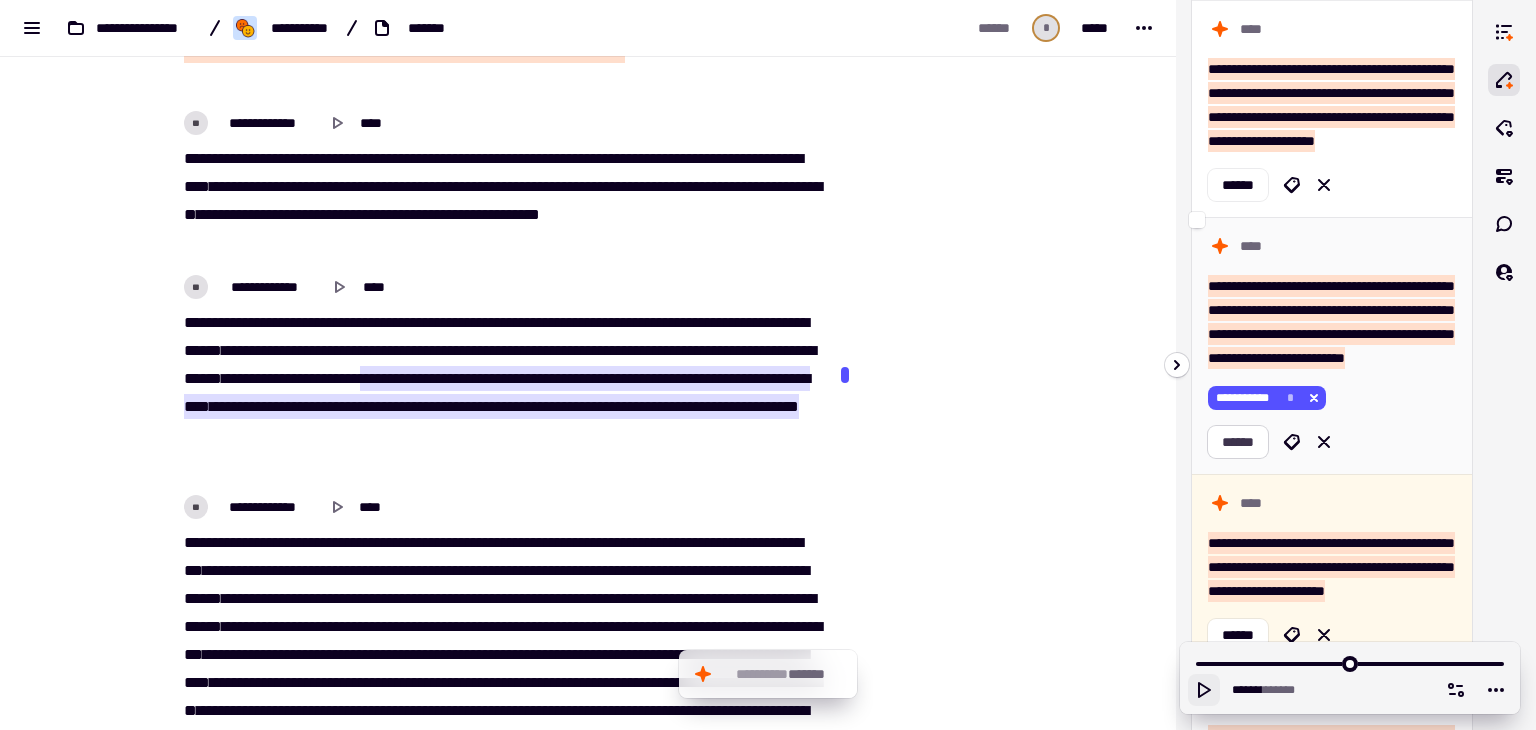 scroll, scrollTop: 2076, scrollLeft: 0, axis: vertical 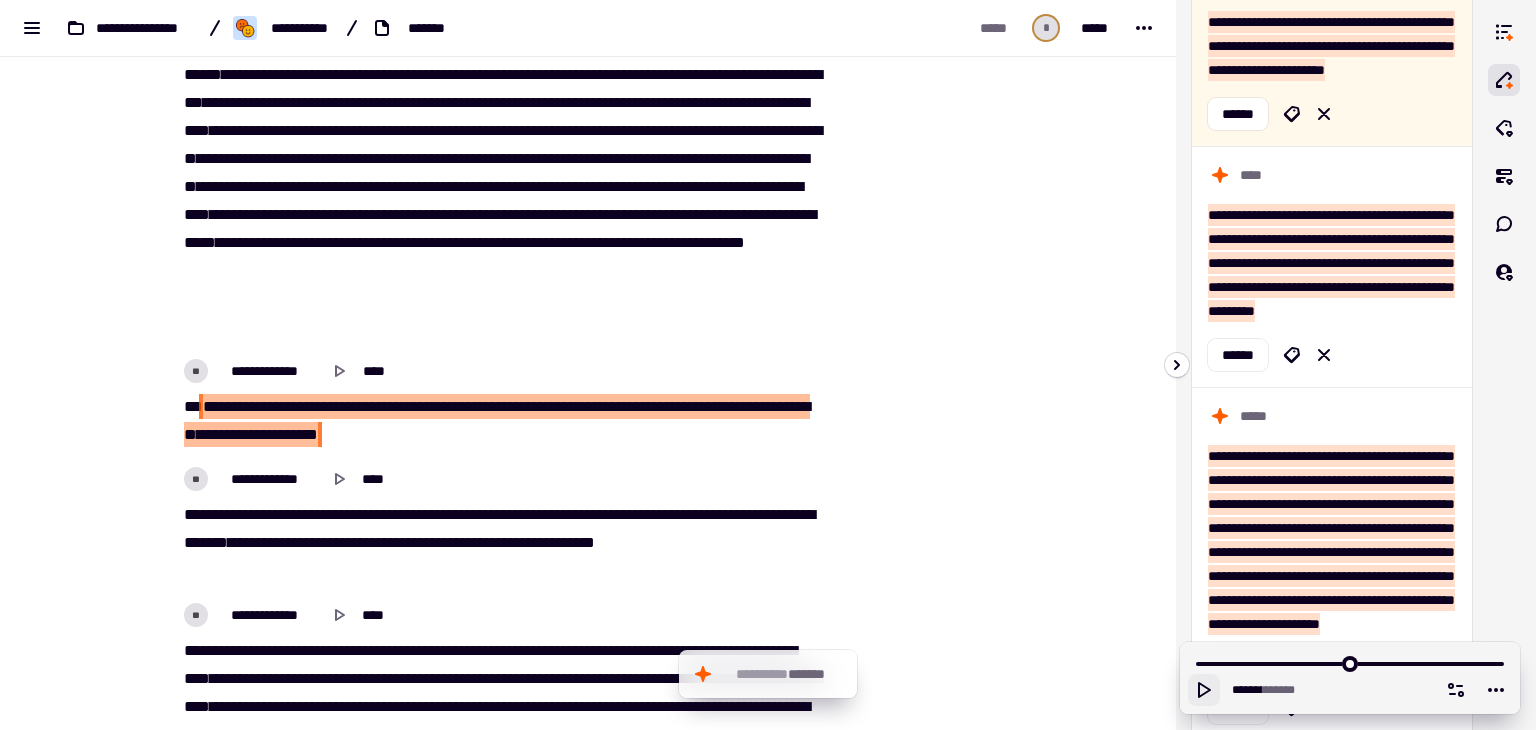 click on "***" at bounding box center [309, 406] 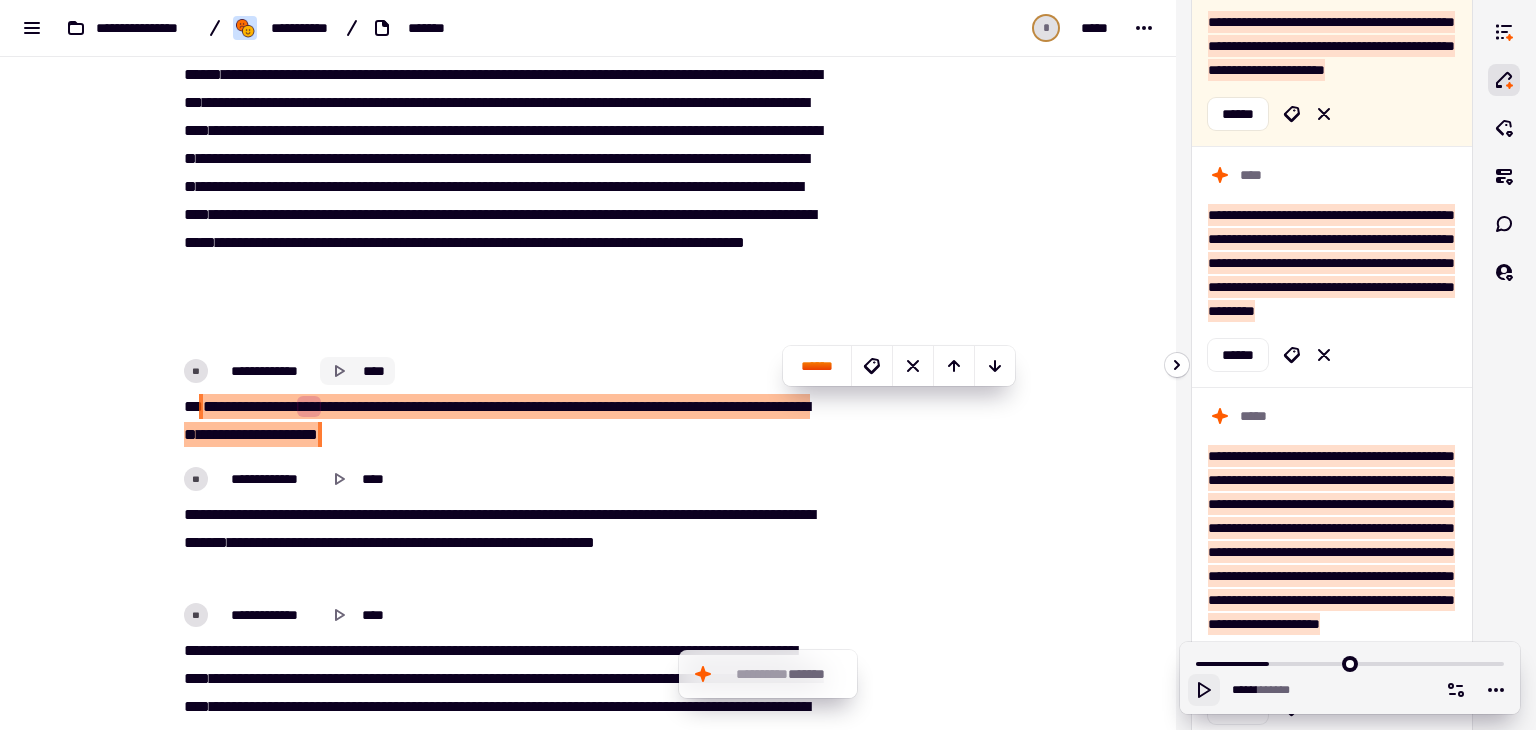 click 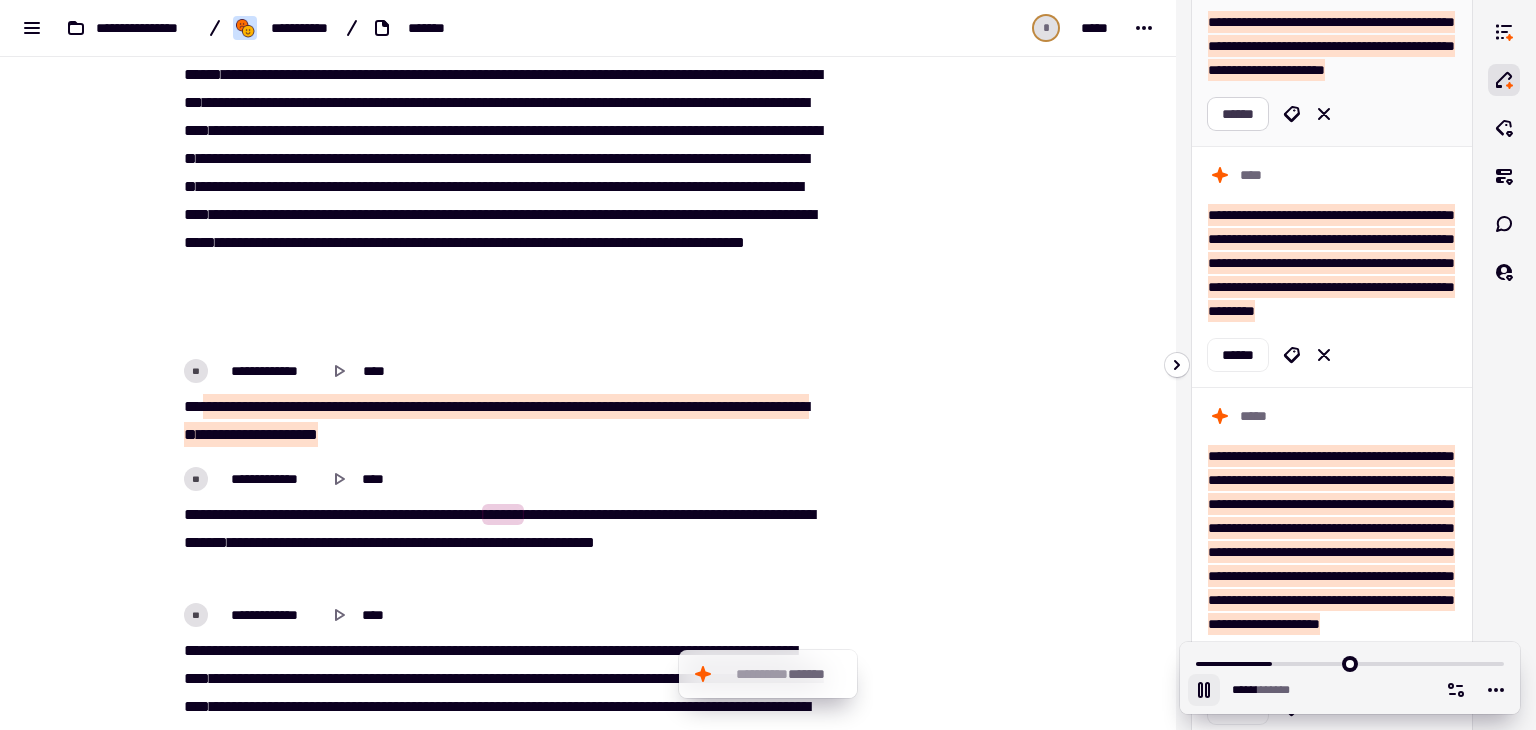 click on "******" 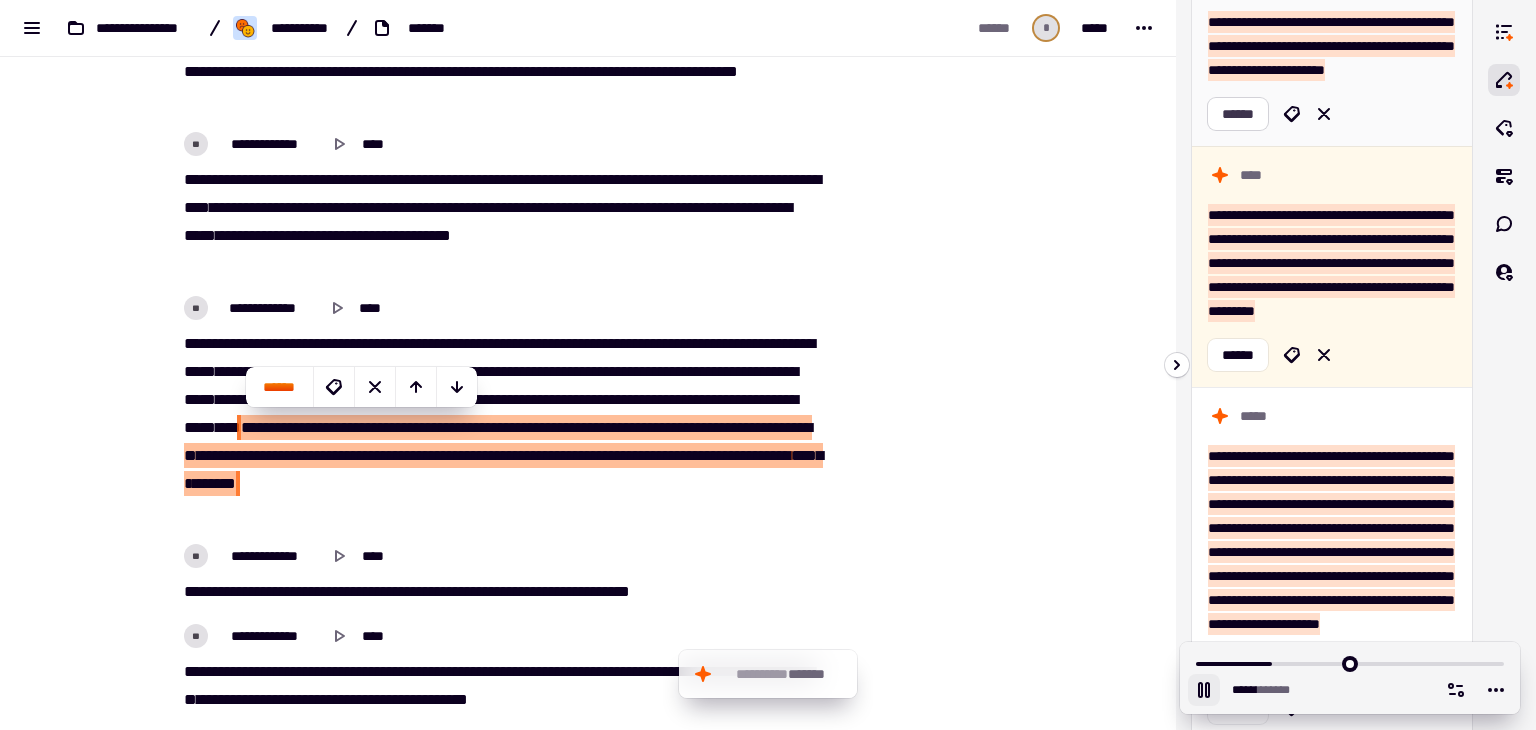 scroll, scrollTop: 3241, scrollLeft: 0, axis: vertical 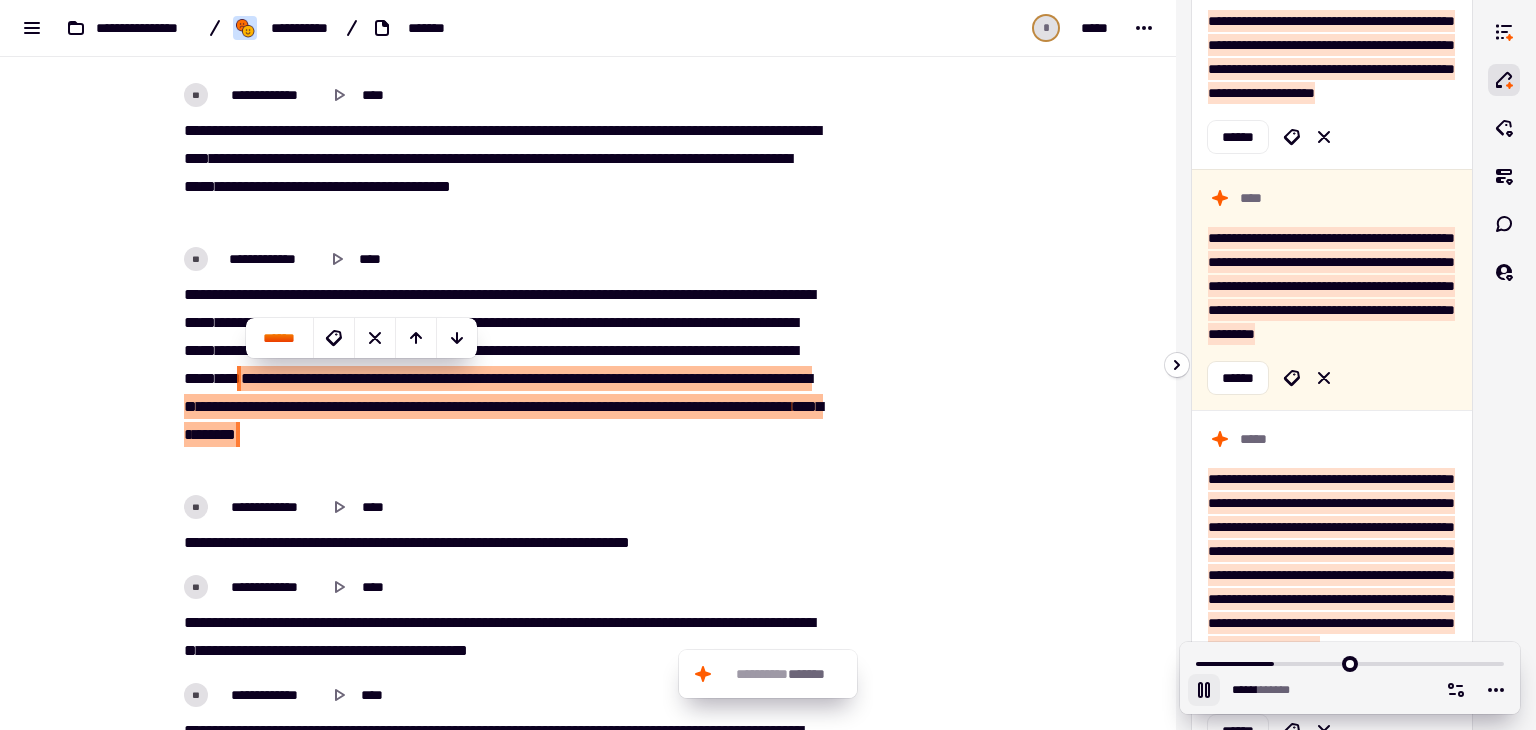 click 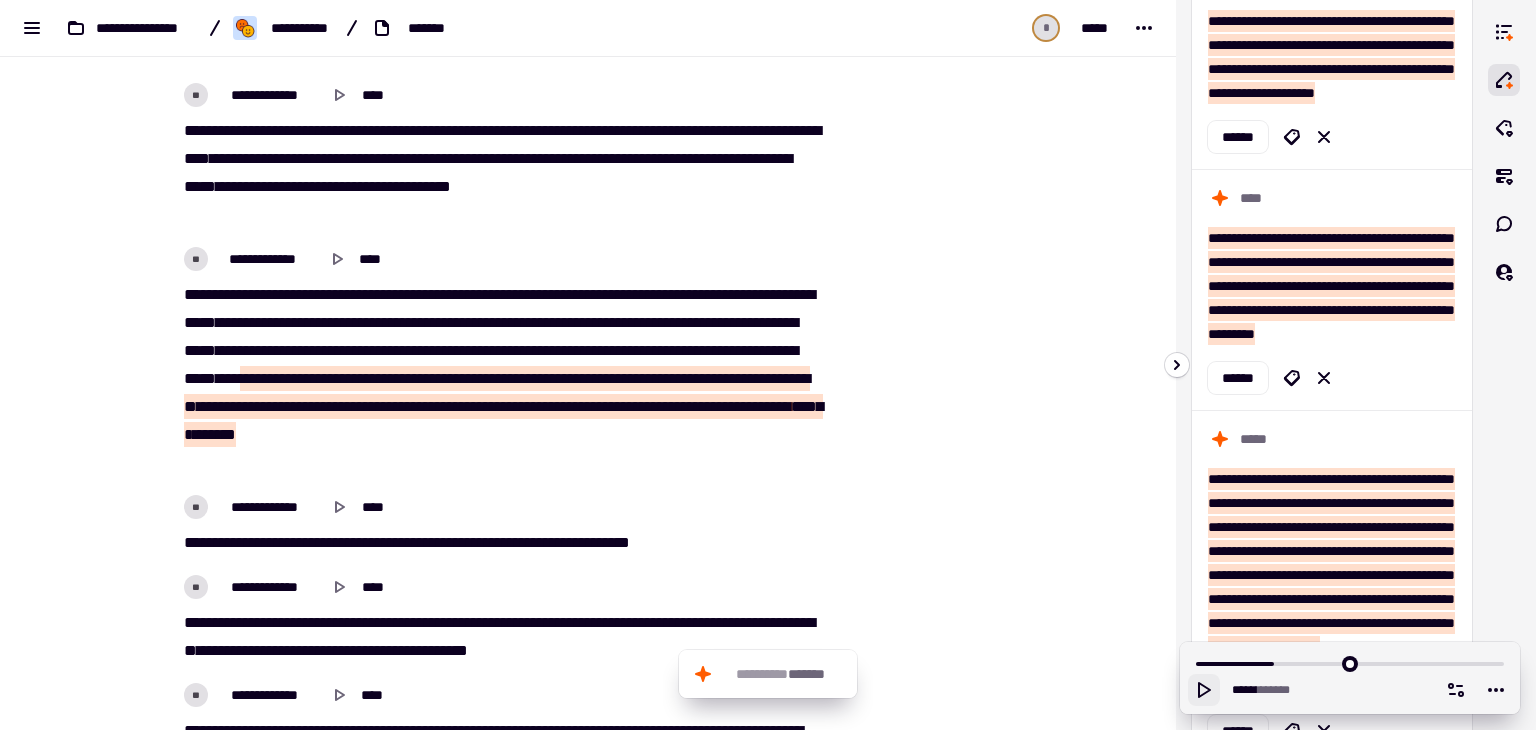type on "******" 